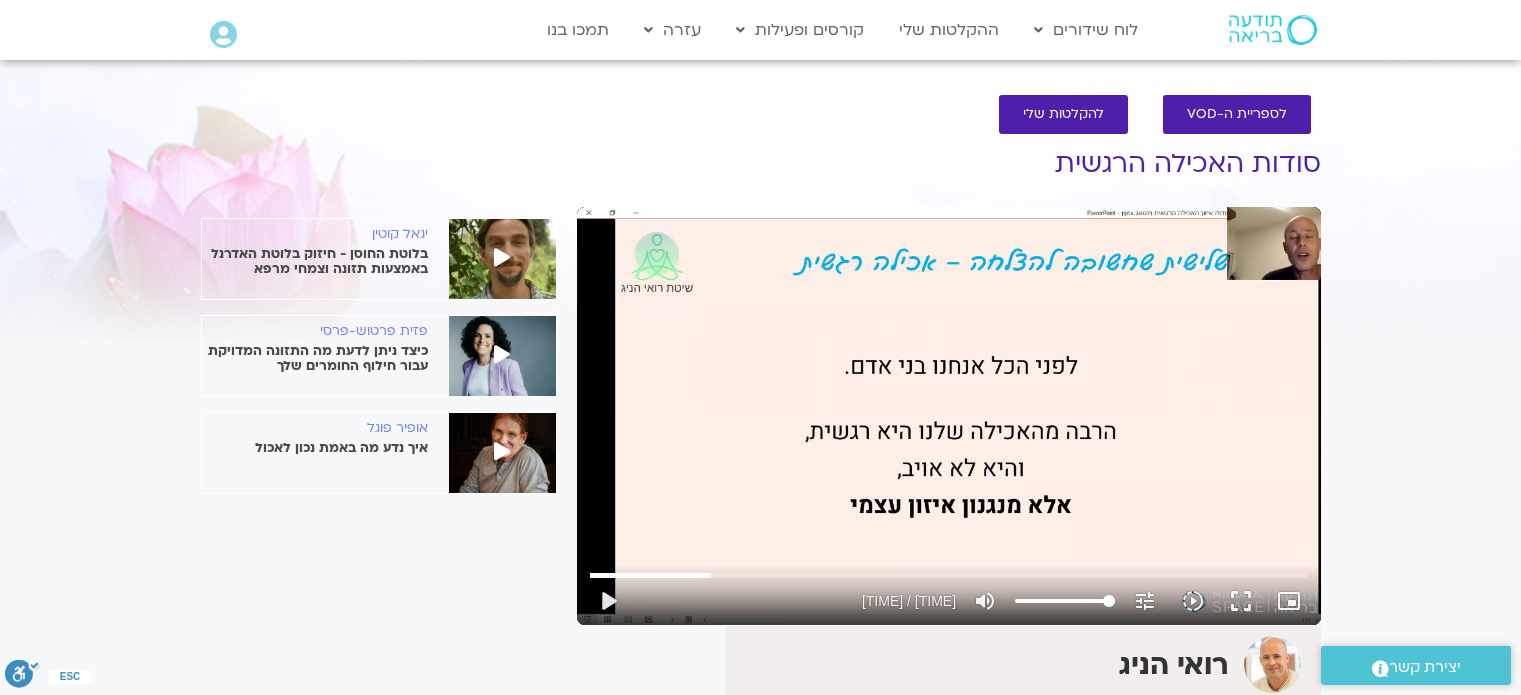 scroll, scrollTop: 0, scrollLeft: 0, axis: both 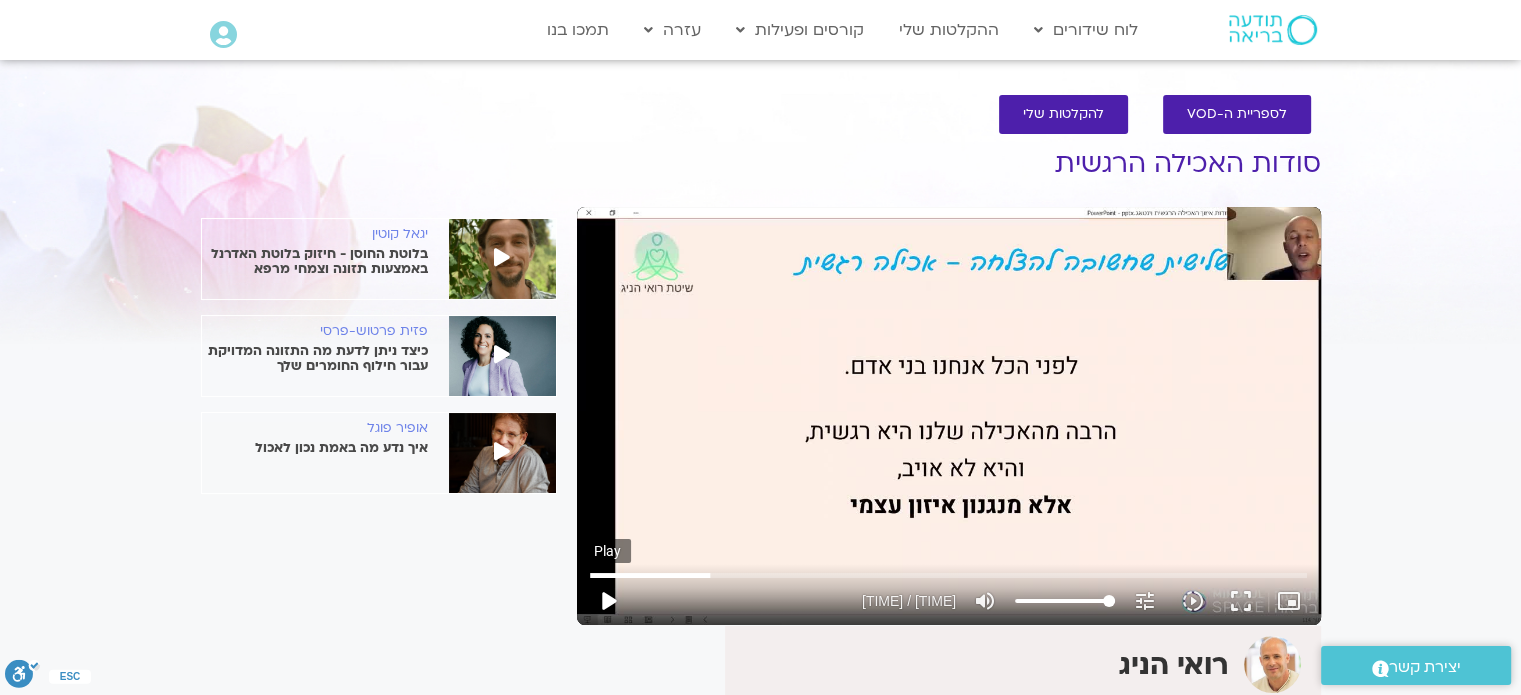click on "play_arrow" at bounding box center (608, 601) 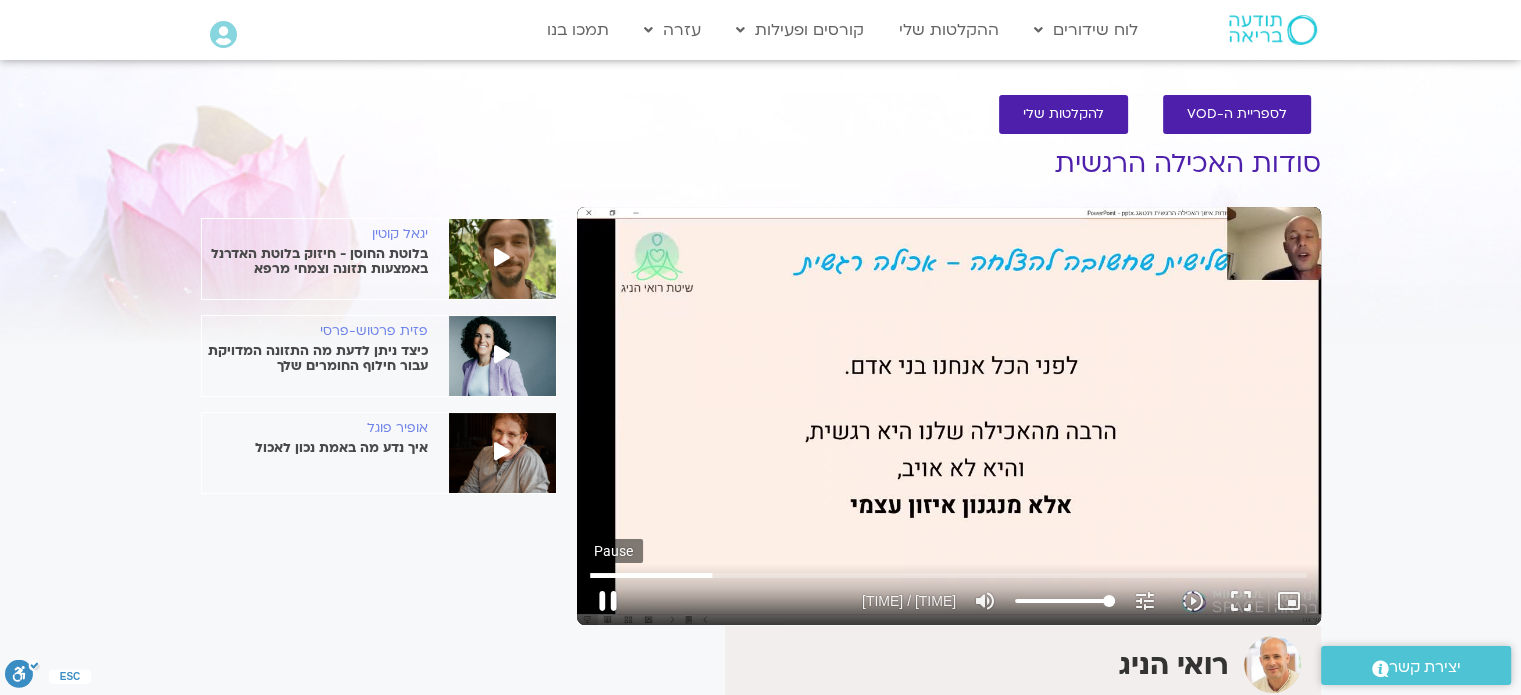 click on "pause" at bounding box center [608, 601] 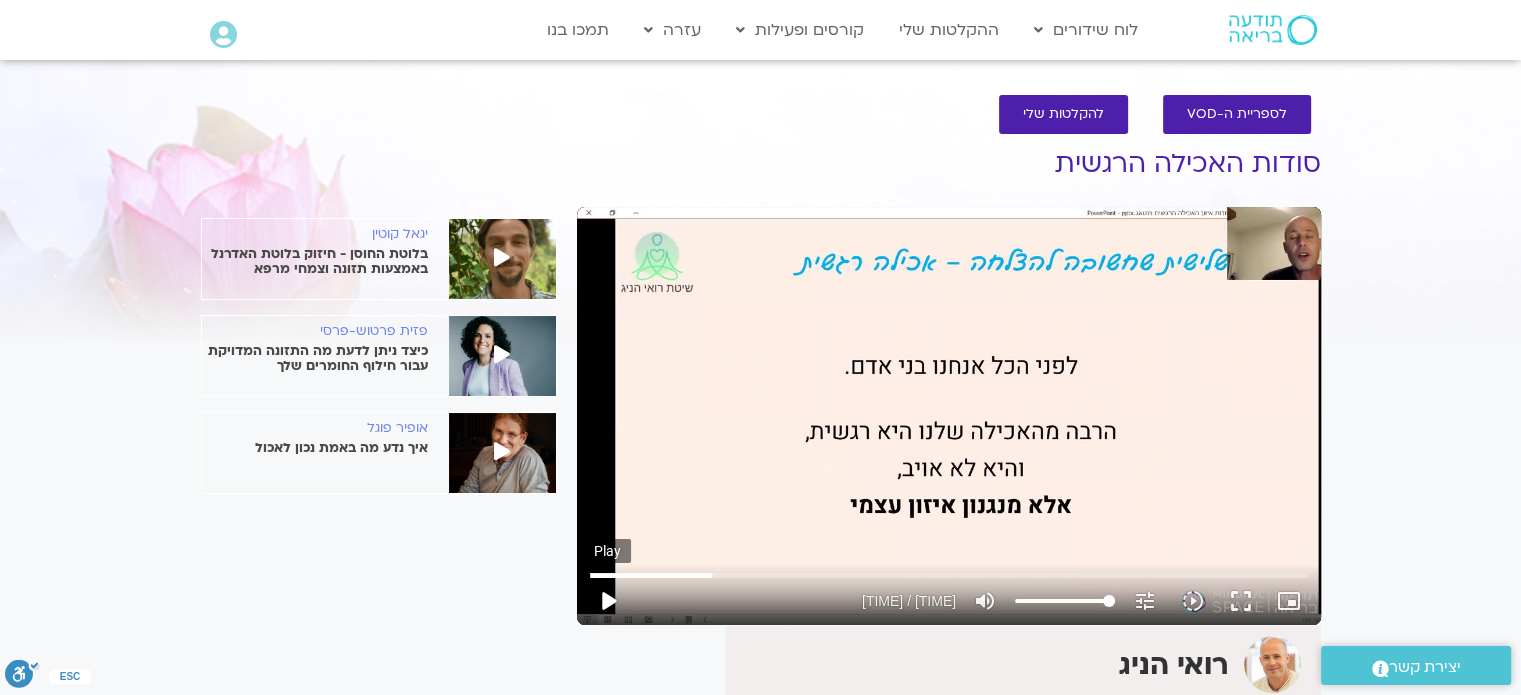 click on "play_arrow" at bounding box center (608, 601) 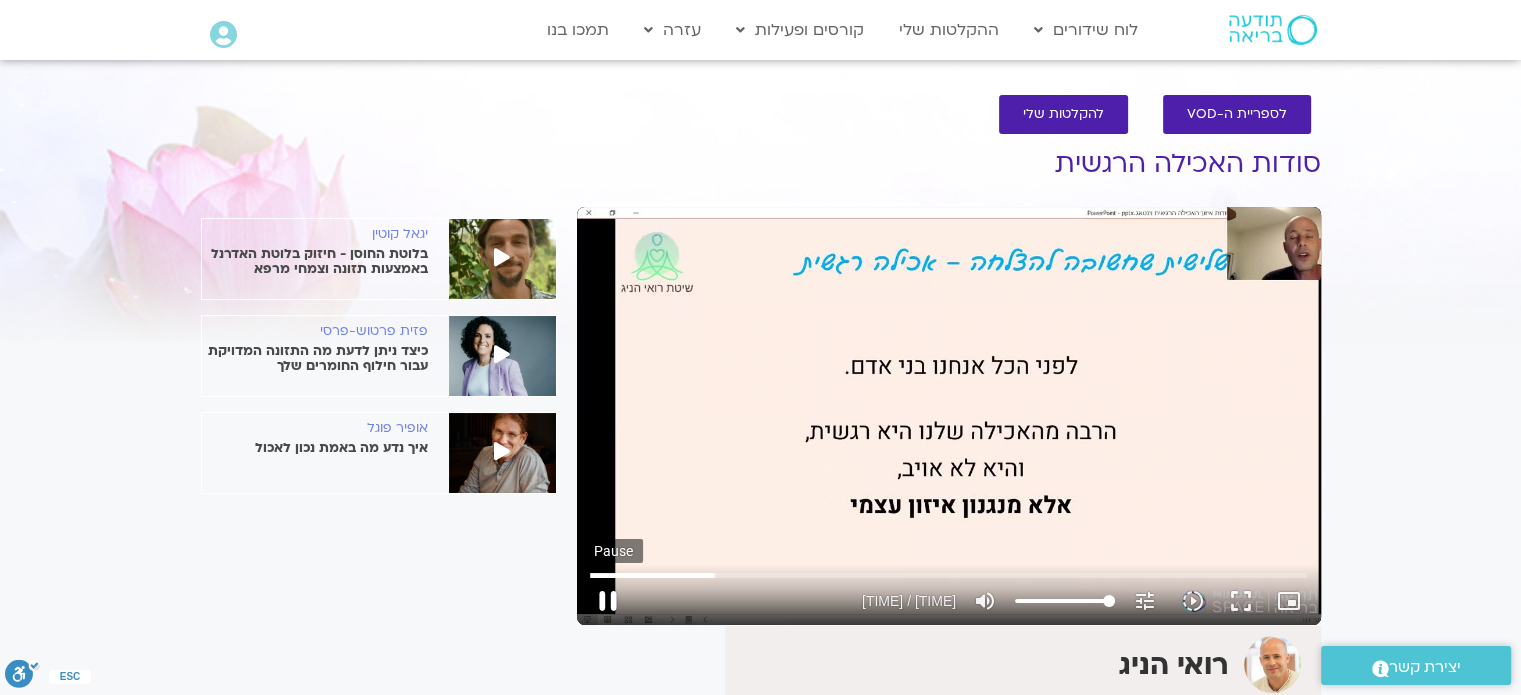 click on "pause" at bounding box center [608, 601] 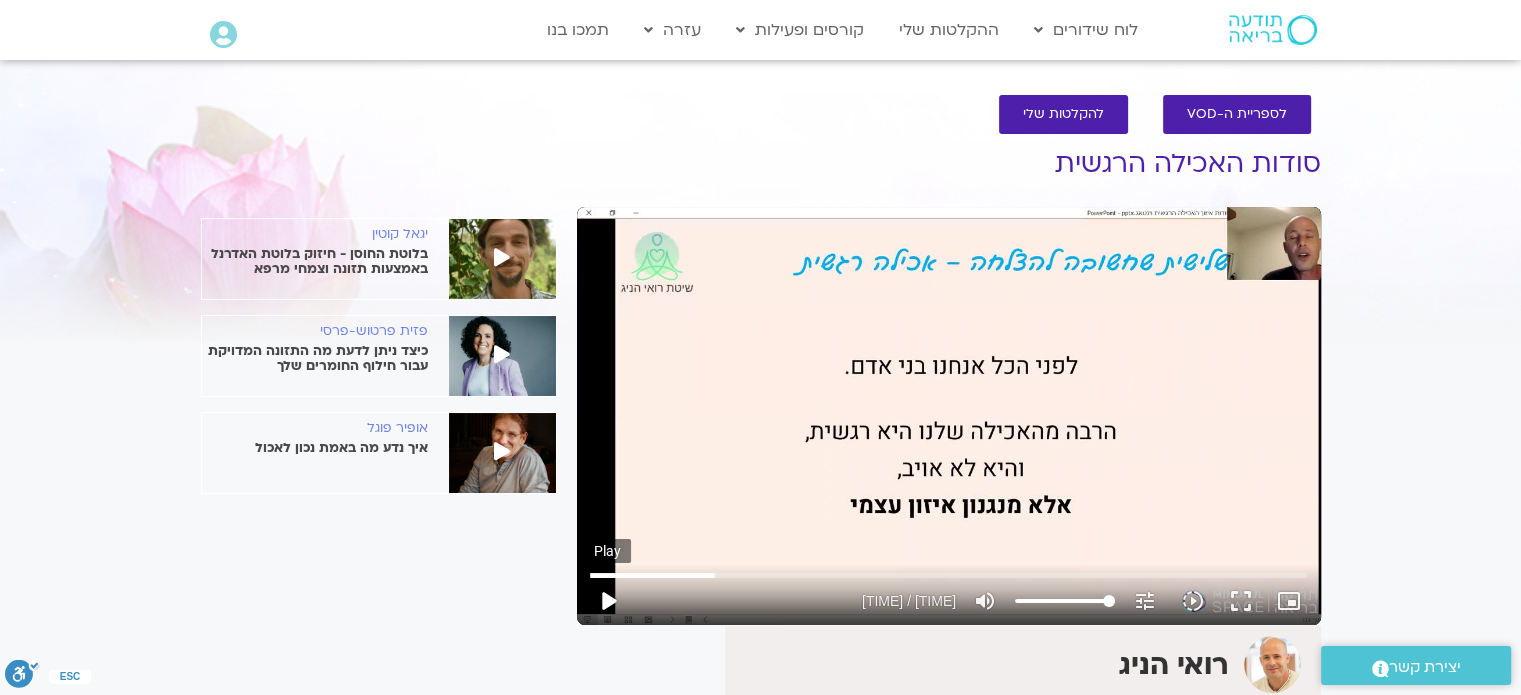 click on "play_arrow" at bounding box center (608, 601) 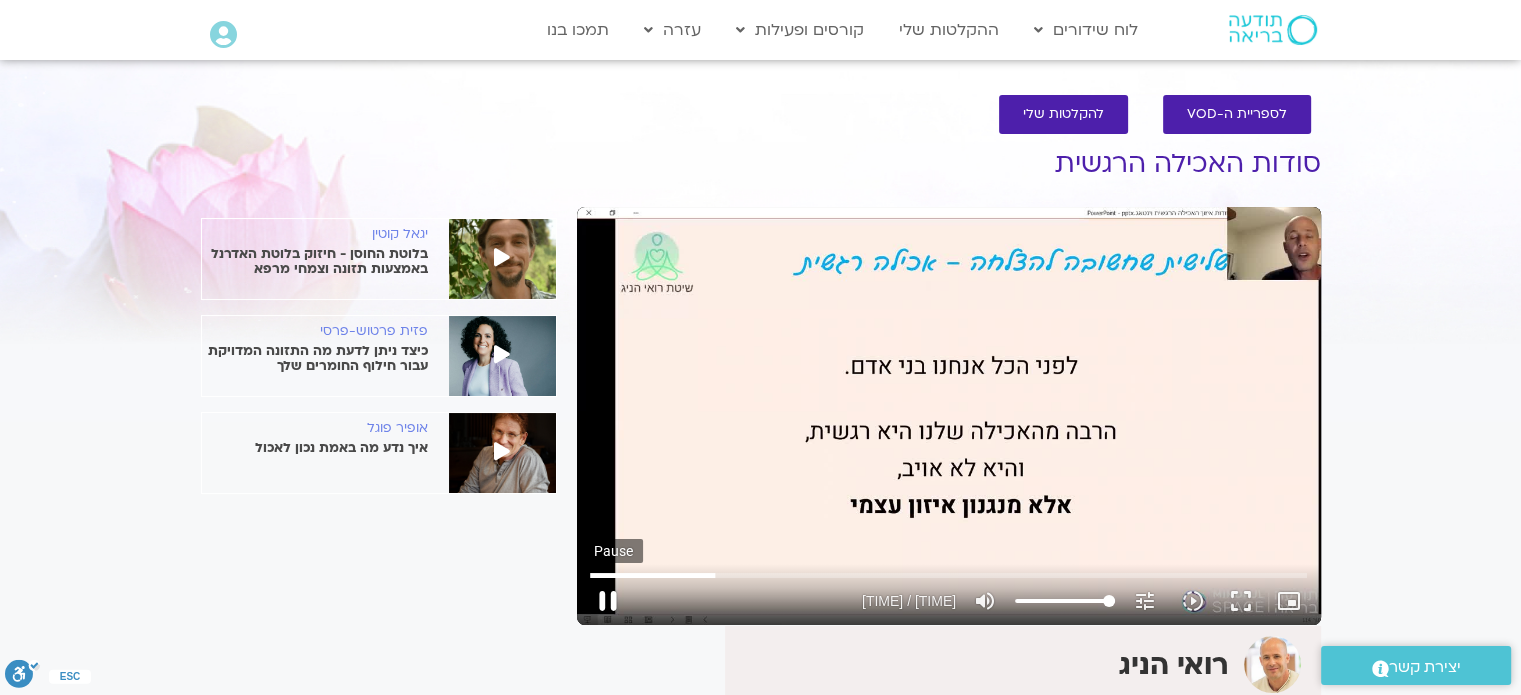 click on "pause" at bounding box center (608, 601) 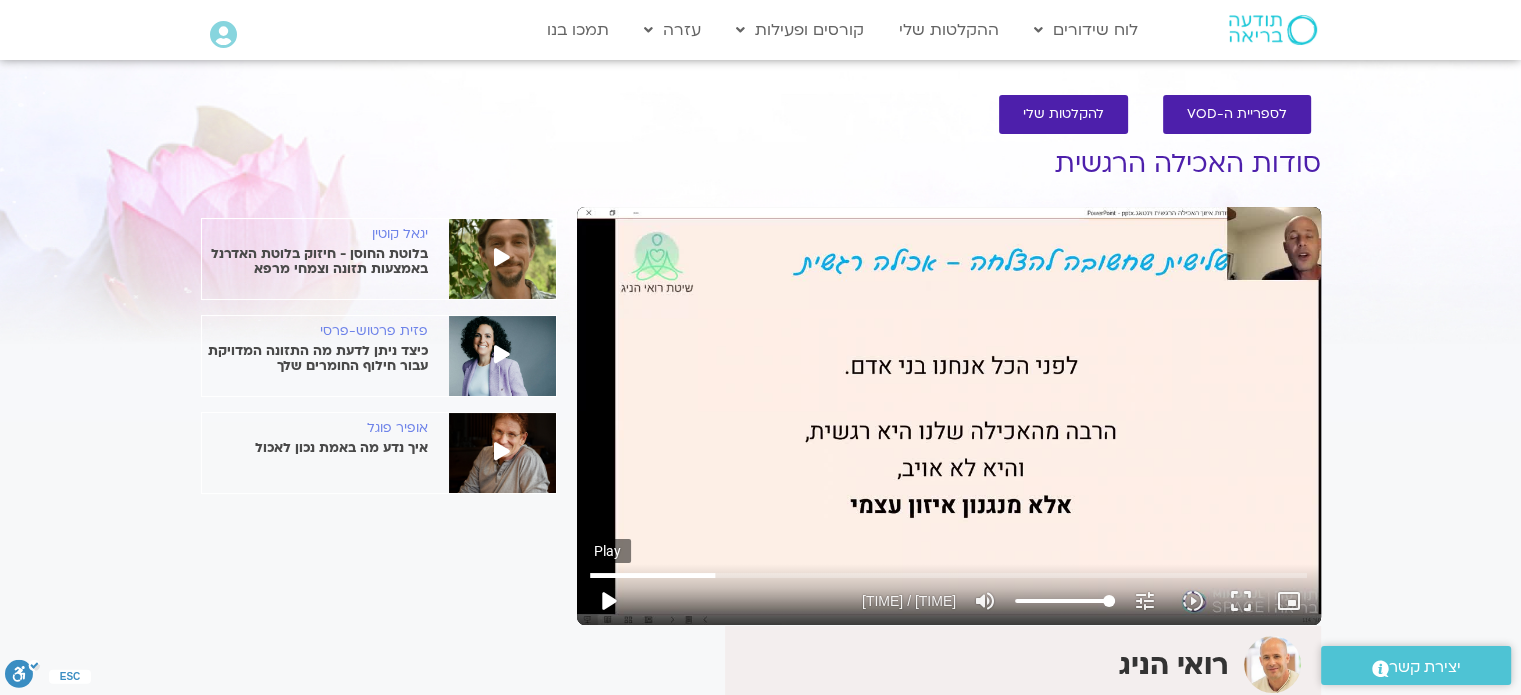 type 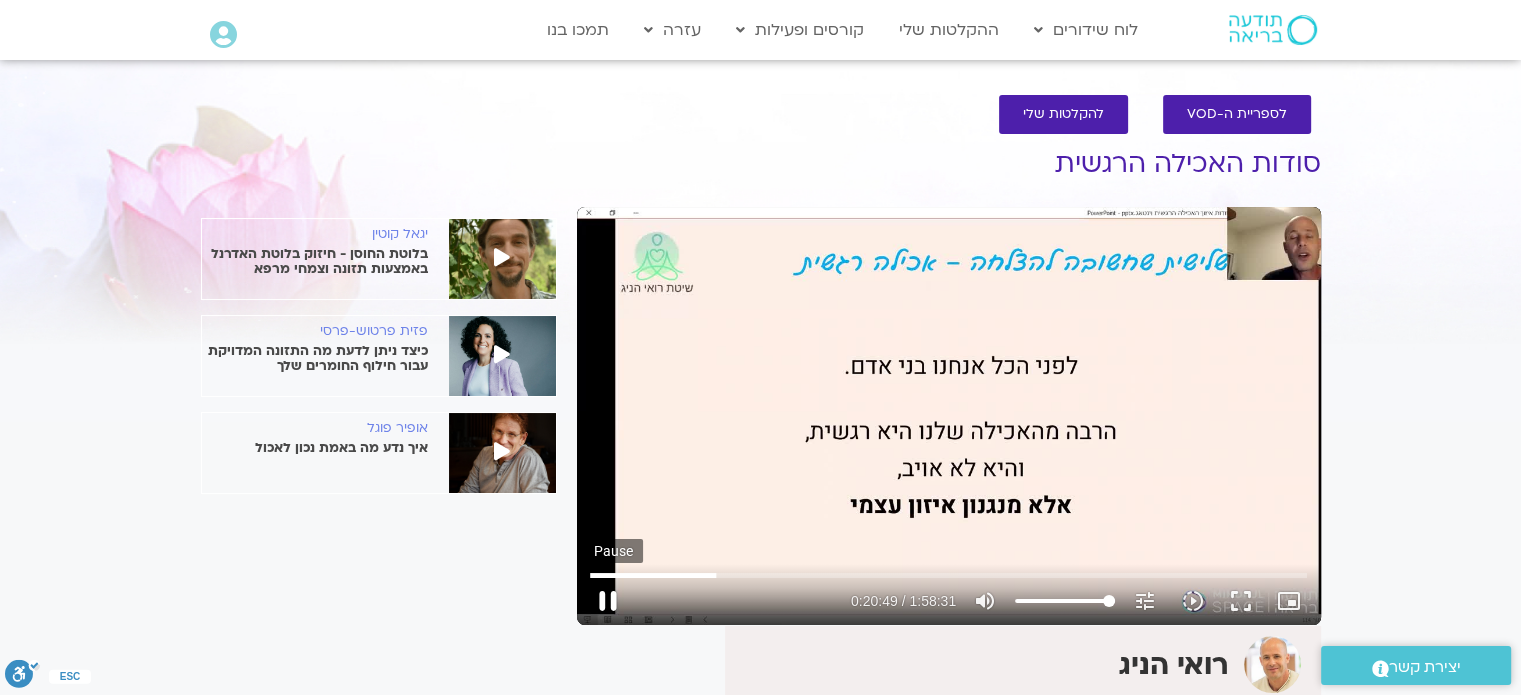 click on "pause" at bounding box center (608, 601) 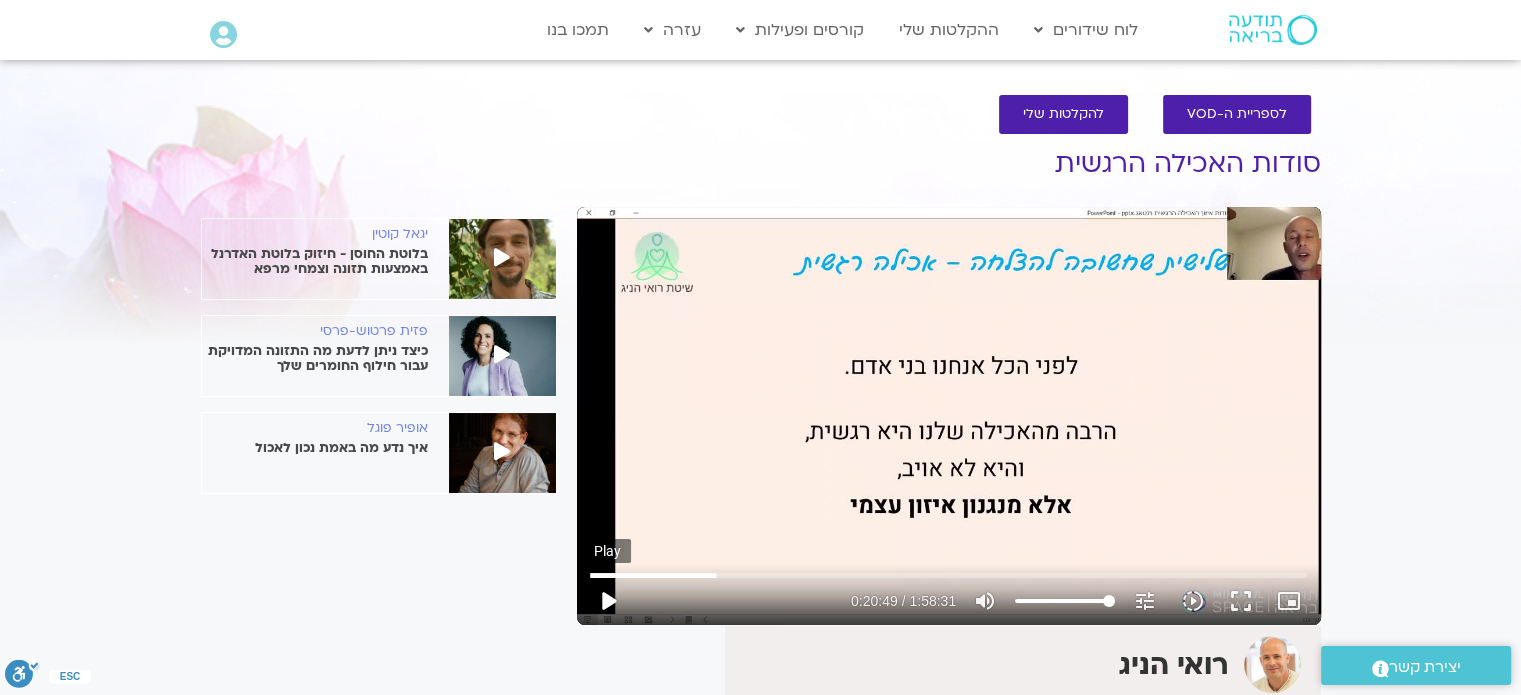 click on "play_arrow" at bounding box center (608, 601) 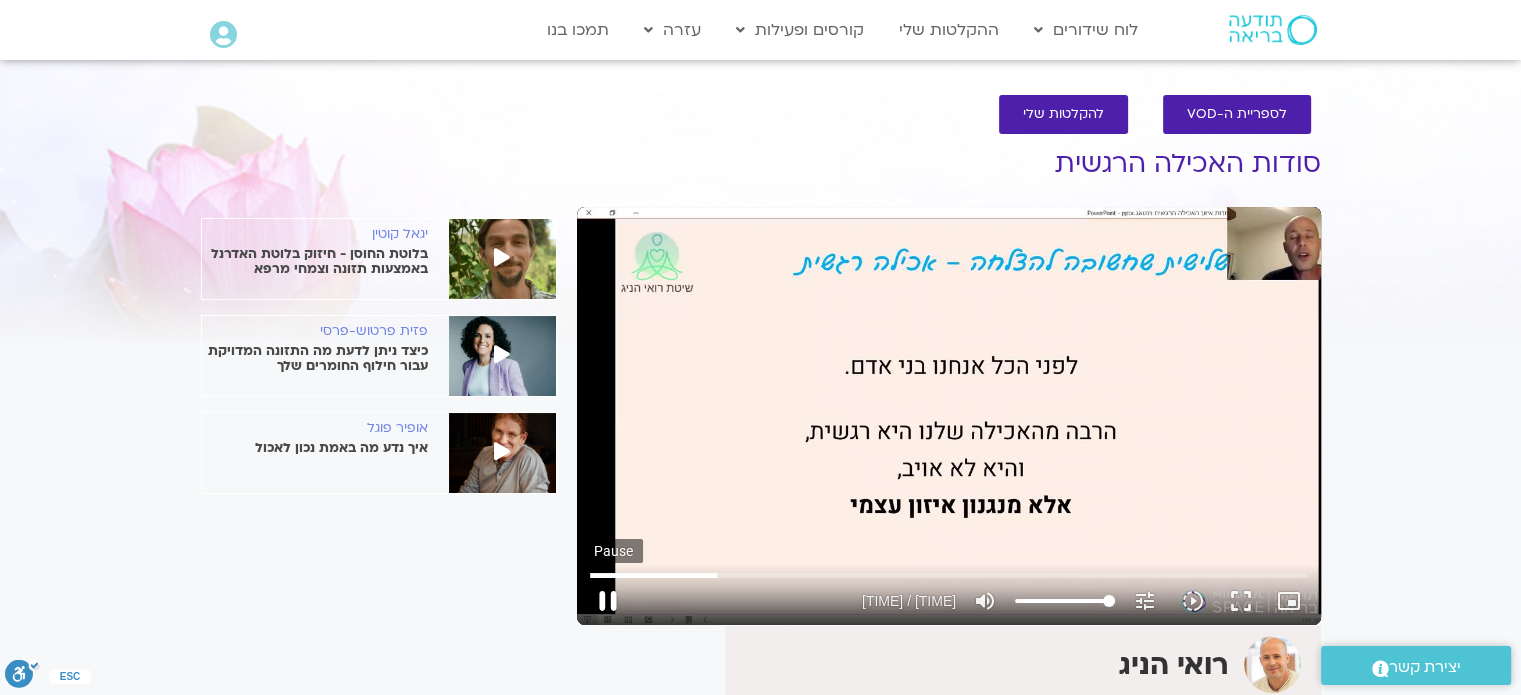click on "pause" at bounding box center [608, 601] 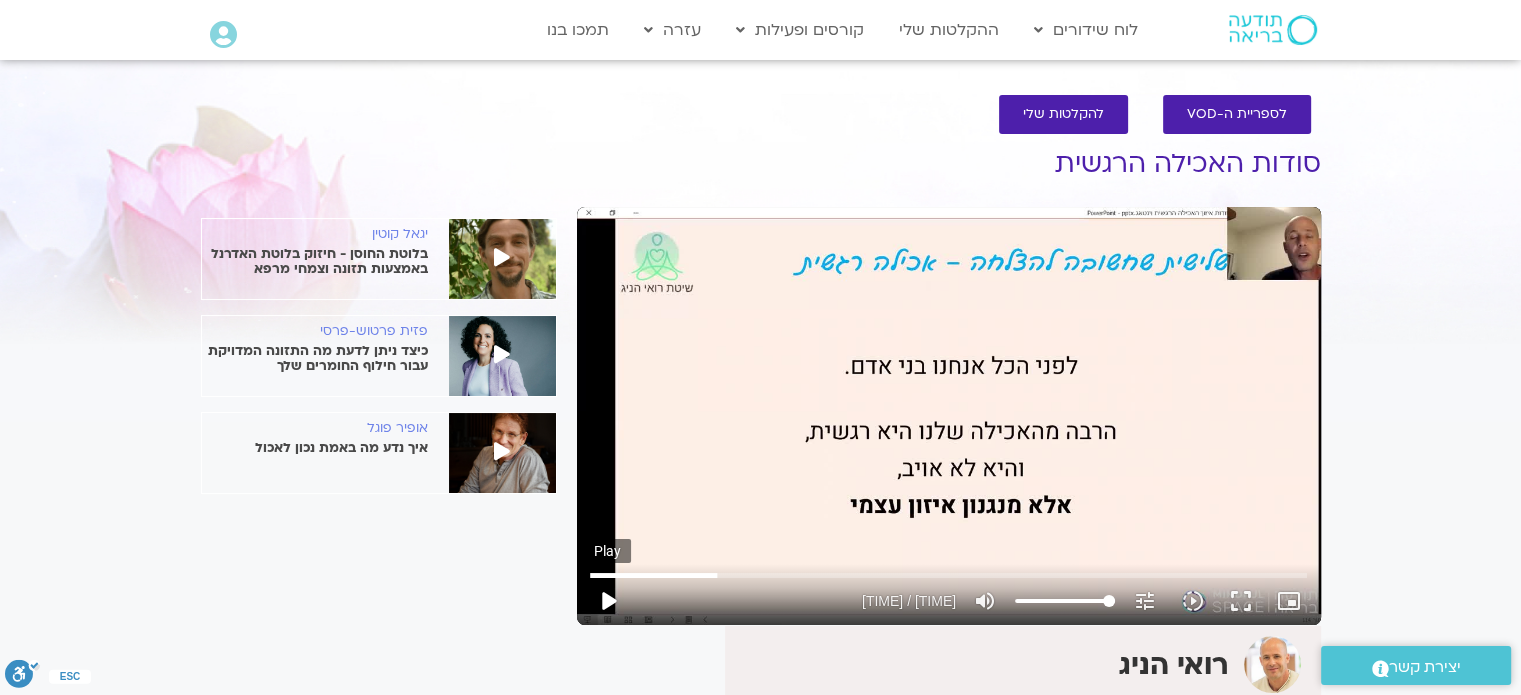 click on "play_arrow" at bounding box center (608, 601) 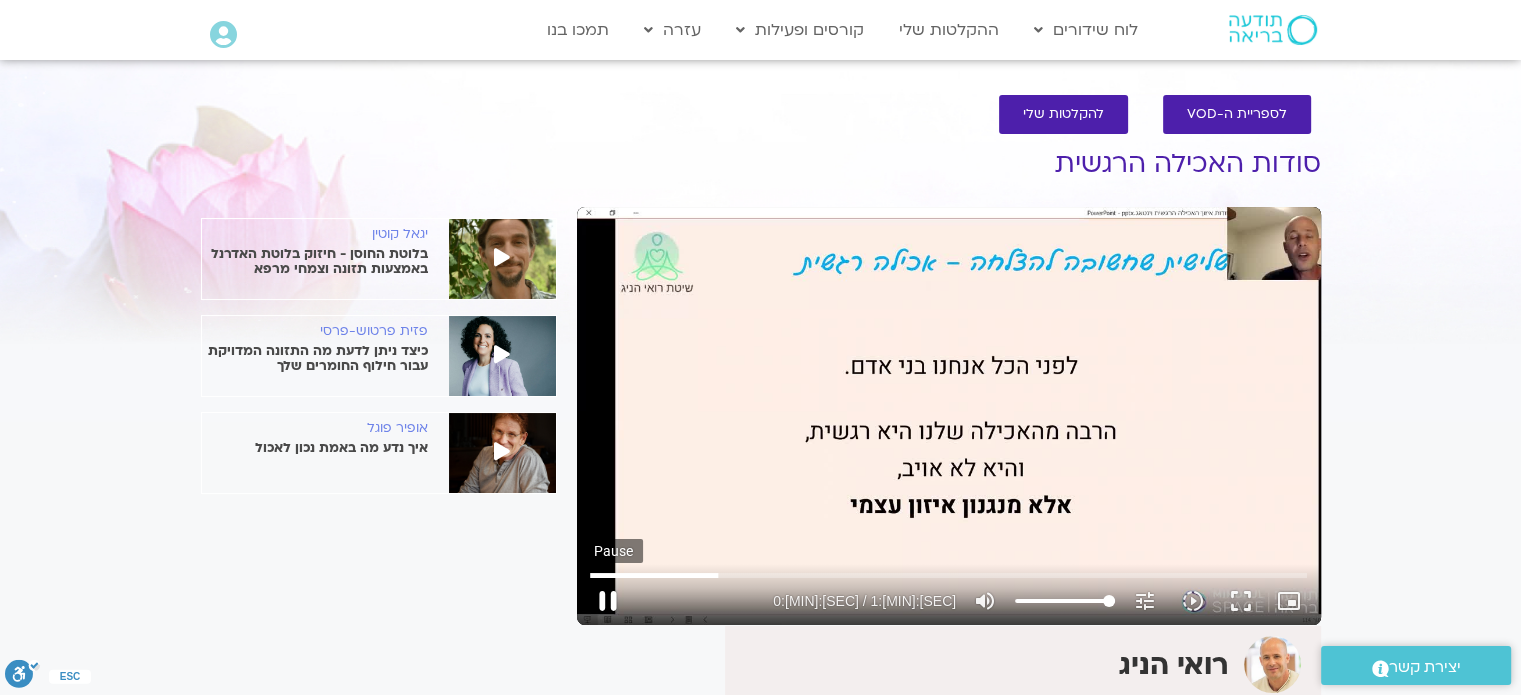 click on "pause" at bounding box center (608, 601) 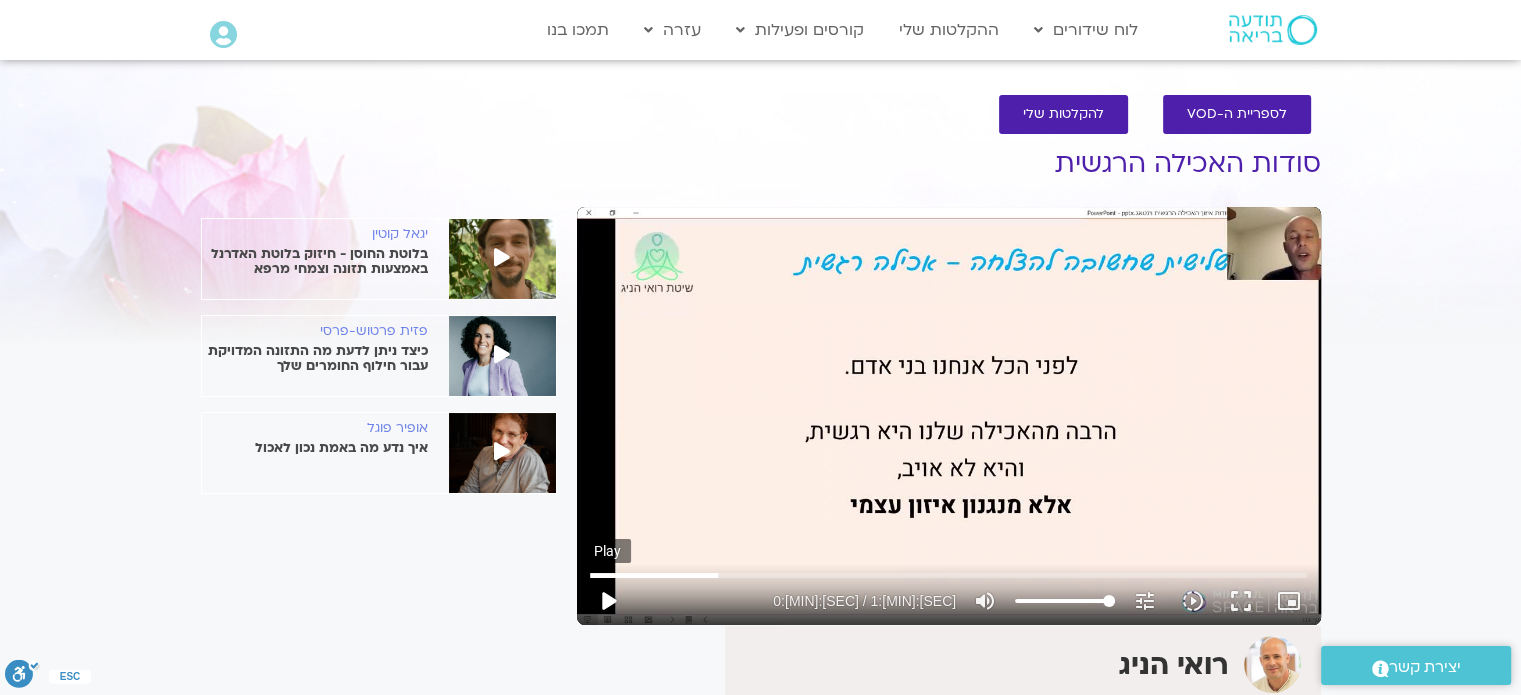 click on "play_arrow" at bounding box center (608, 601) 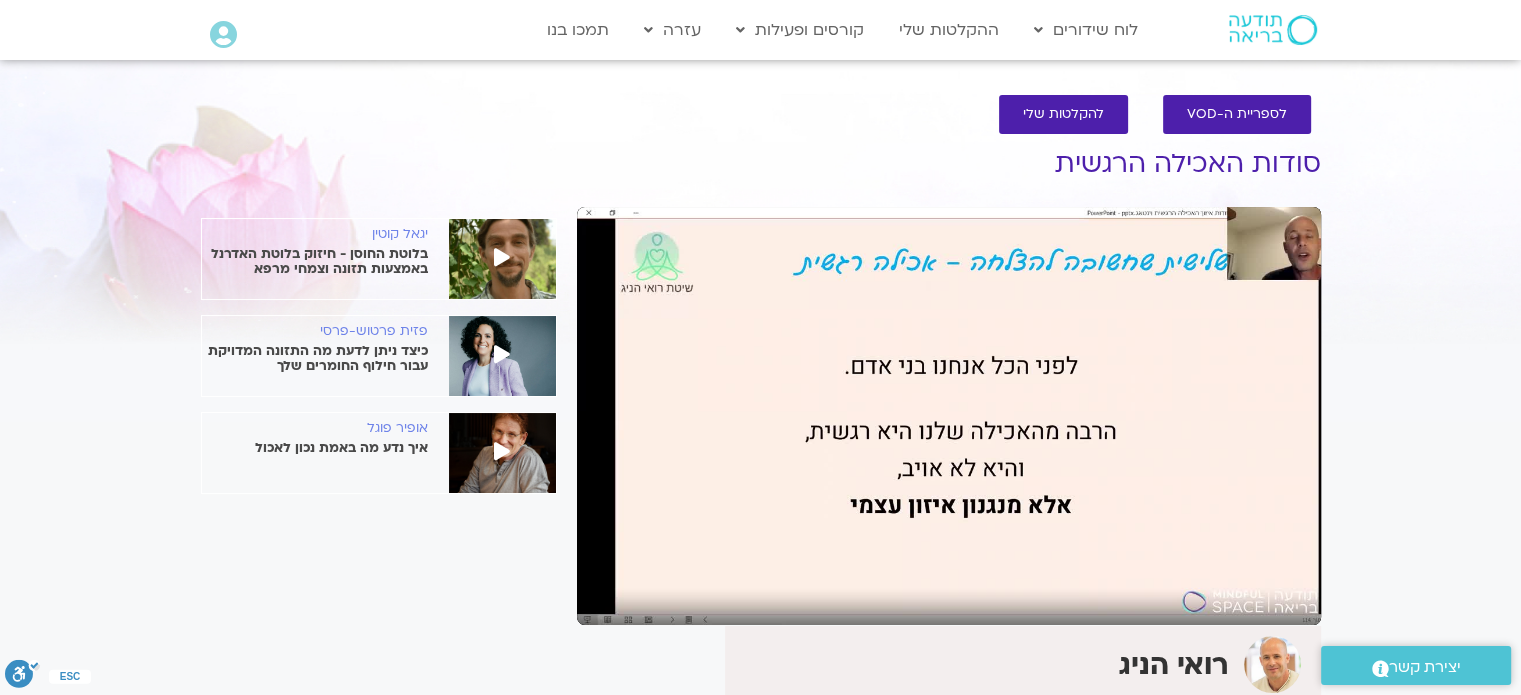 click on "pause" at bounding box center [608, 601] 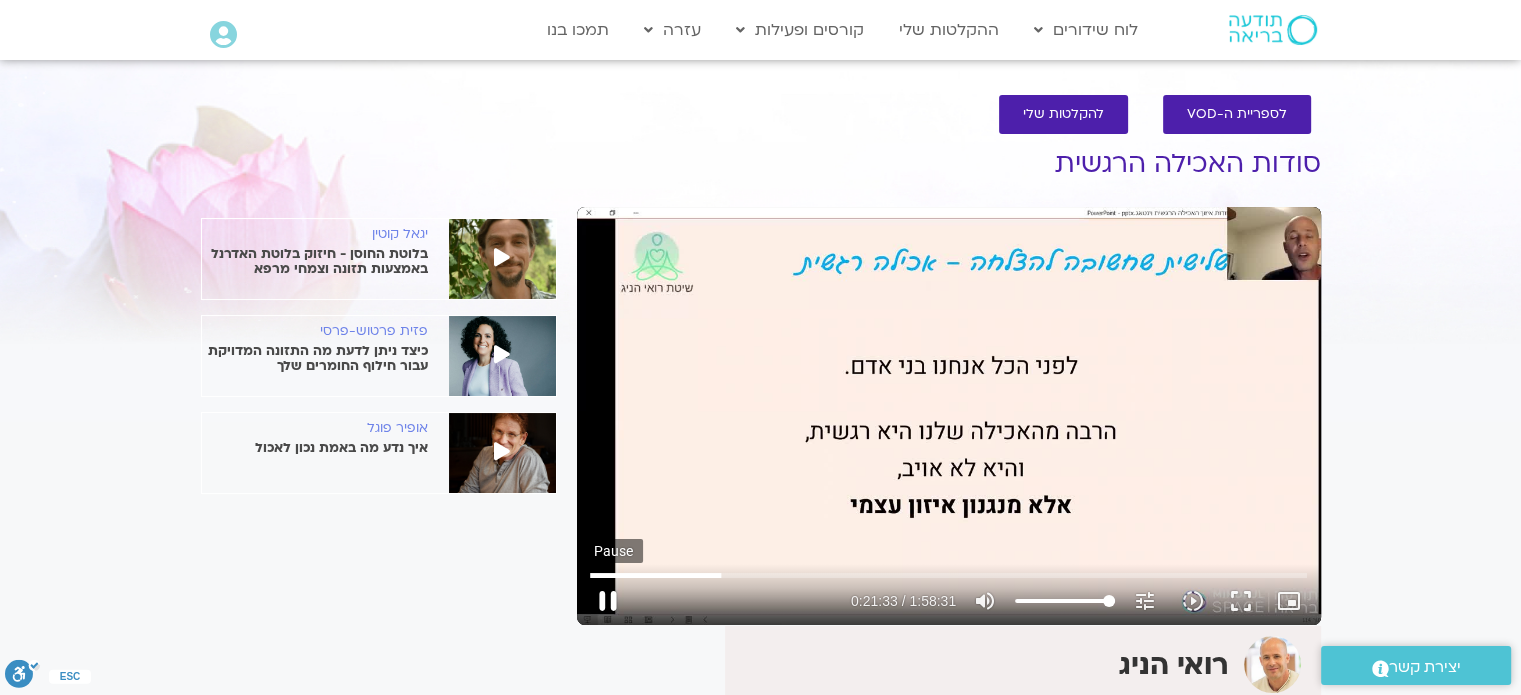 click on "pause" at bounding box center (608, 601) 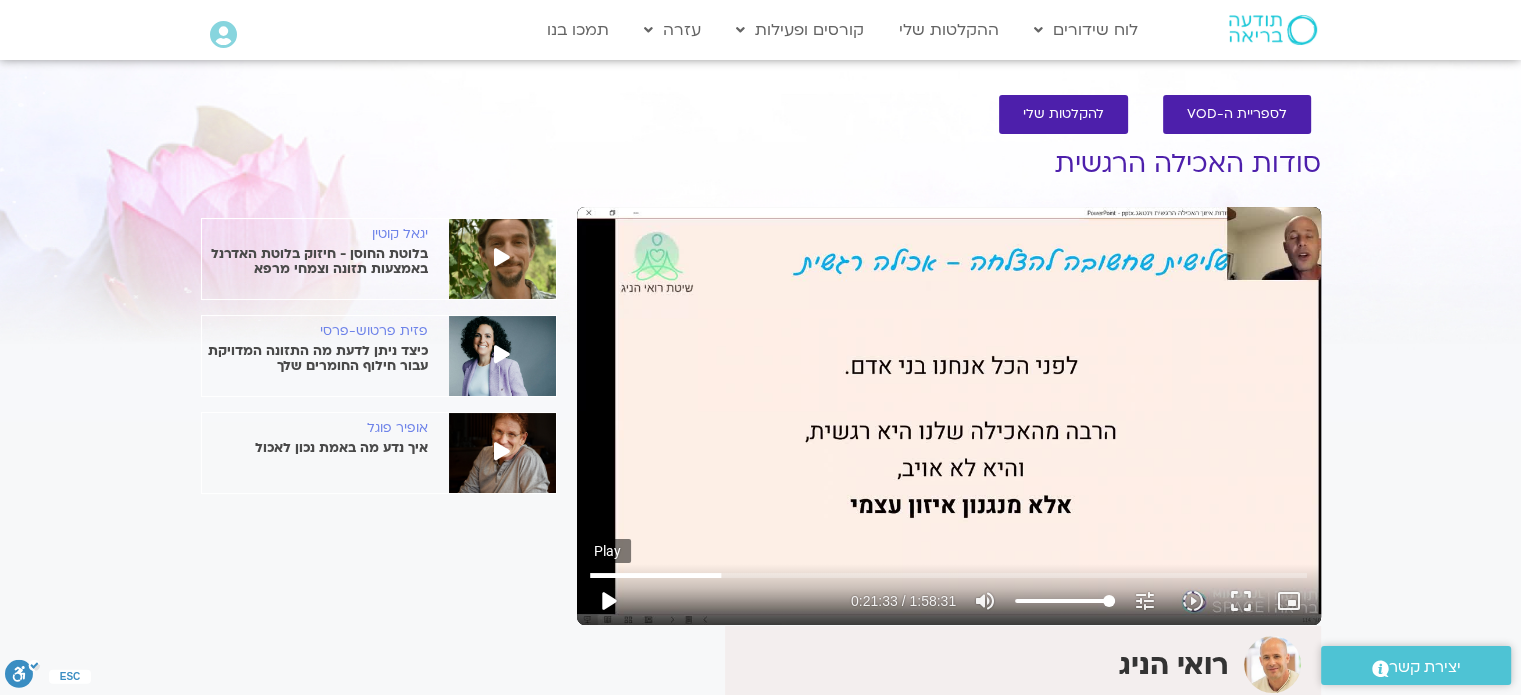click on "play_arrow" at bounding box center [608, 601] 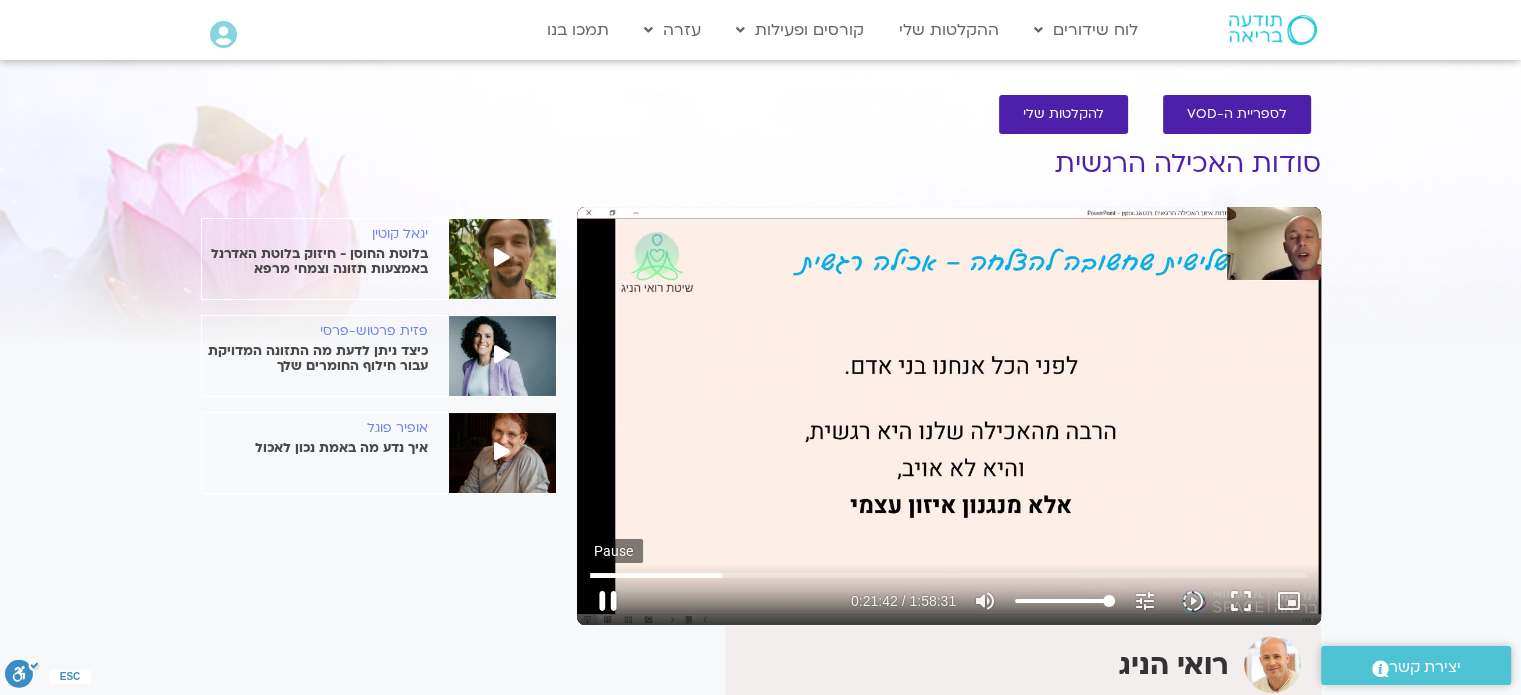 click on "pause" at bounding box center (608, 601) 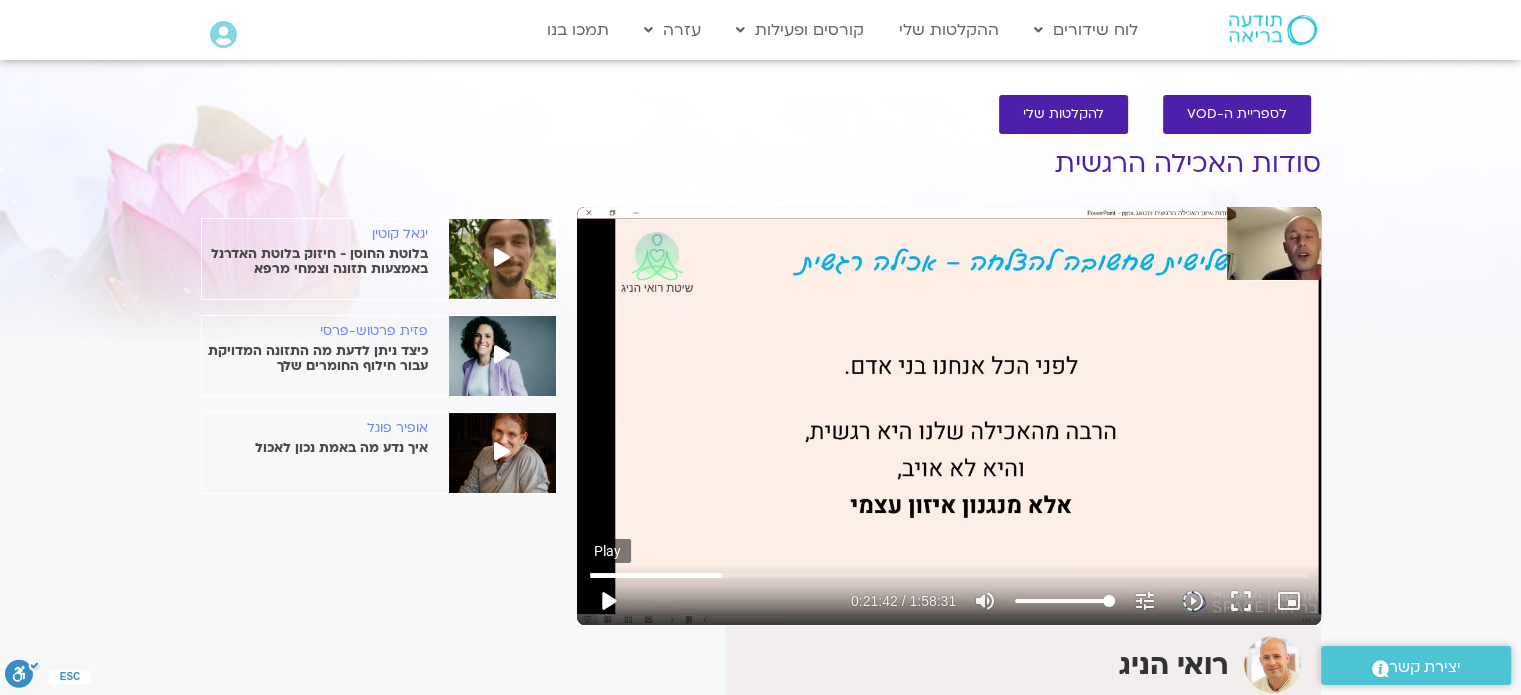 click on "play_arrow" at bounding box center (608, 601) 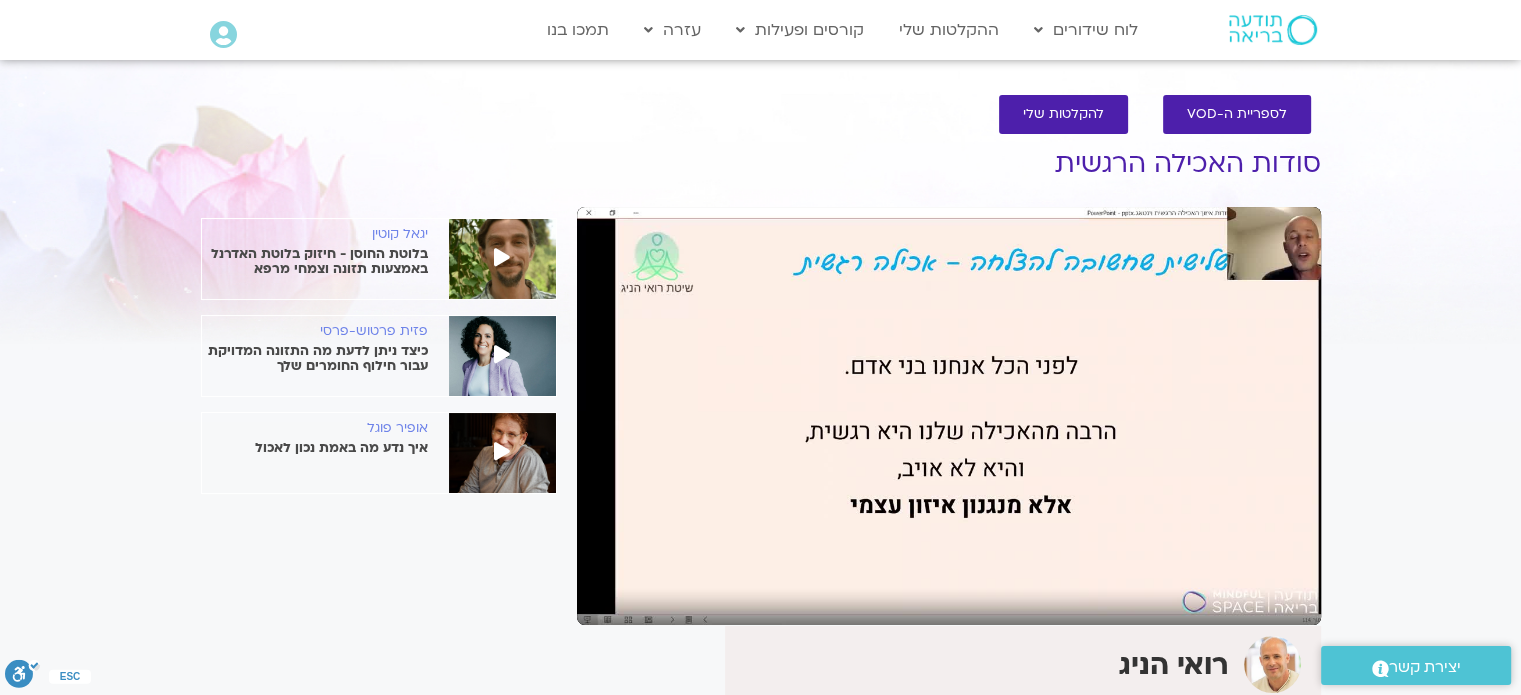 click on "pause" at bounding box center (608, 601) 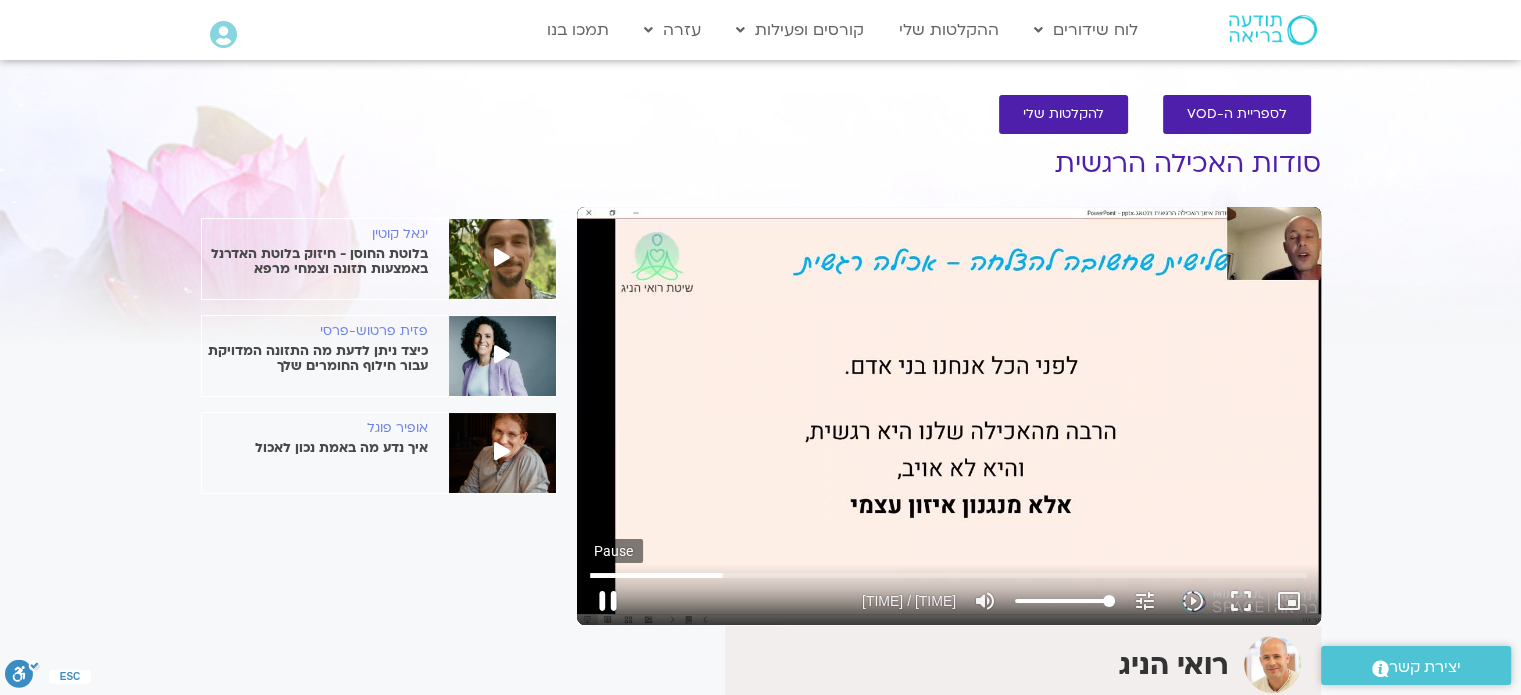 click on "pause" at bounding box center [608, 601] 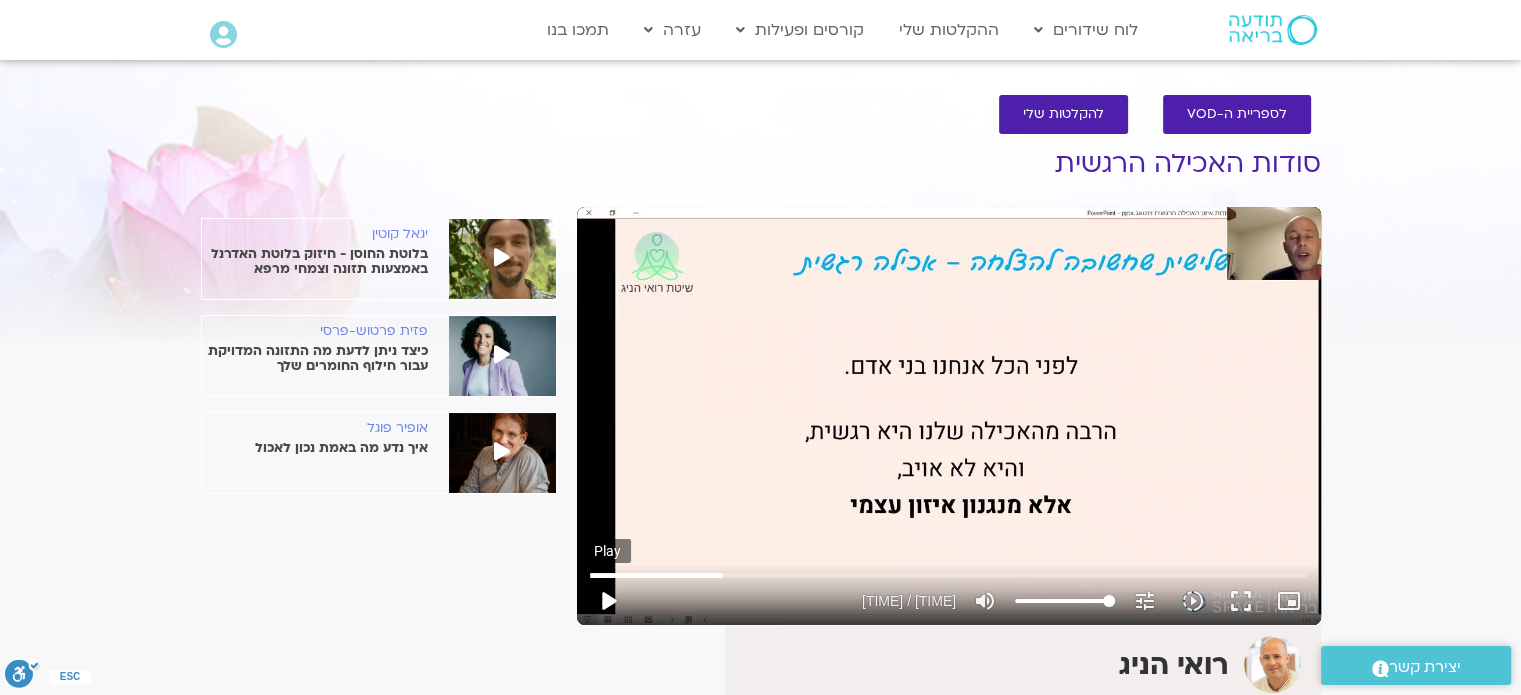 click on "play_arrow" at bounding box center (608, 601) 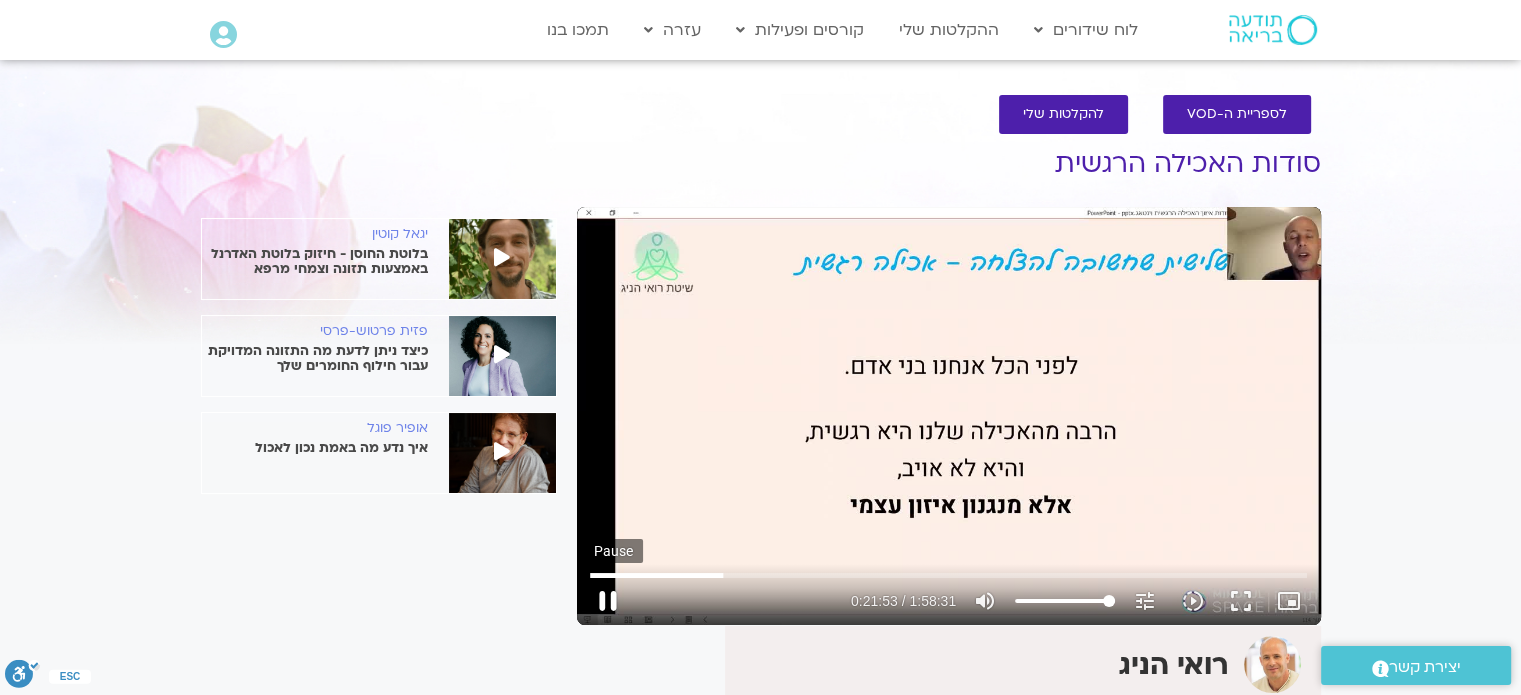 click on "pause" at bounding box center [608, 601] 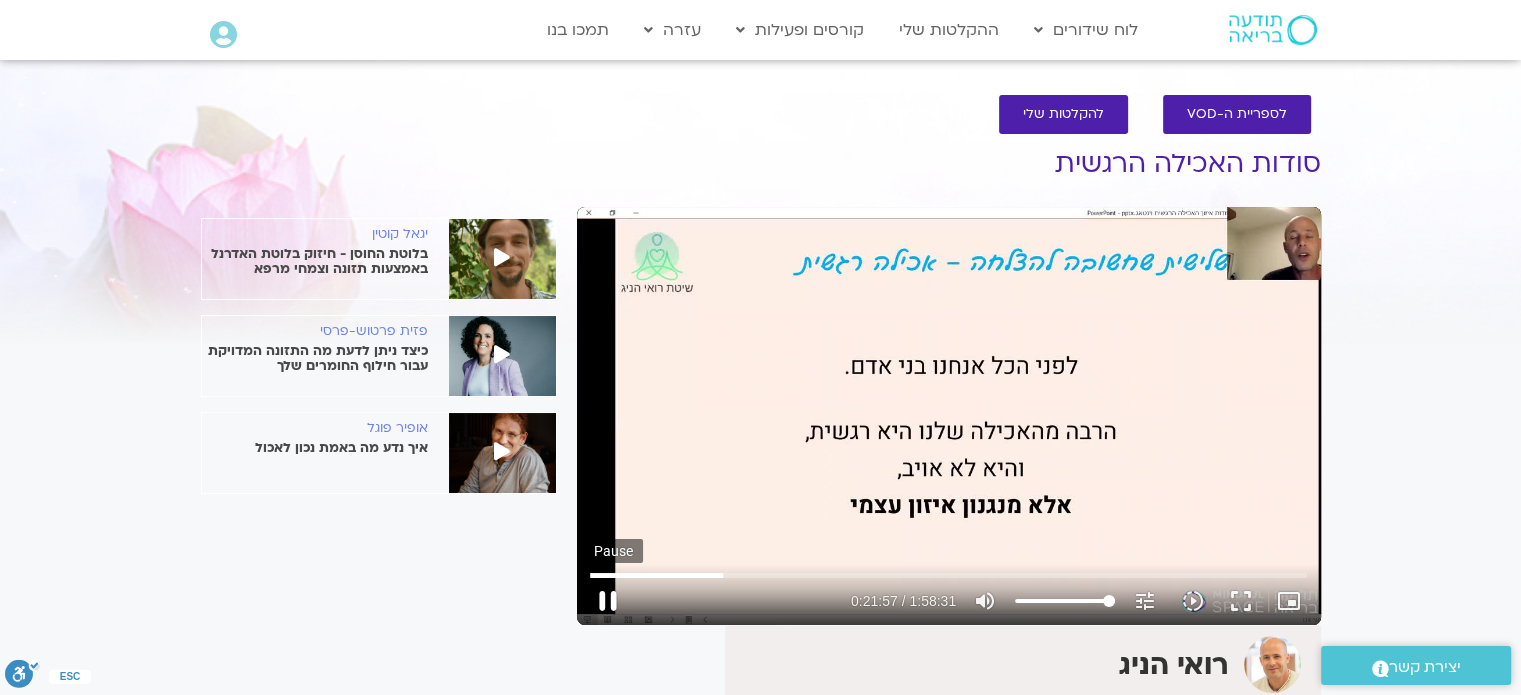 click on "pause" at bounding box center (608, 601) 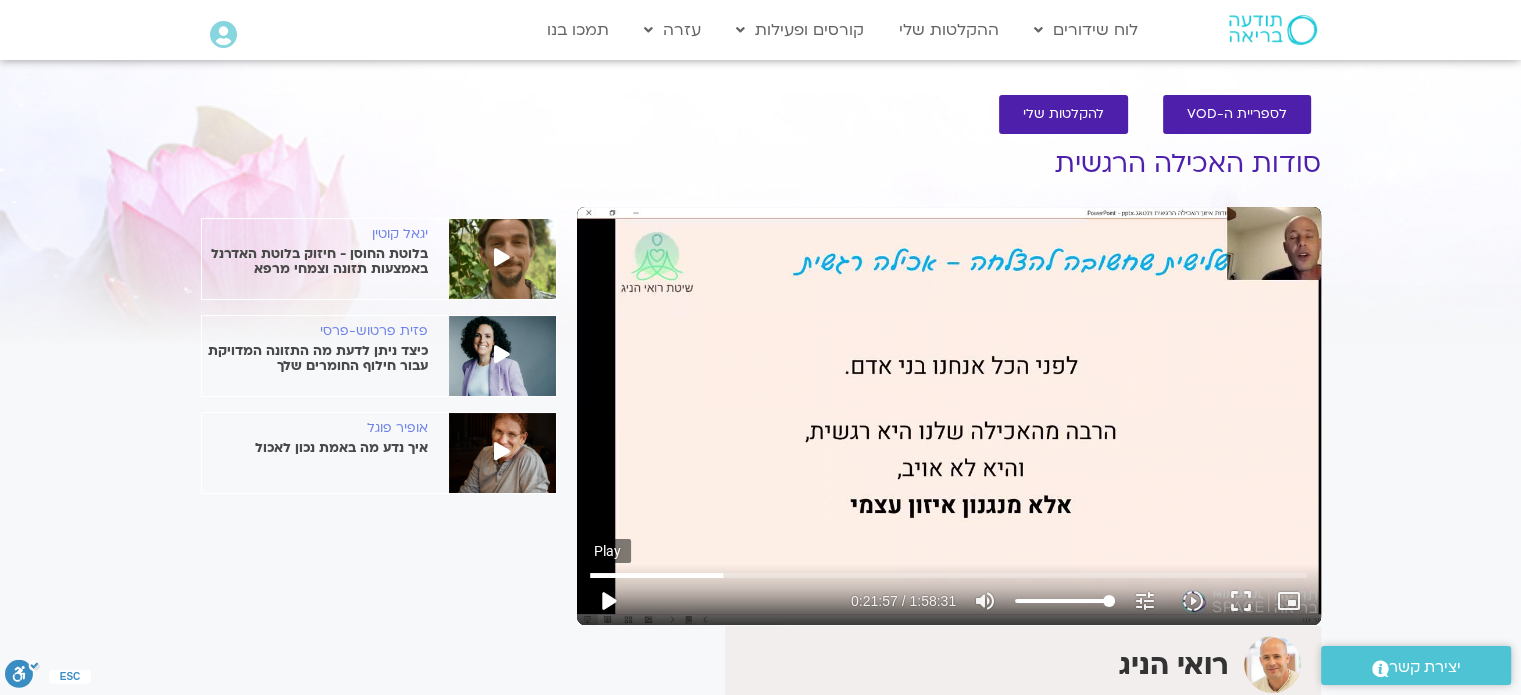 click on "play_arrow" at bounding box center (608, 601) 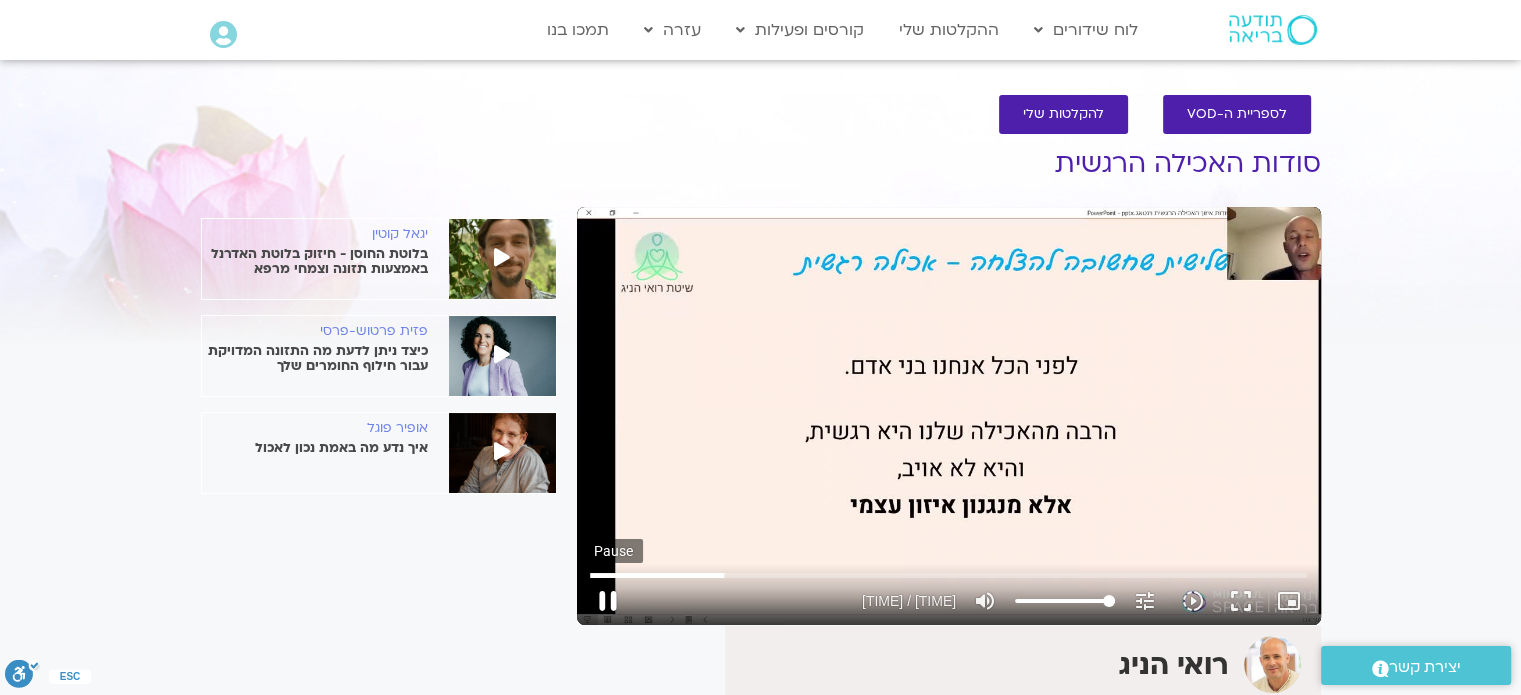 click on "pause" at bounding box center [608, 601] 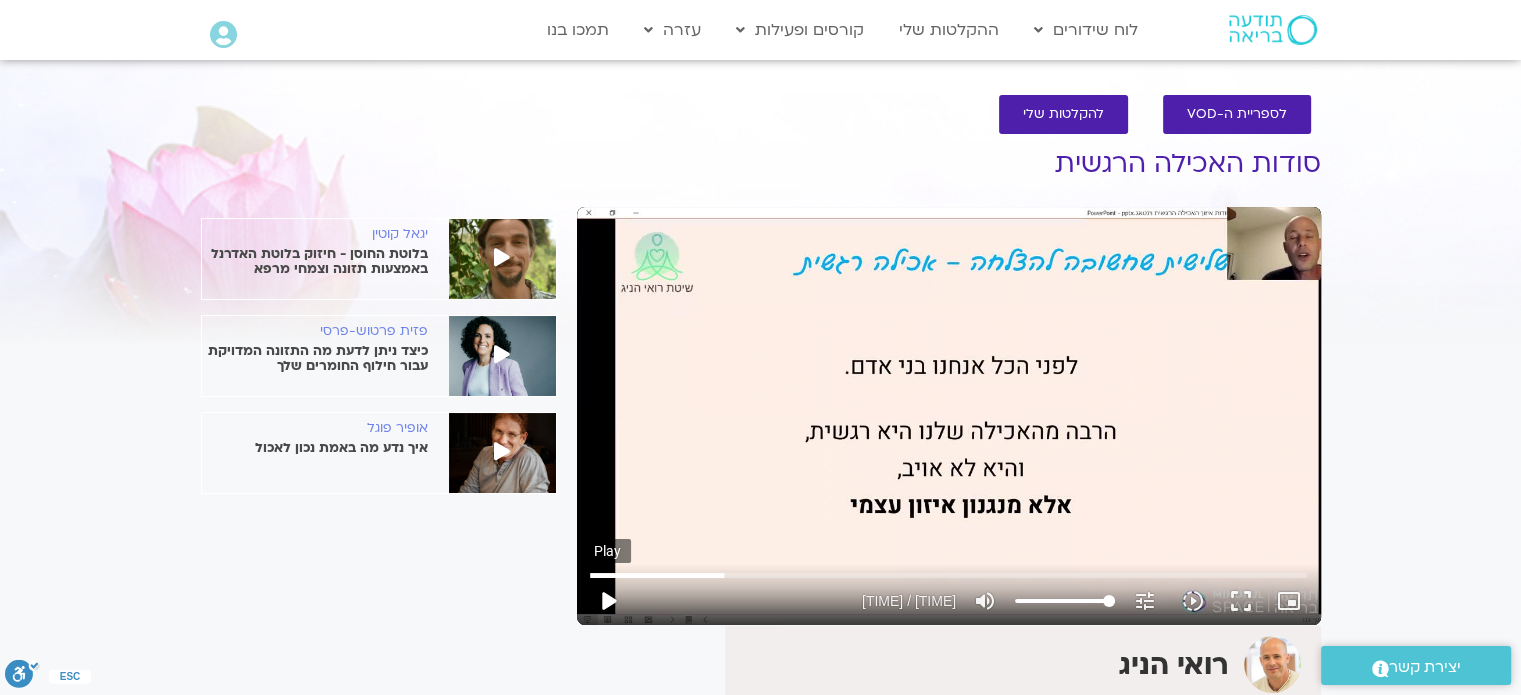 click on "play_arrow" at bounding box center (608, 601) 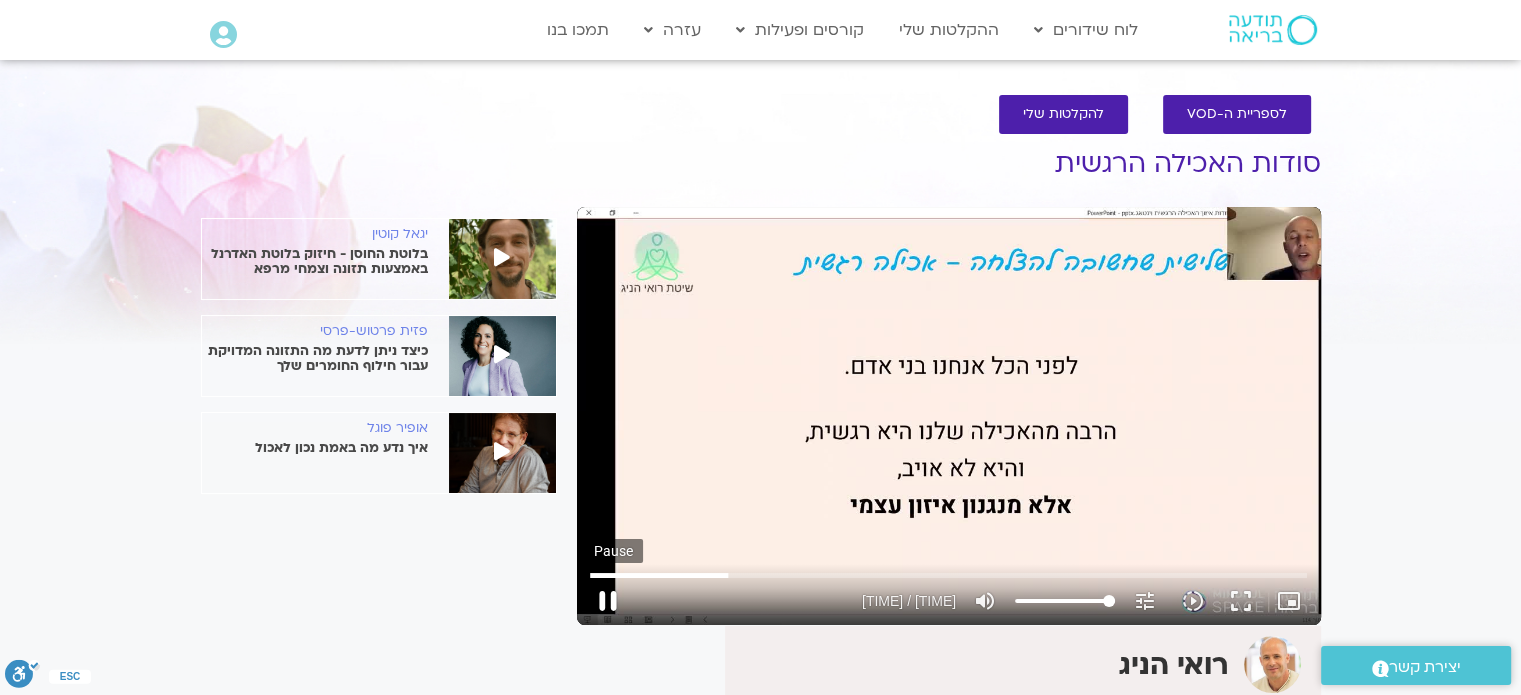 click on "pause" at bounding box center (608, 601) 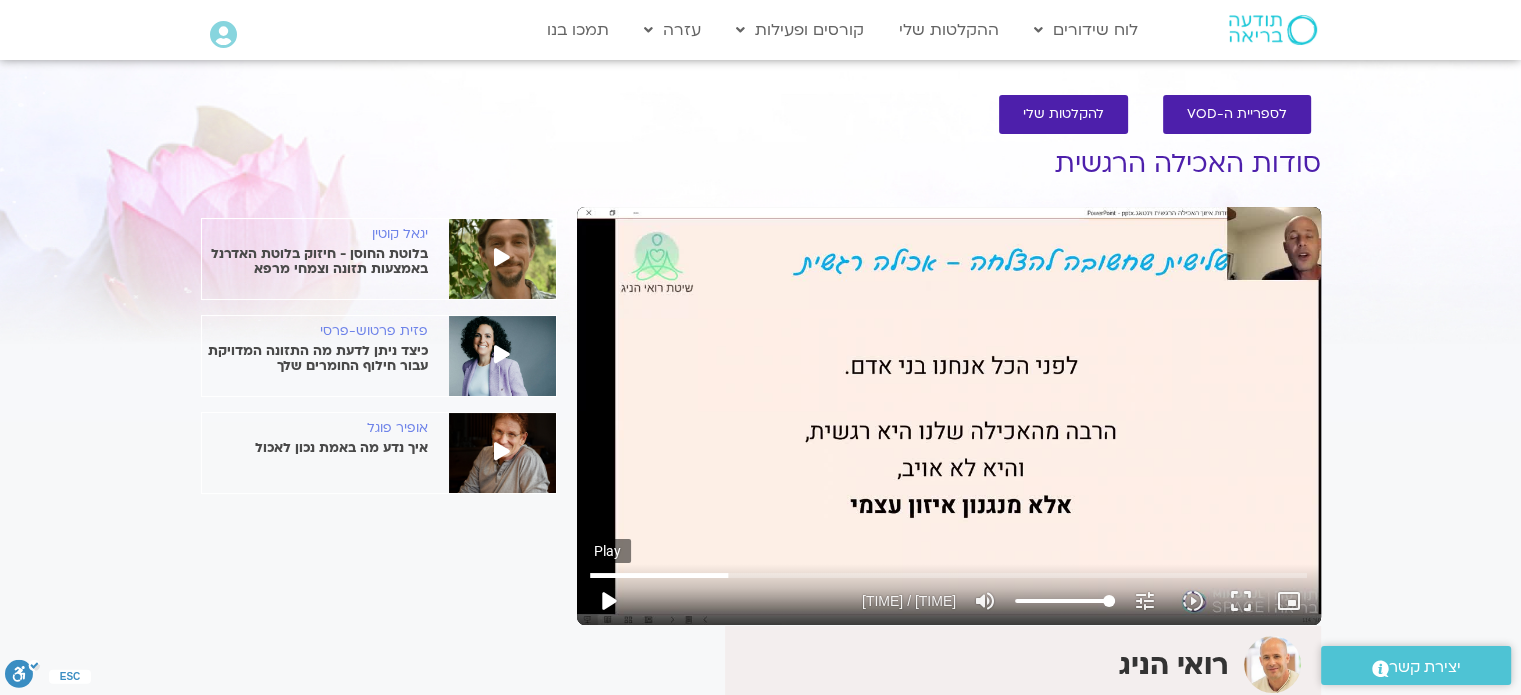 click on "play_arrow" at bounding box center (608, 601) 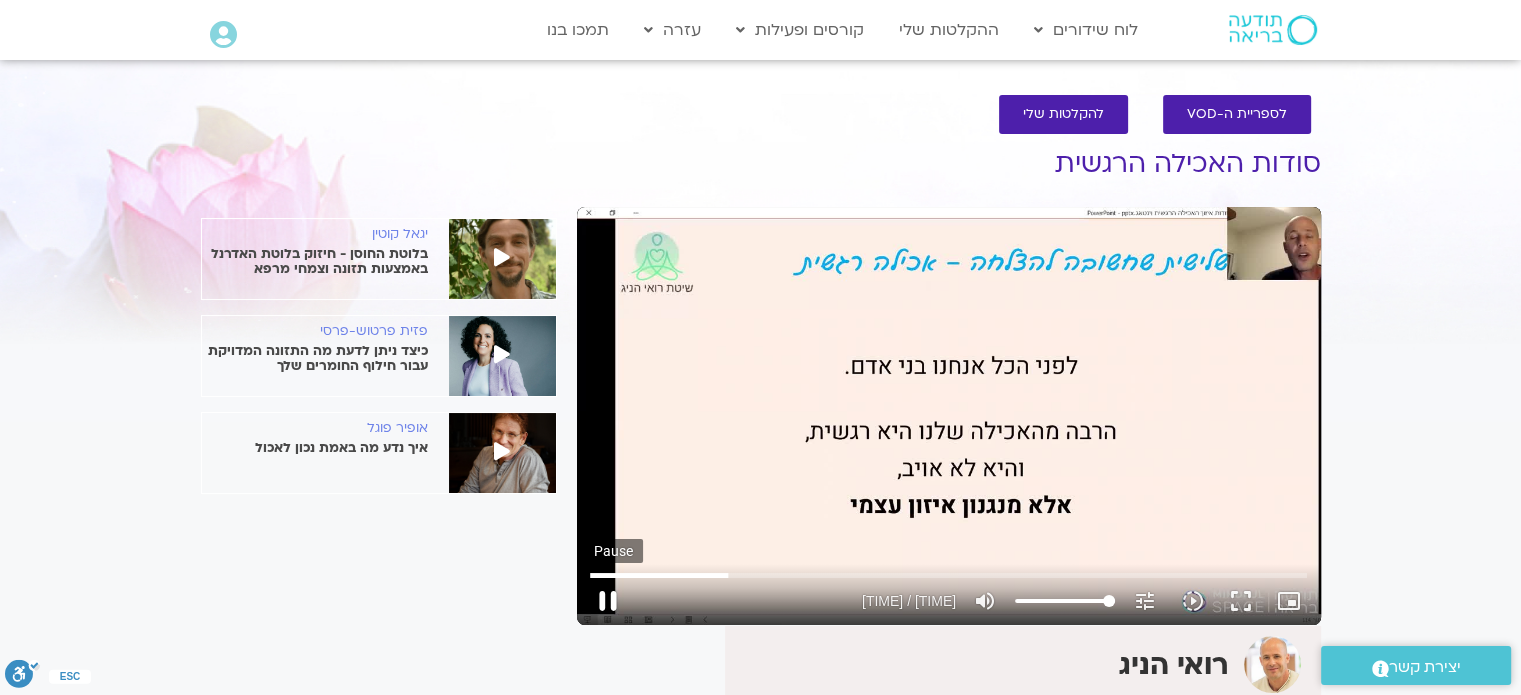 click on "pause" at bounding box center [608, 601] 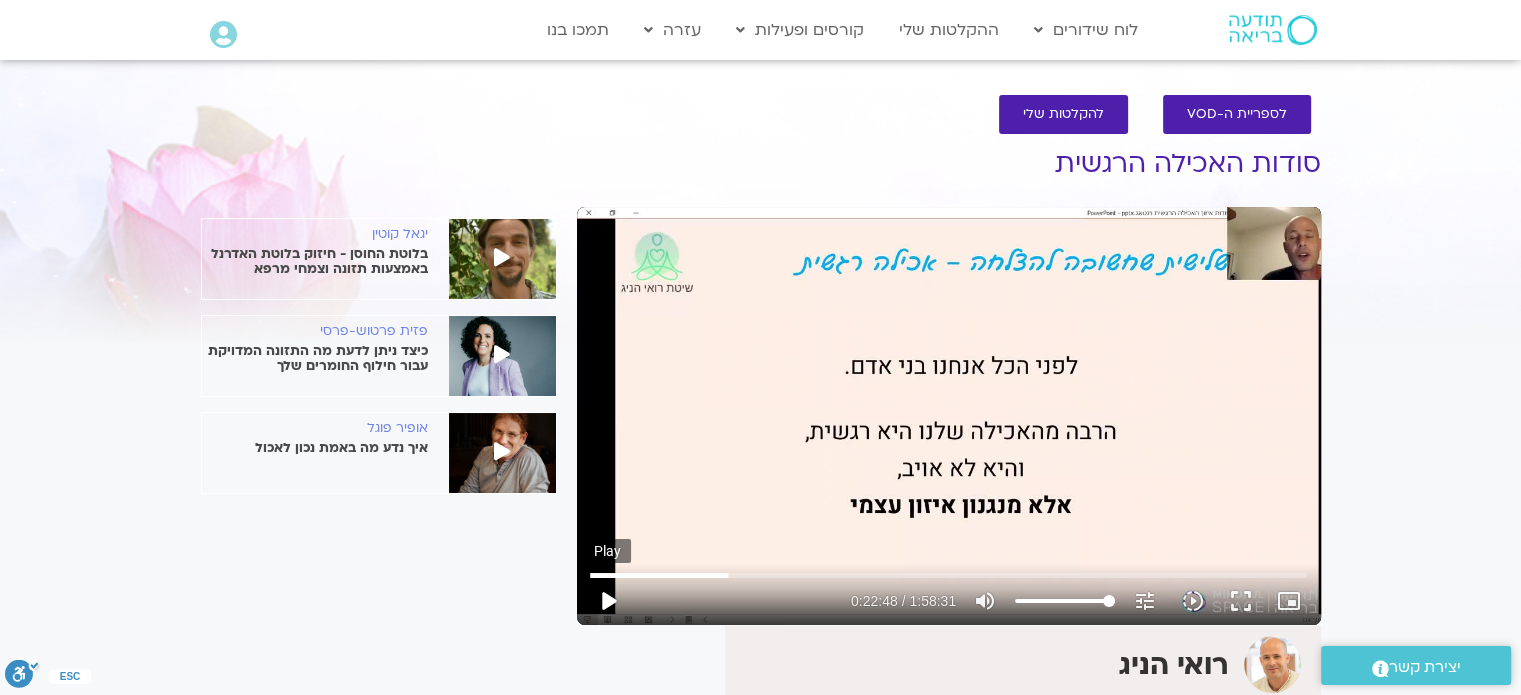 click on "play_arrow" at bounding box center (608, 601) 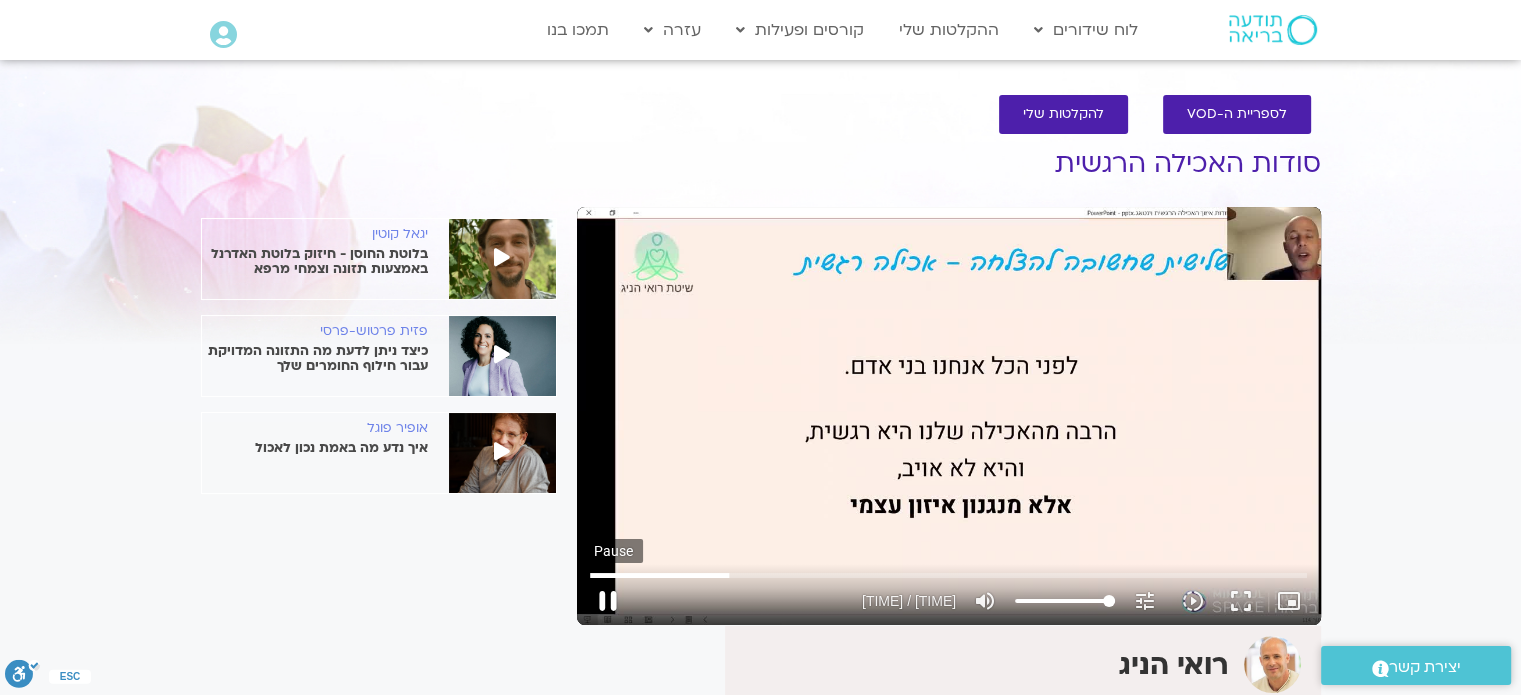click on "pause" at bounding box center (608, 601) 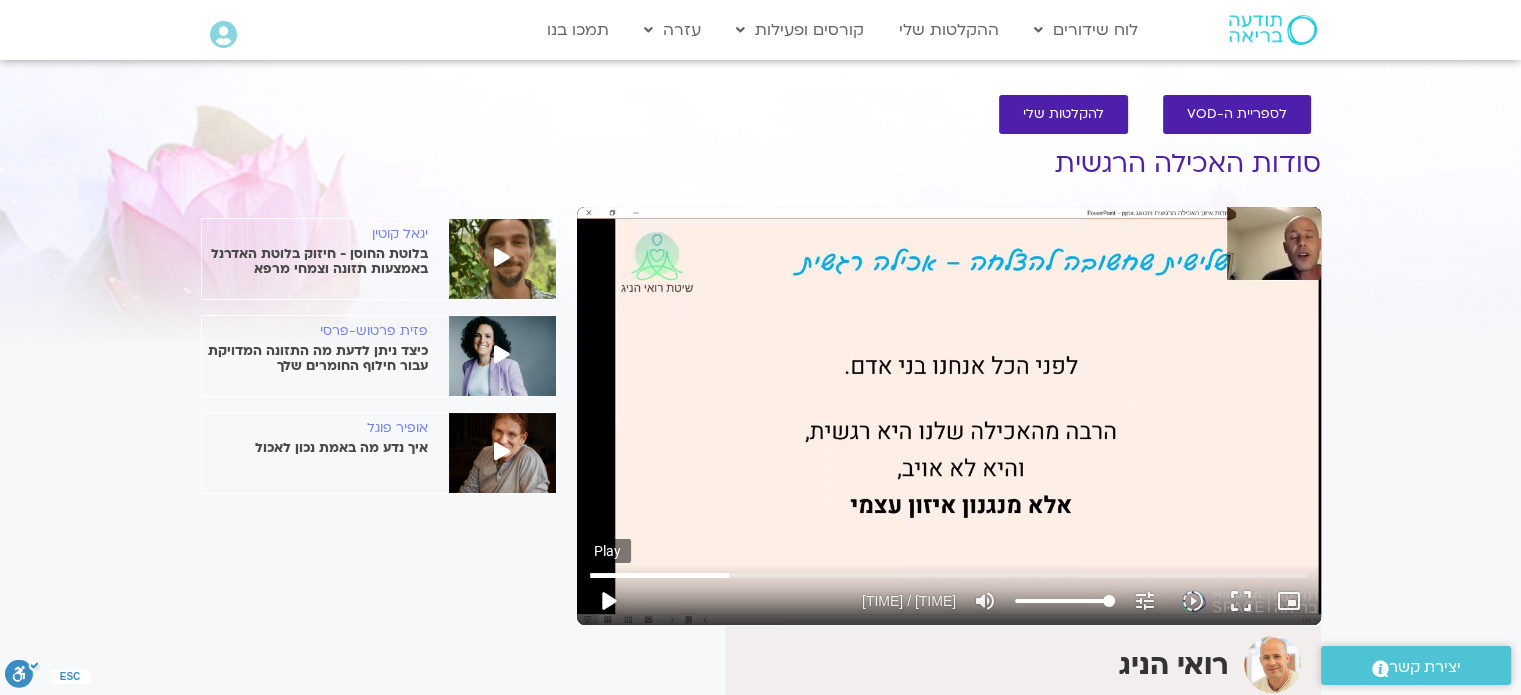 click on "play_arrow" at bounding box center [608, 601] 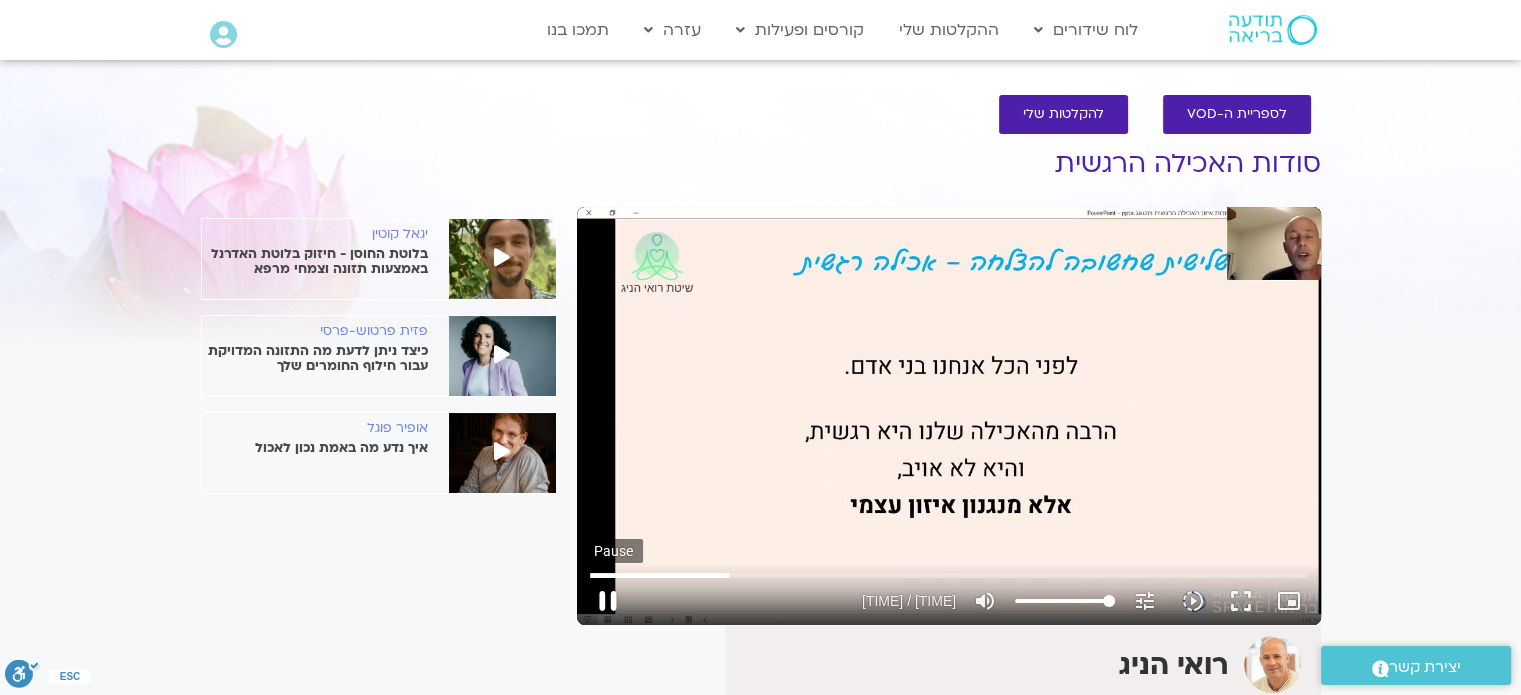 click on "pause" at bounding box center [608, 601] 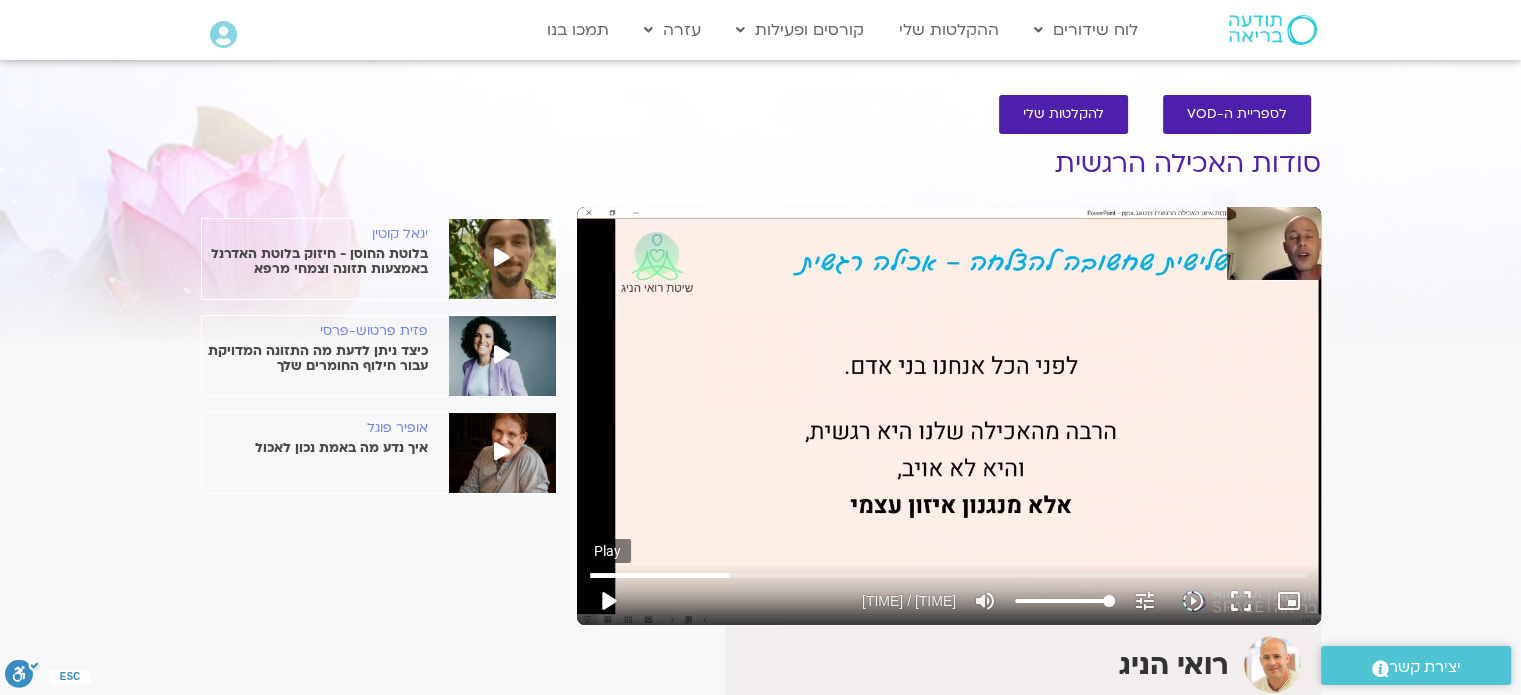 click on "play_arrow" at bounding box center (608, 601) 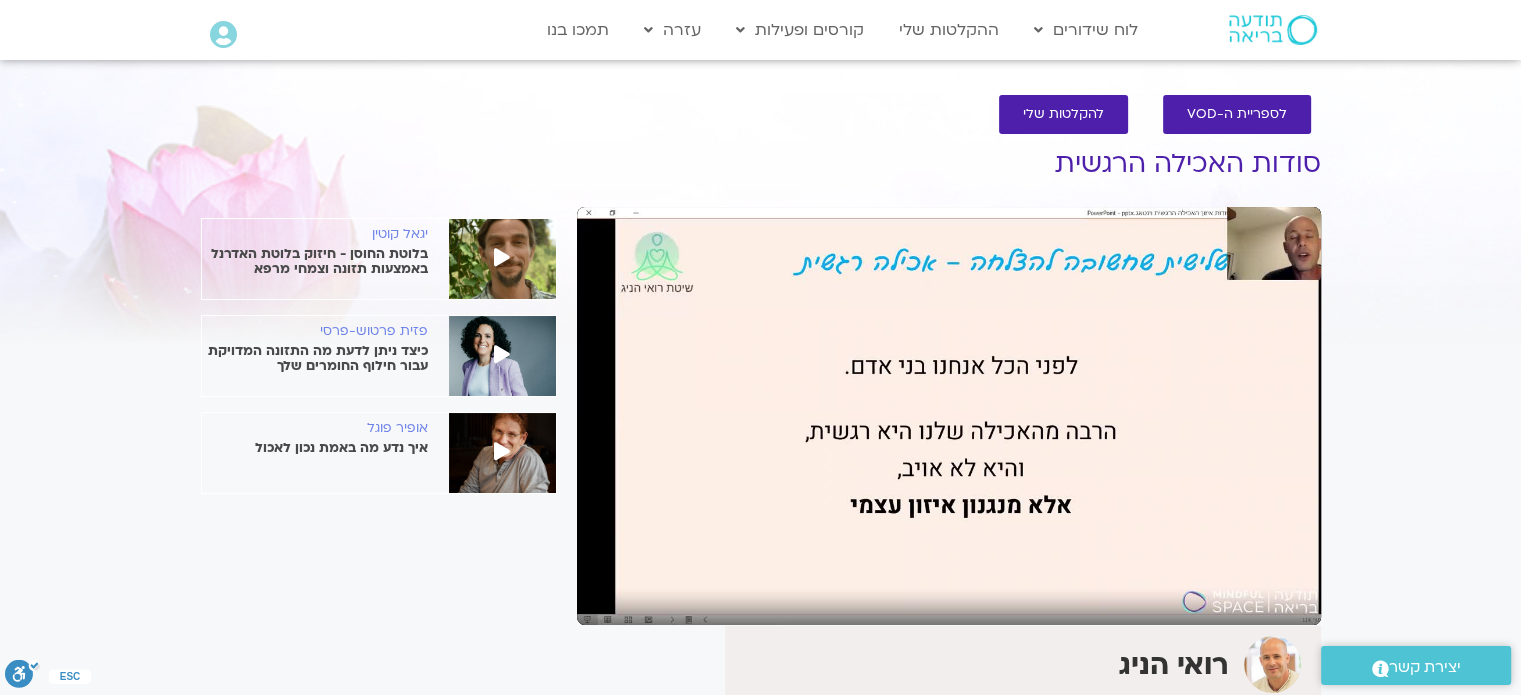click on "pause" at bounding box center [608, 601] 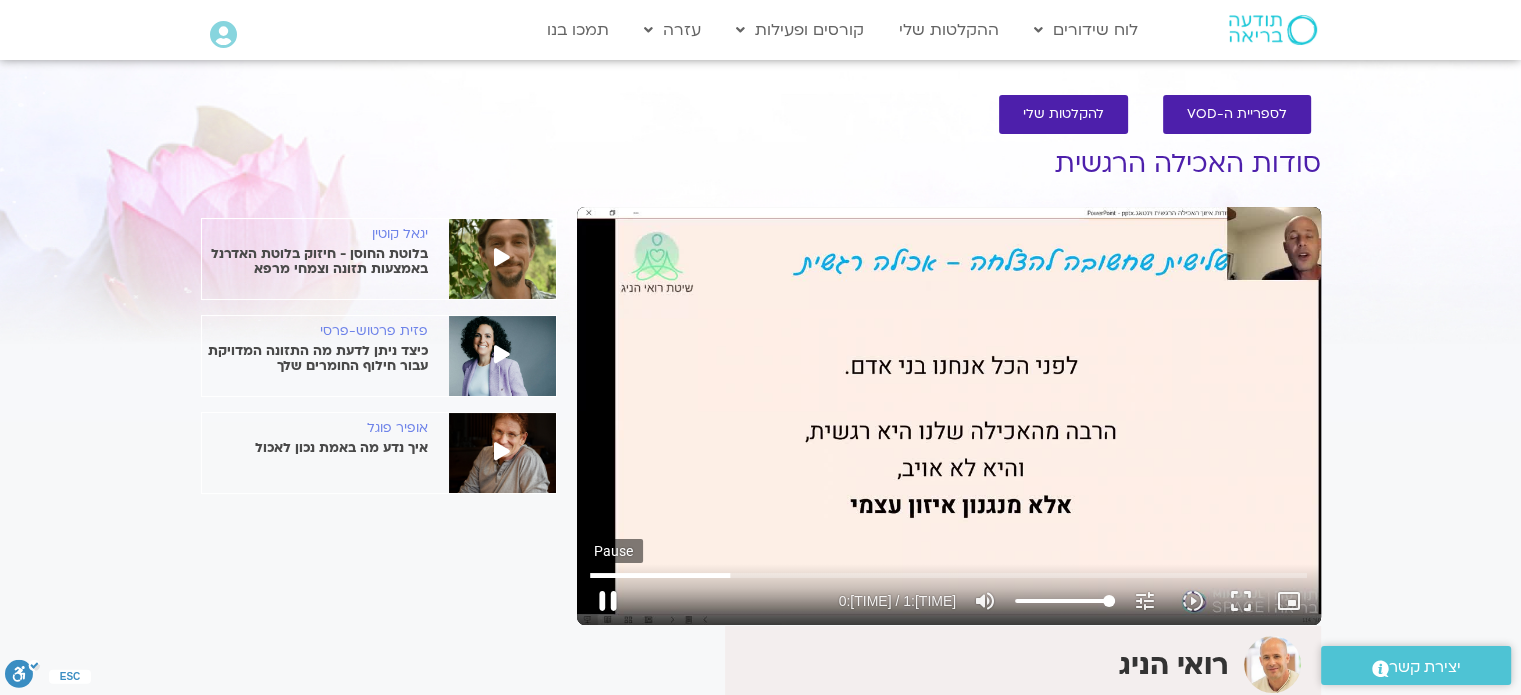 click on "pause" at bounding box center (608, 601) 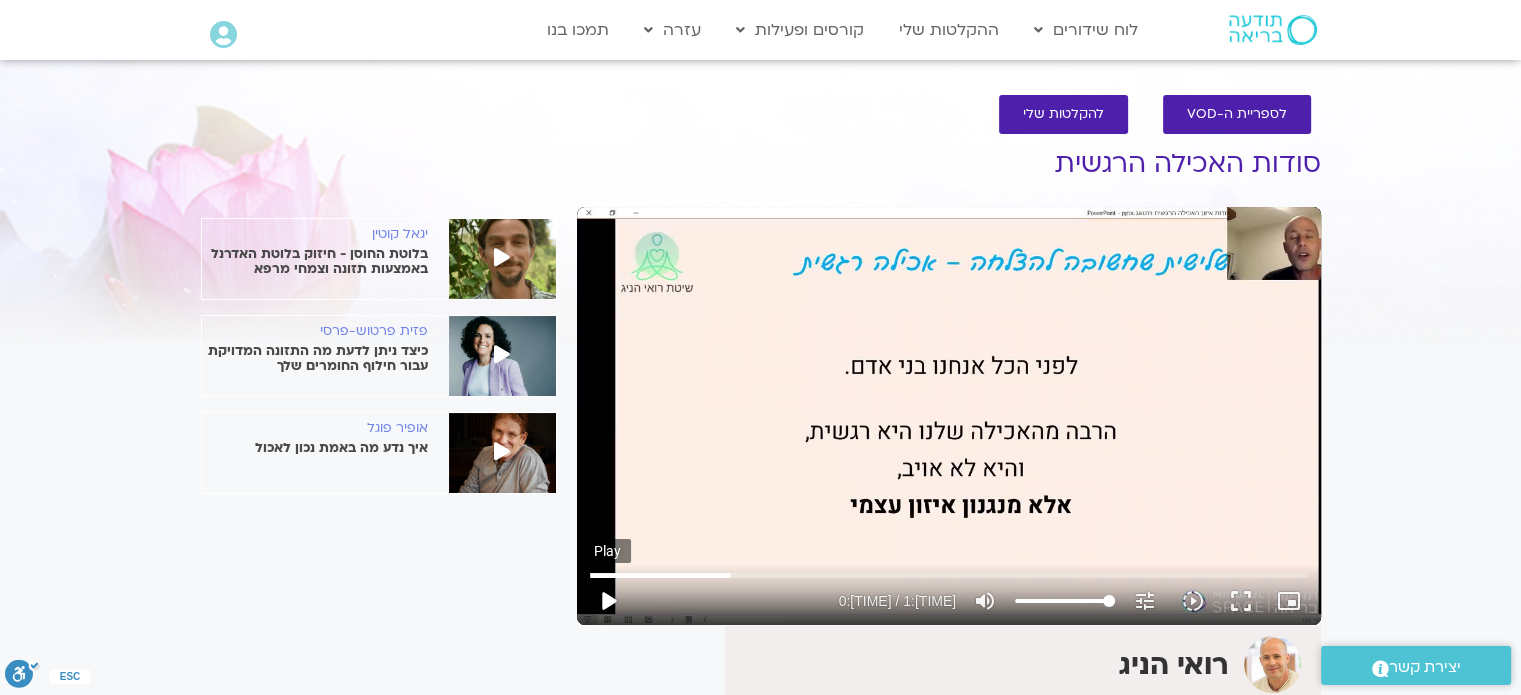 click on "play_arrow" at bounding box center [608, 601] 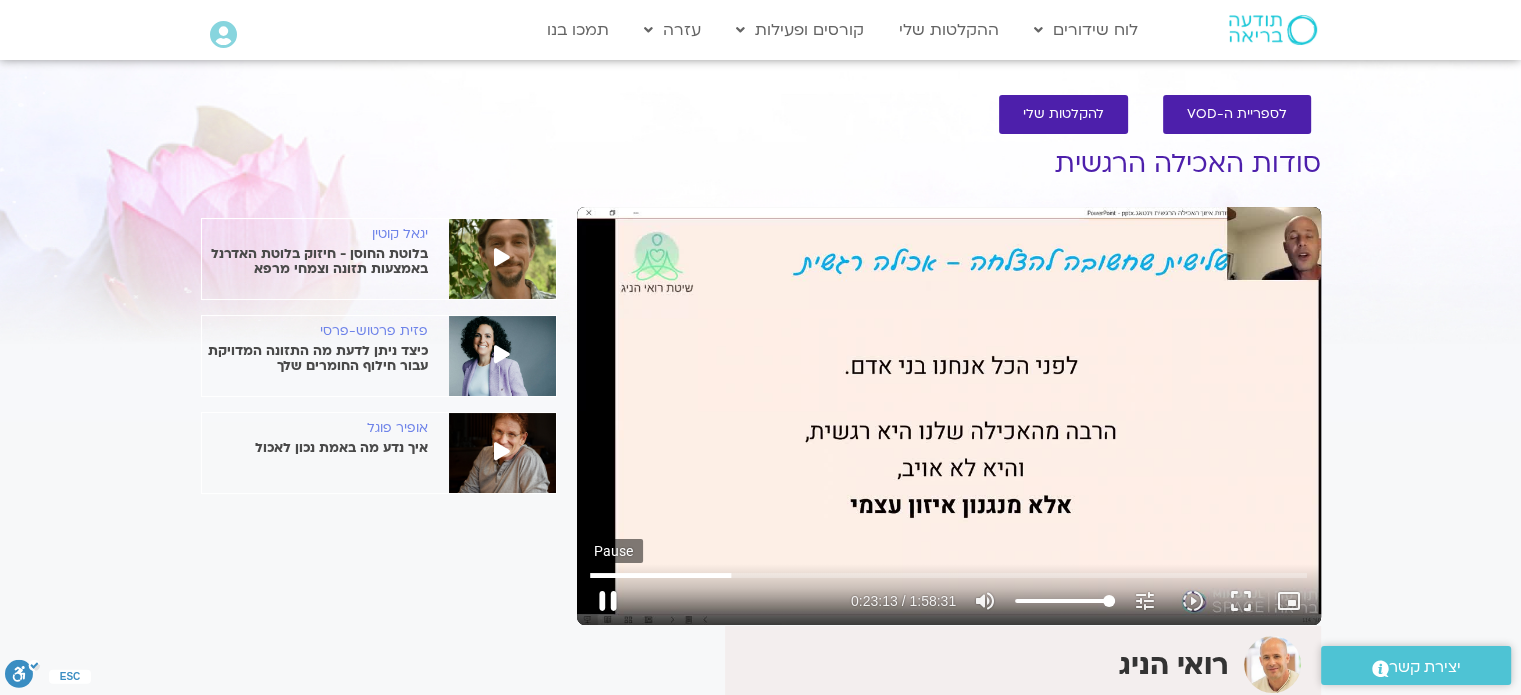 click on "pause" at bounding box center (608, 601) 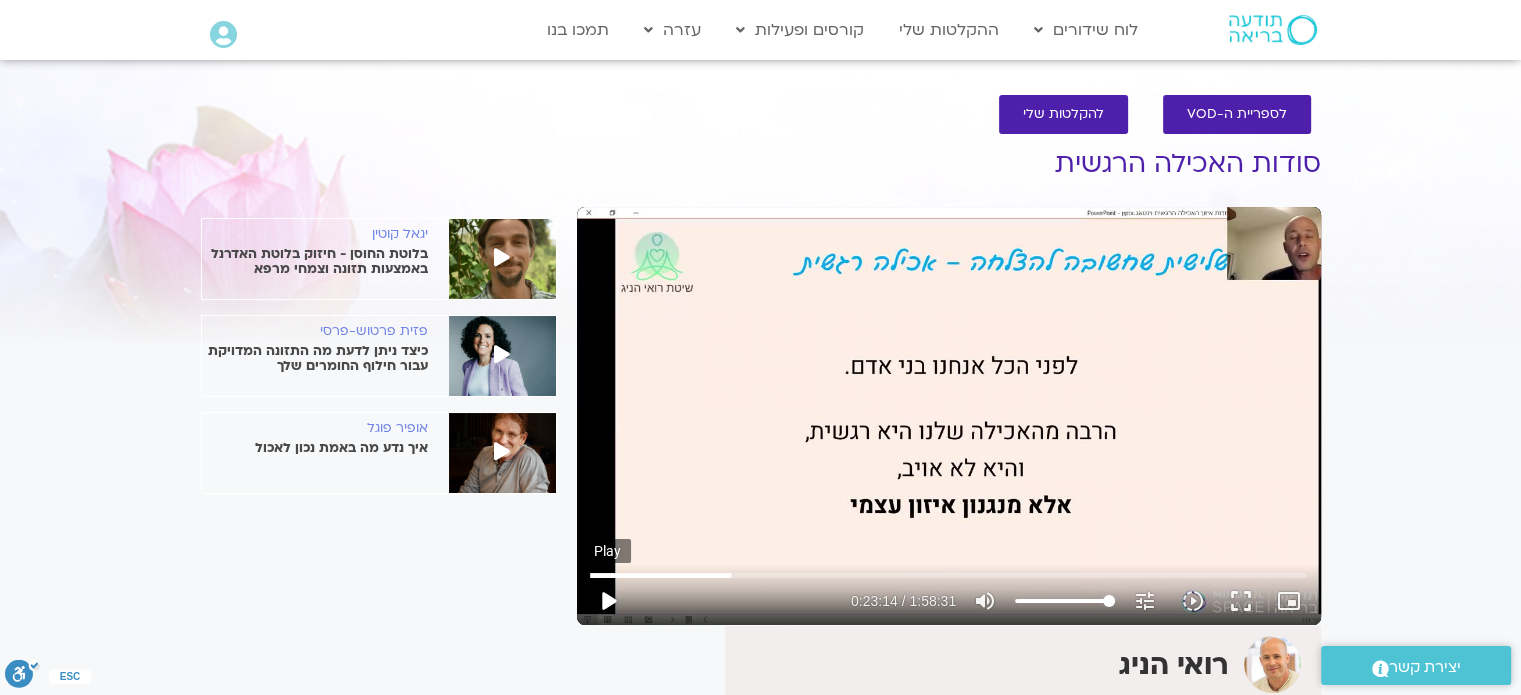 click on "play_arrow" at bounding box center [608, 601] 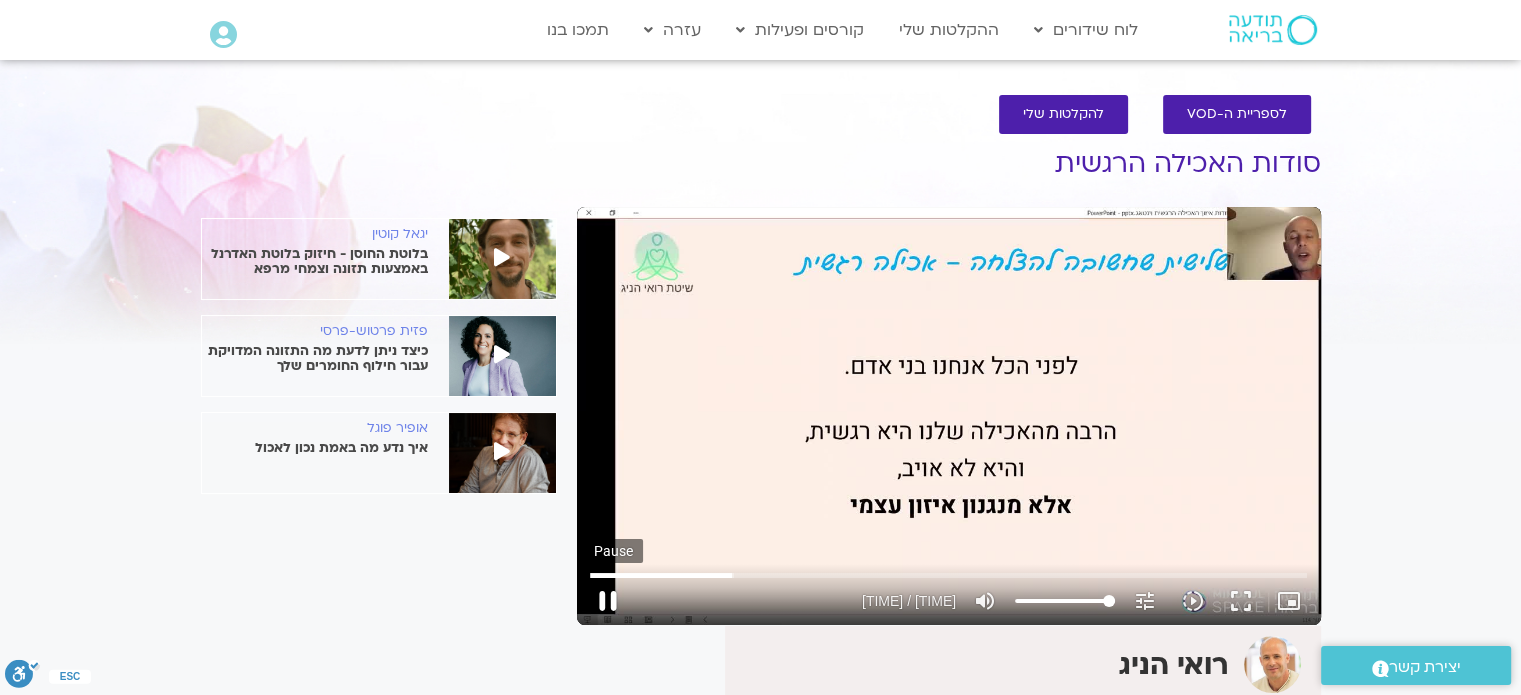 click on "pause" at bounding box center (608, 601) 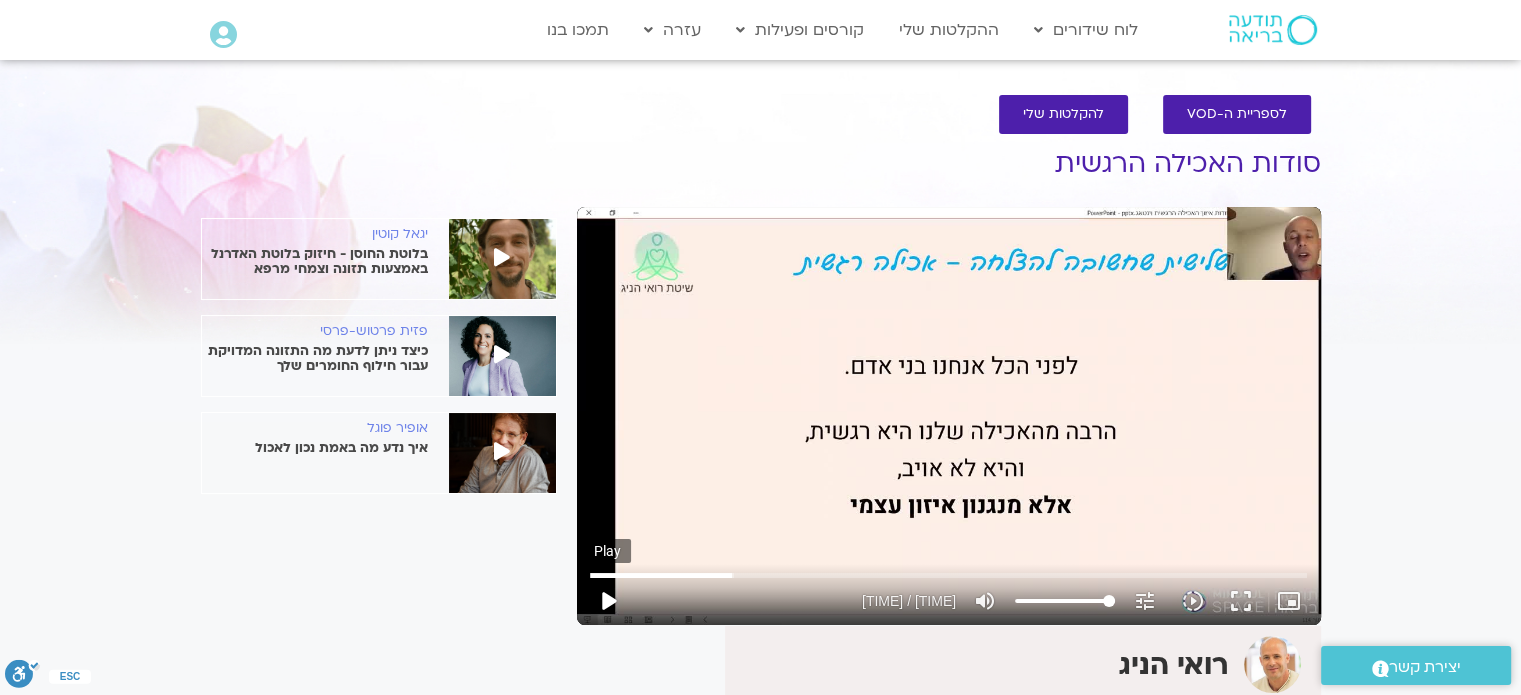 click on "play_arrow" at bounding box center (608, 601) 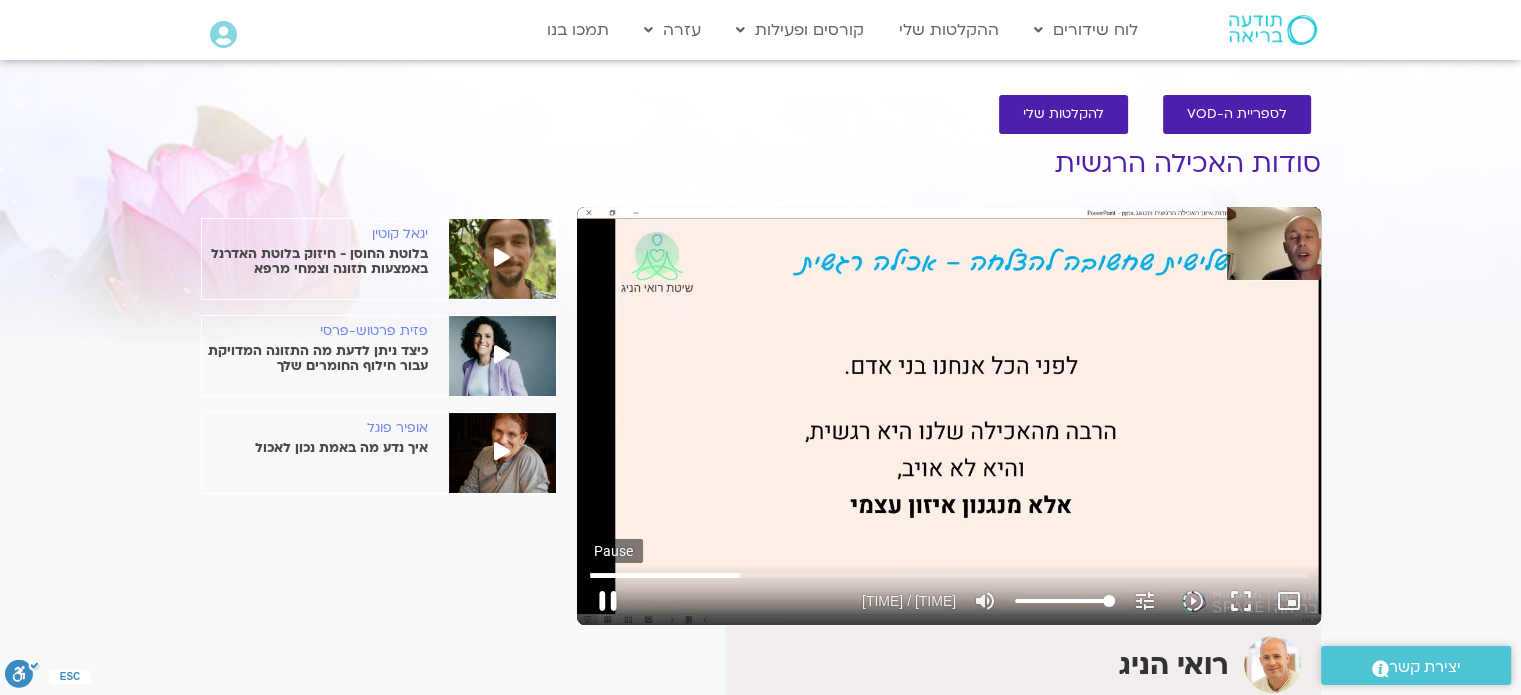 click on "pause" at bounding box center [608, 601] 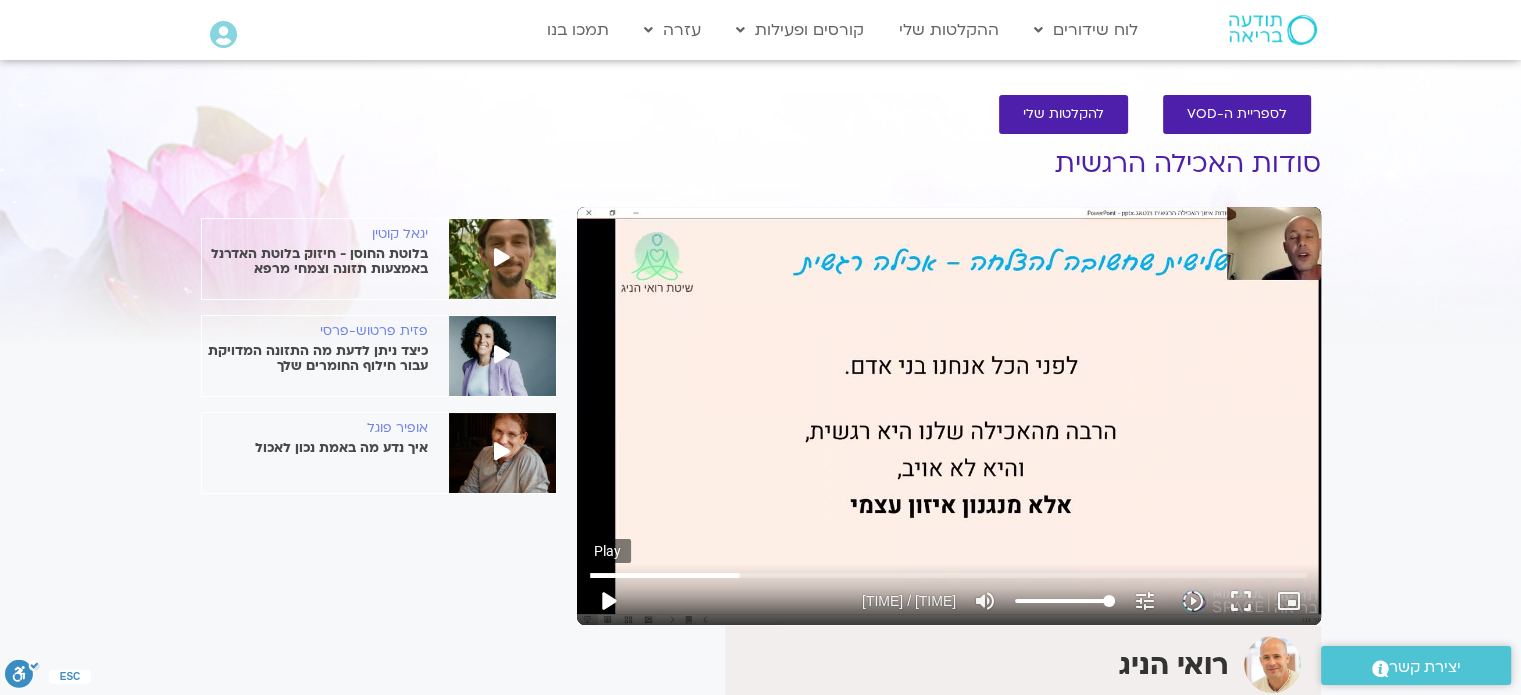 click on "play_arrow" at bounding box center (608, 601) 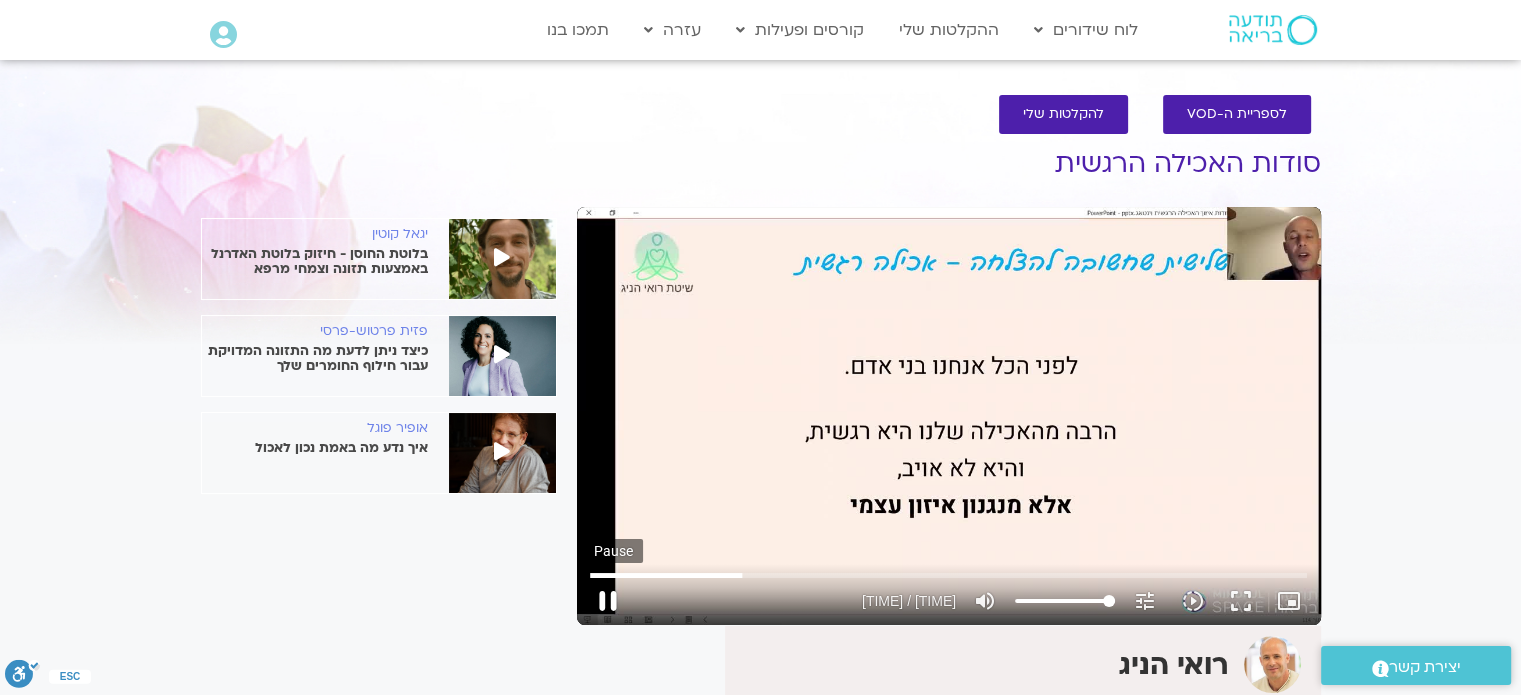 click on "pause" at bounding box center (608, 601) 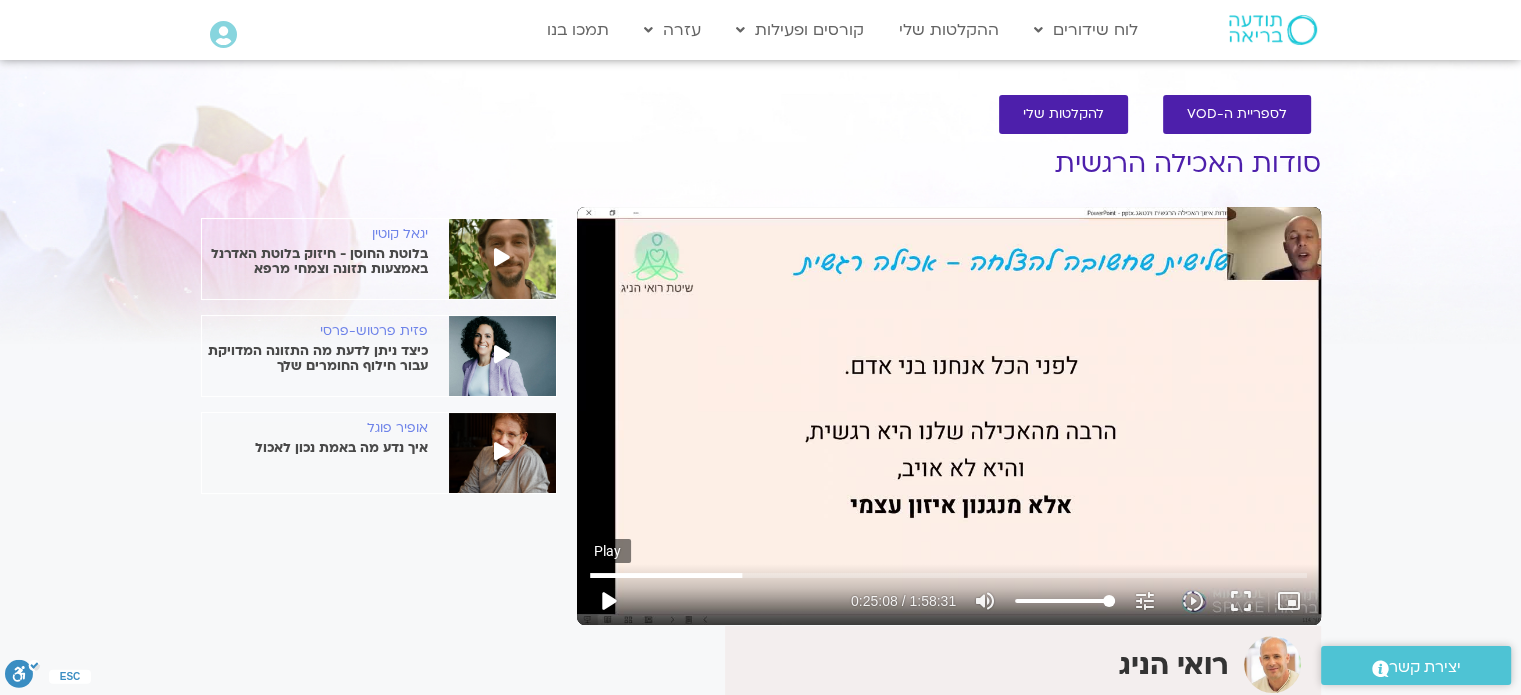 click on "play_arrow" at bounding box center (608, 601) 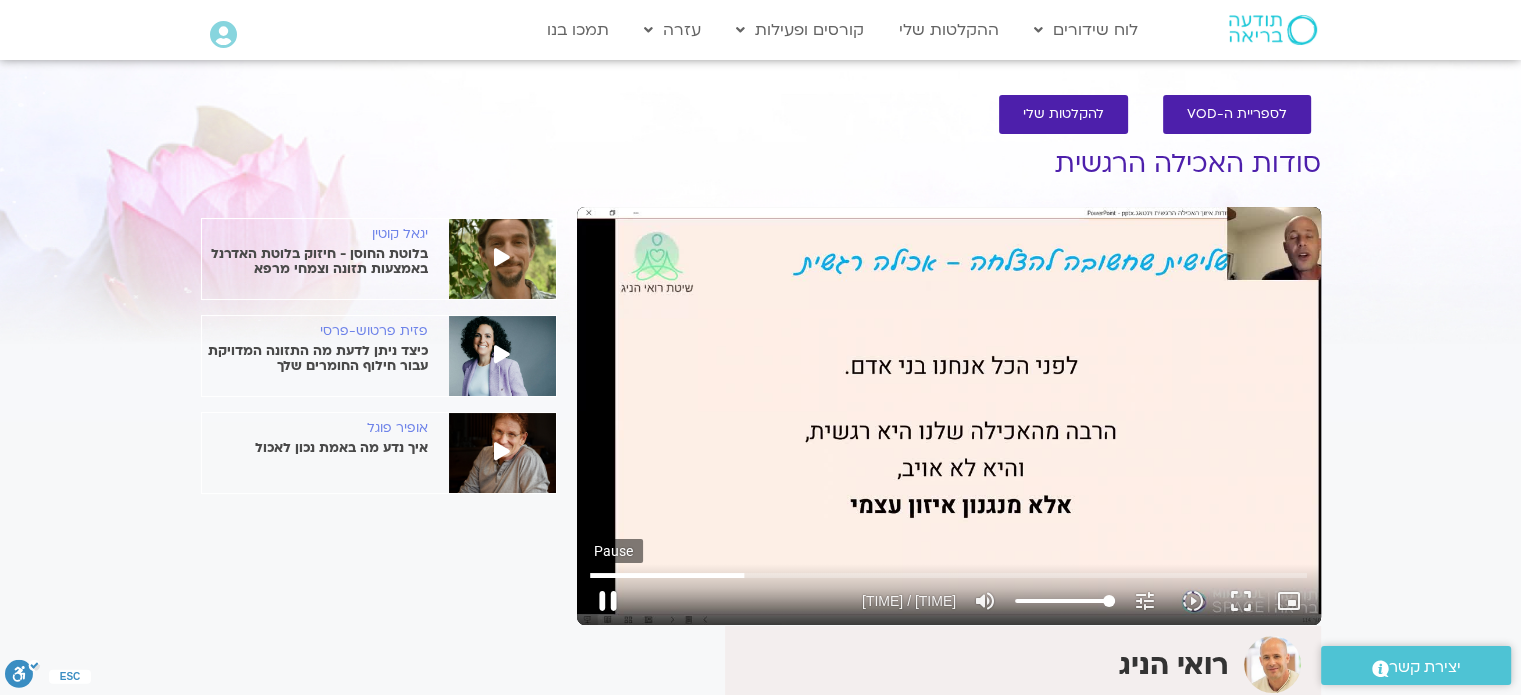 click on "pause" at bounding box center (608, 601) 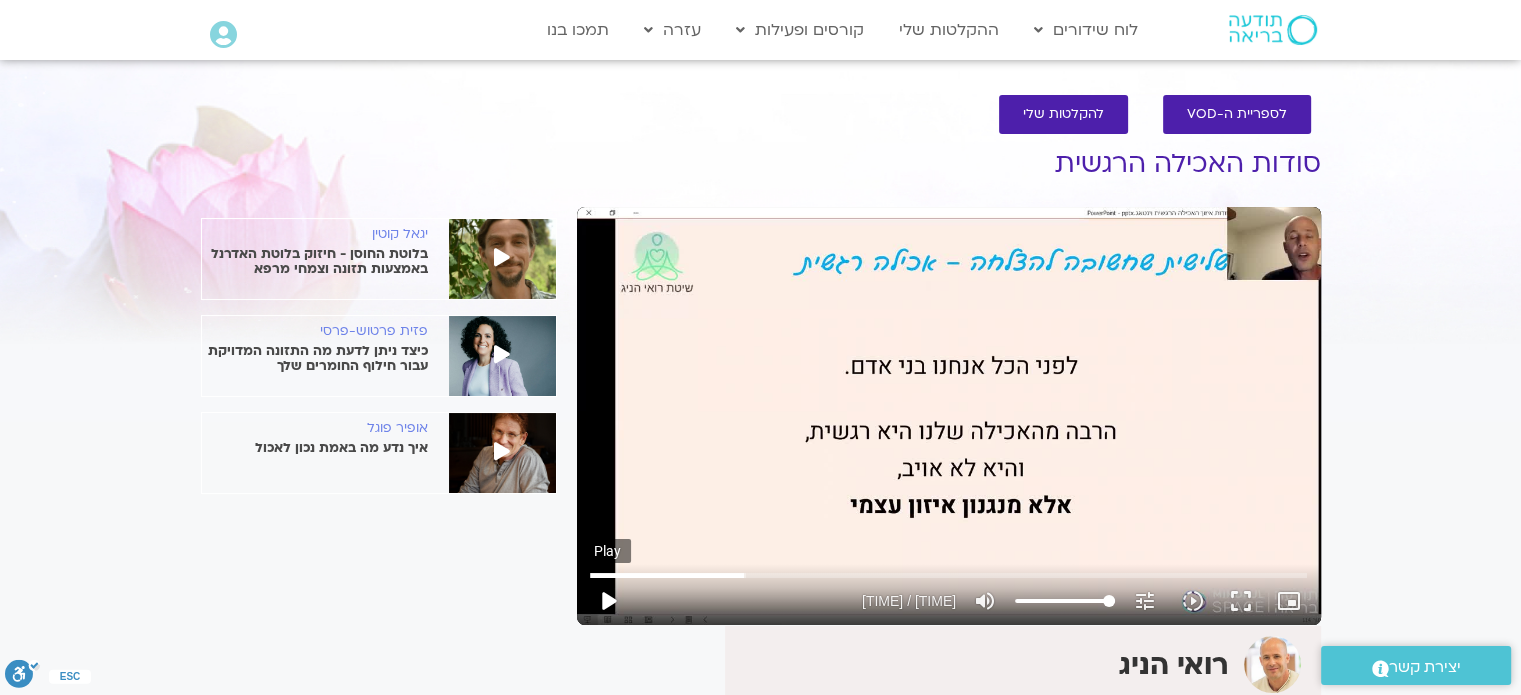 click on "play_arrow" at bounding box center [608, 601] 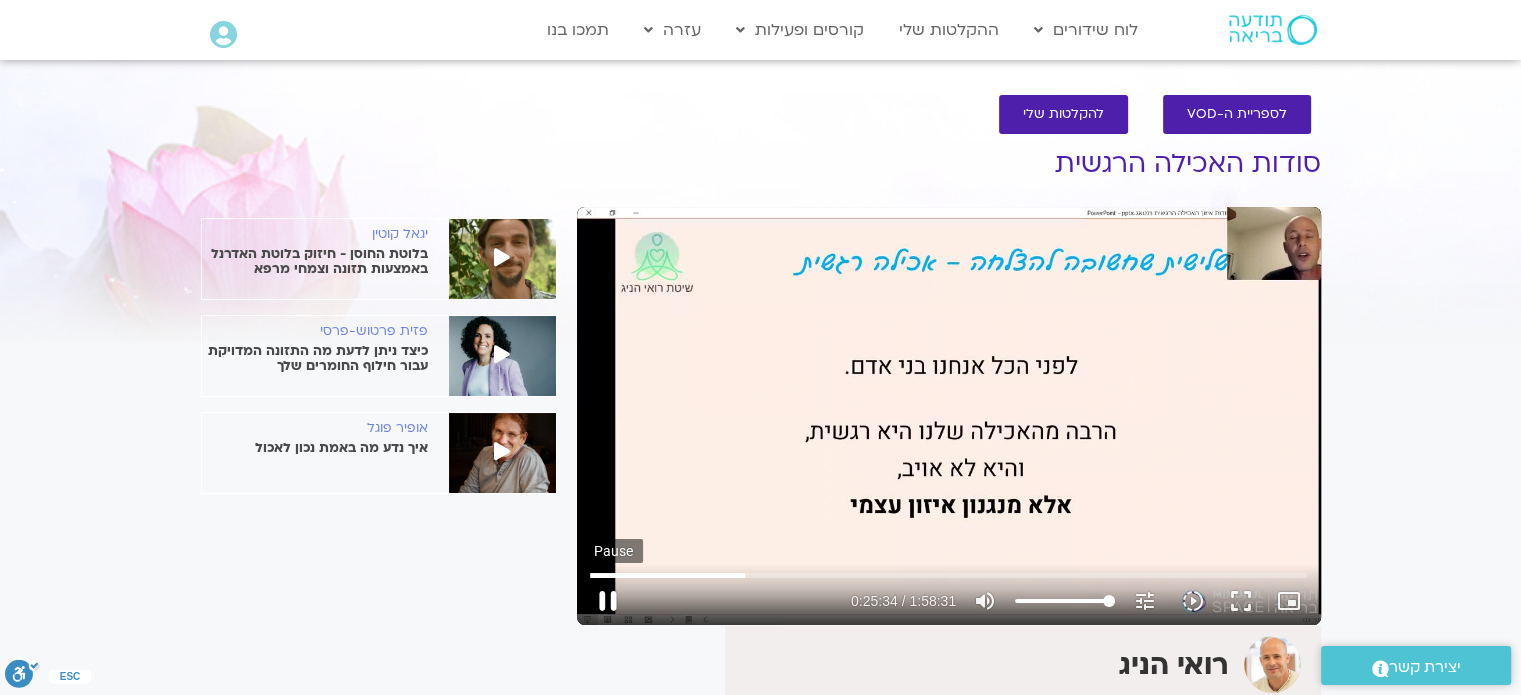 click on "pause" at bounding box center [608, 601] 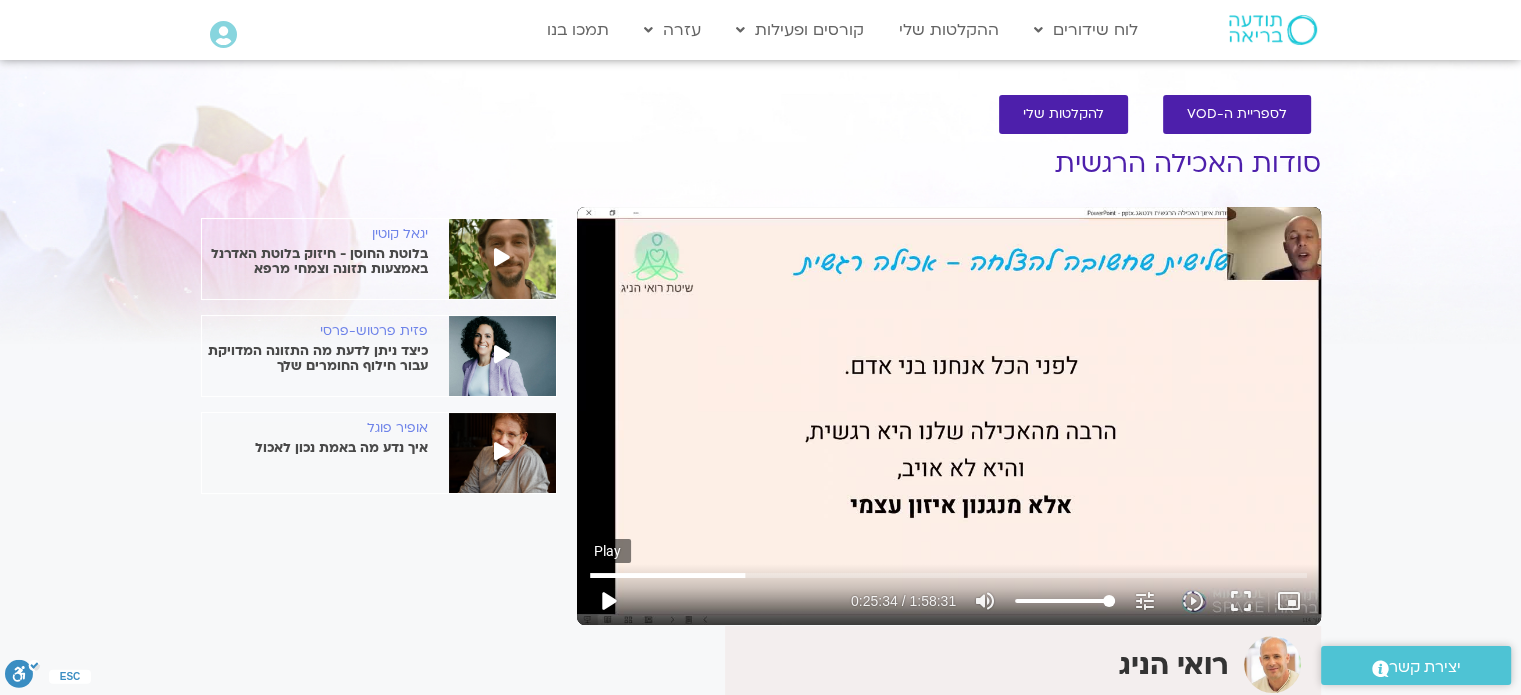 click on "play_arrow" at bounding box center [608, 601] 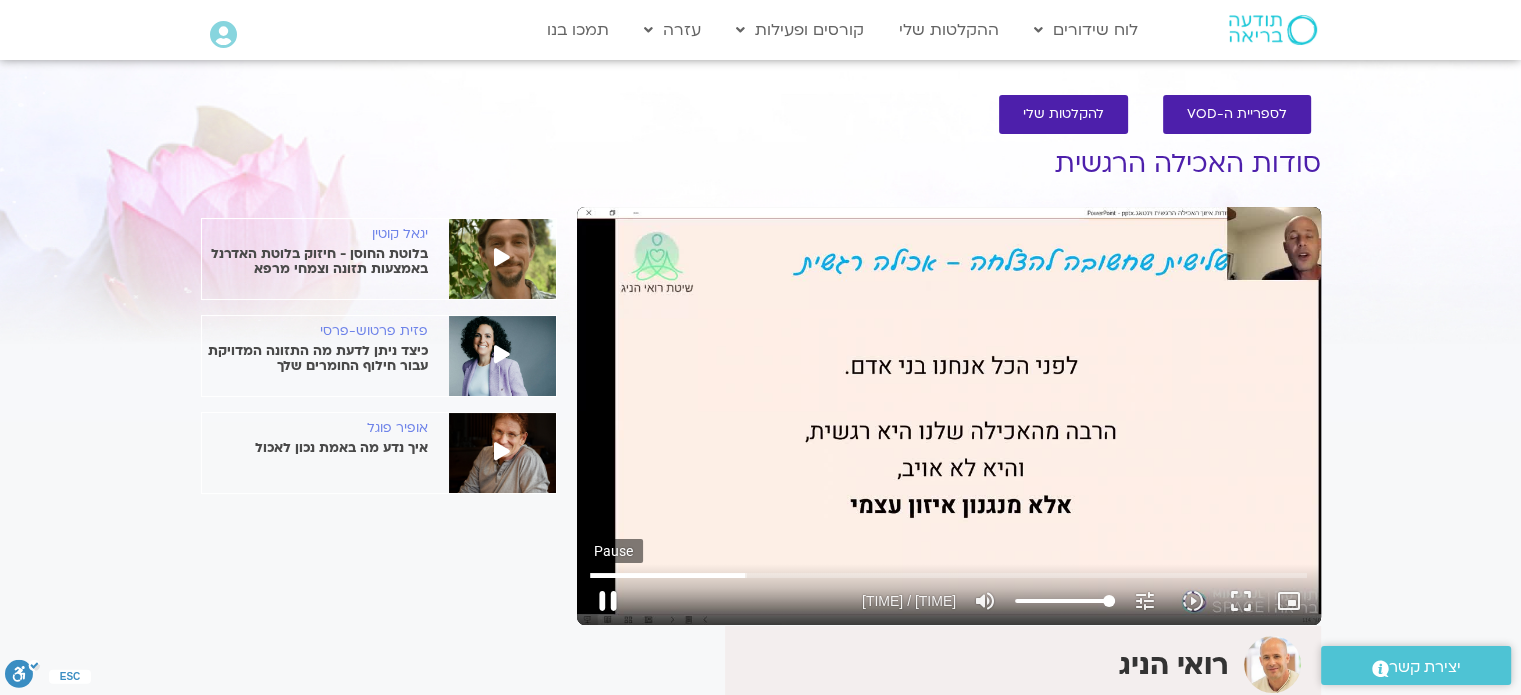 click on "pause" at bounding box center (608, 601) 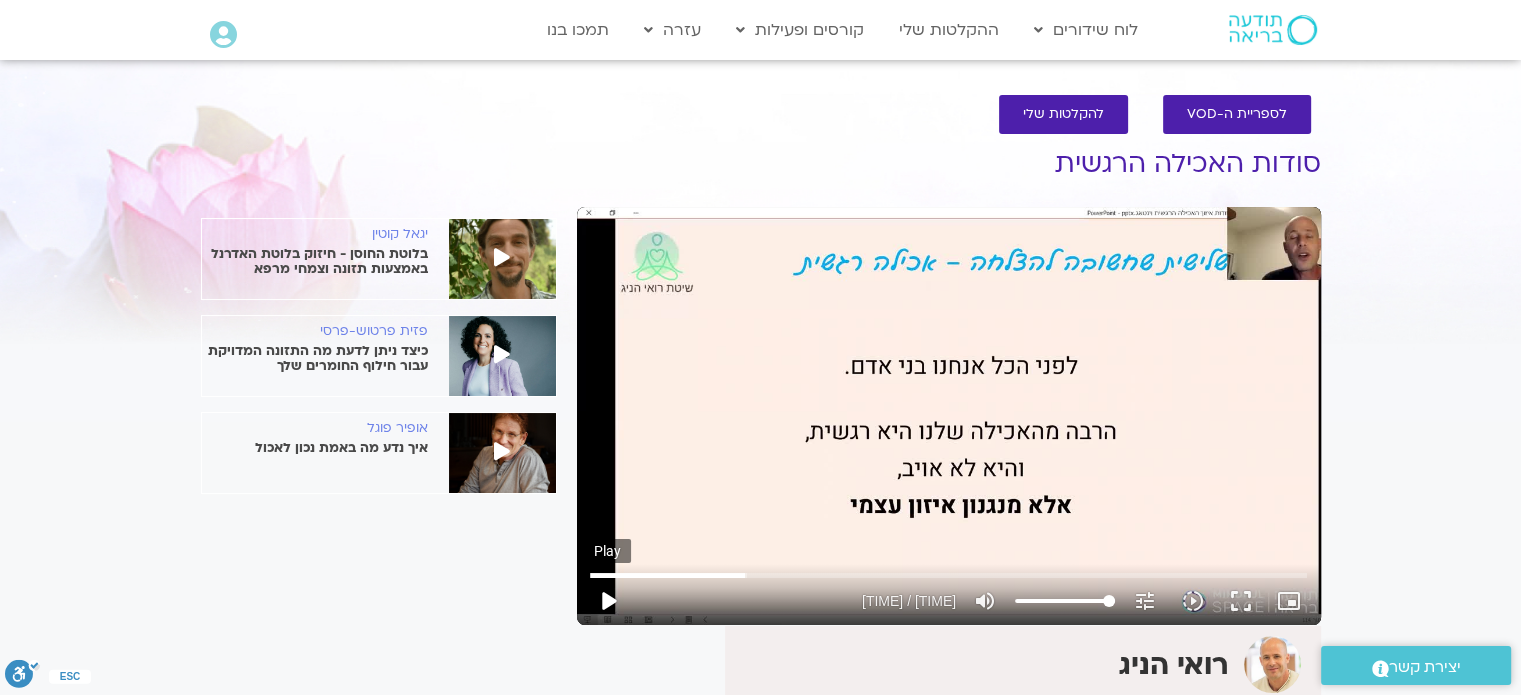 click on "play_arrow" at bounding box center [608, 601] 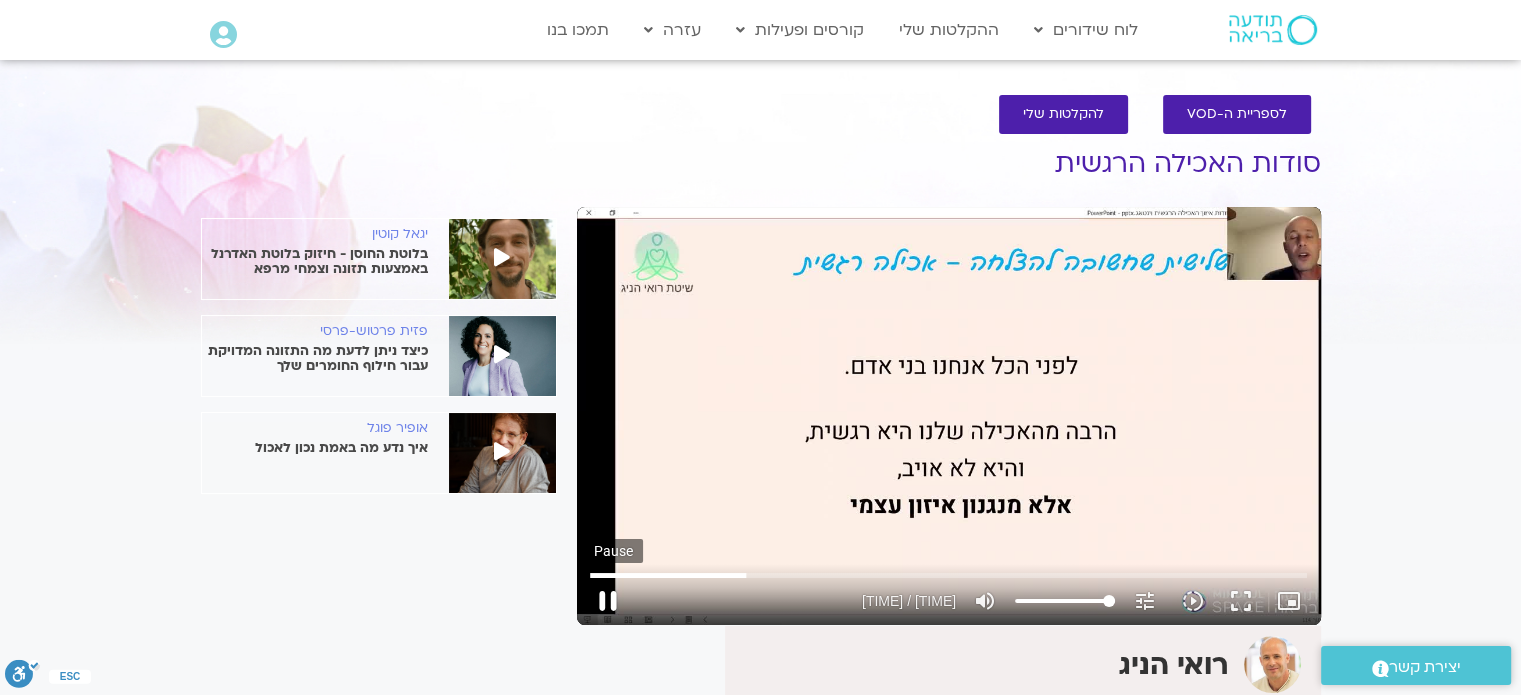 click on "pause" at bounding box center [608, 601] 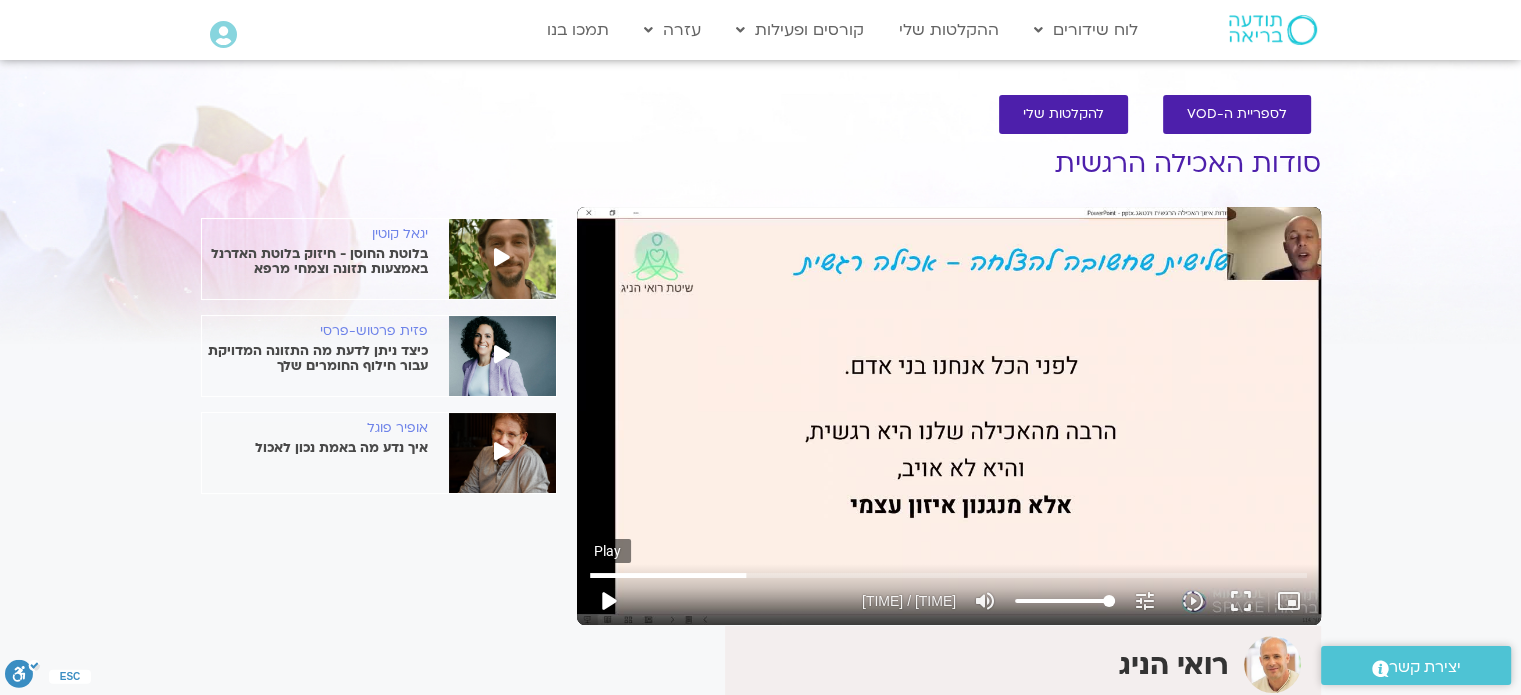 click on "play_arrow" at bounding box center [608, 601] 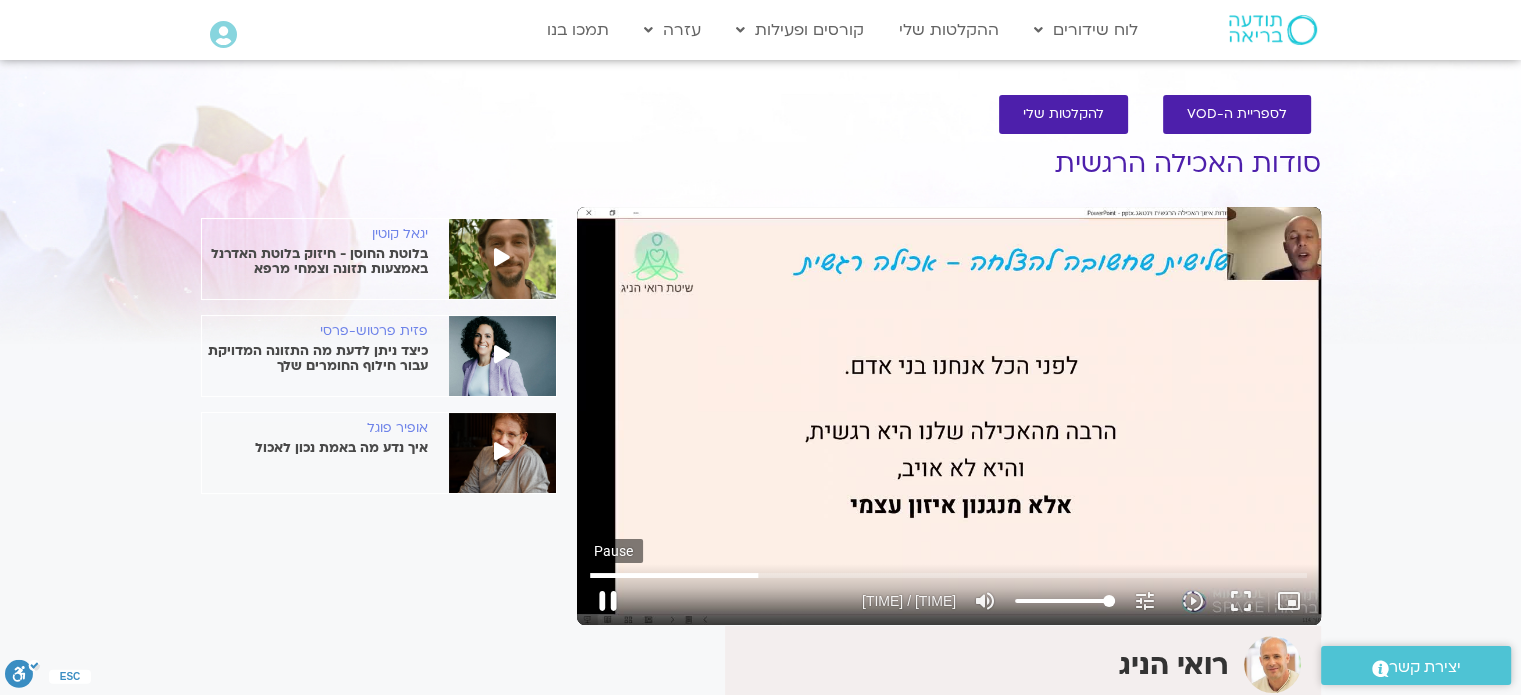click on "pause" at bounding box center [608, 601] 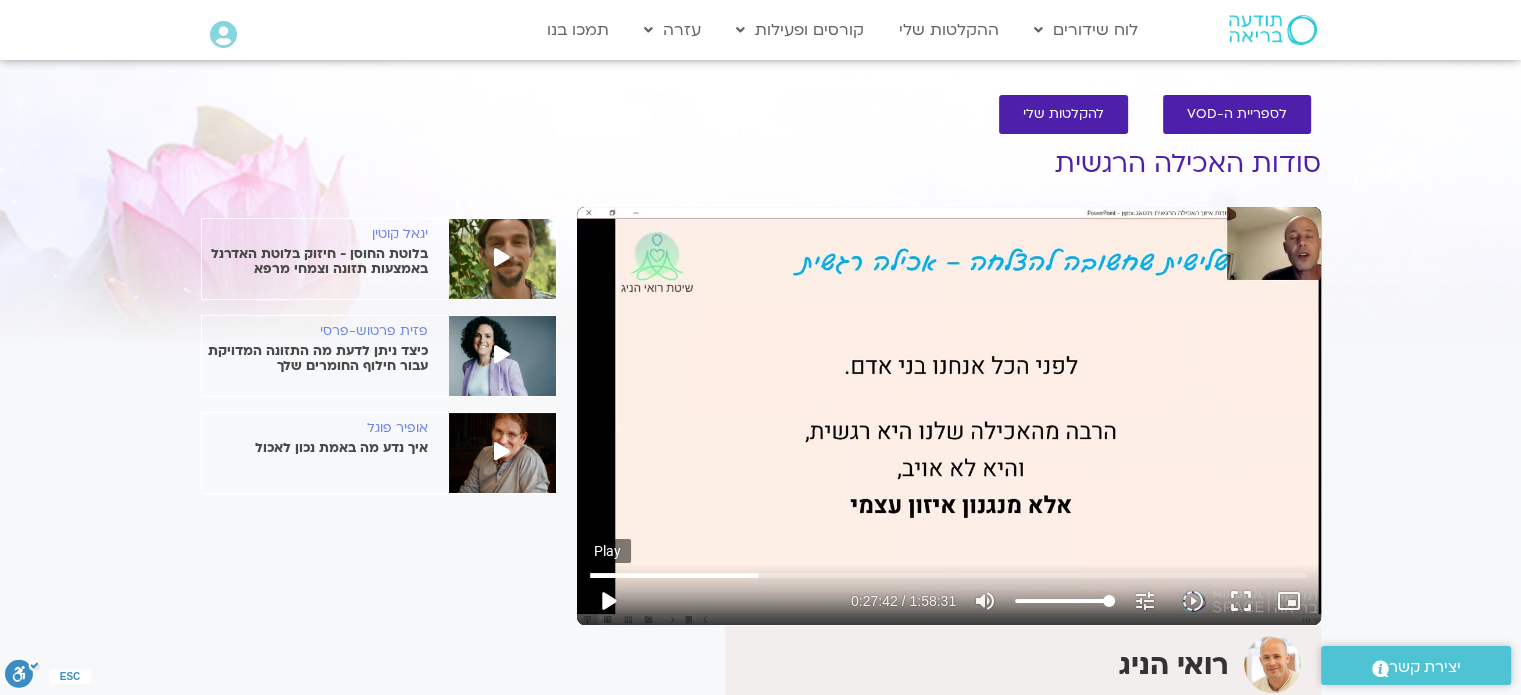 click on "play_arrow" at bounding box center (608, 601) 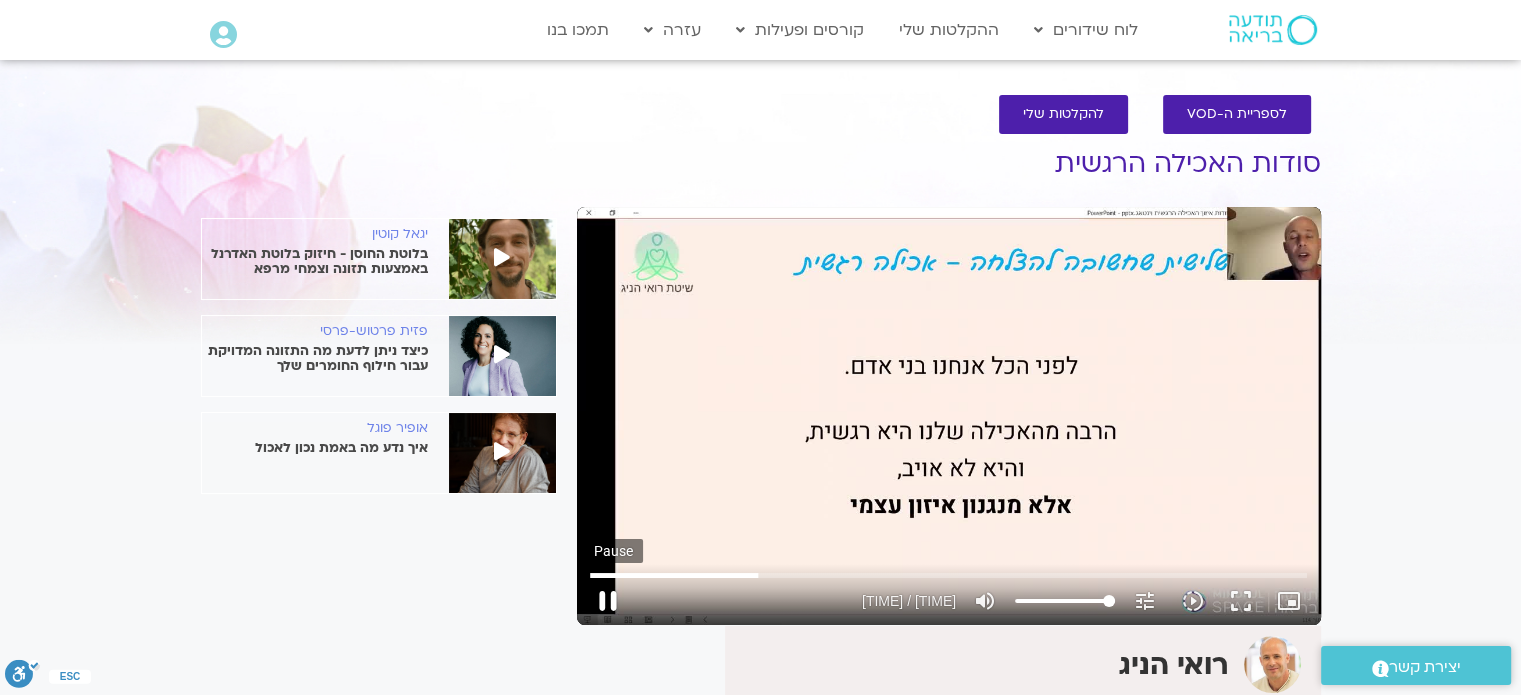 click on "pause" at bounding box center (608, 601) 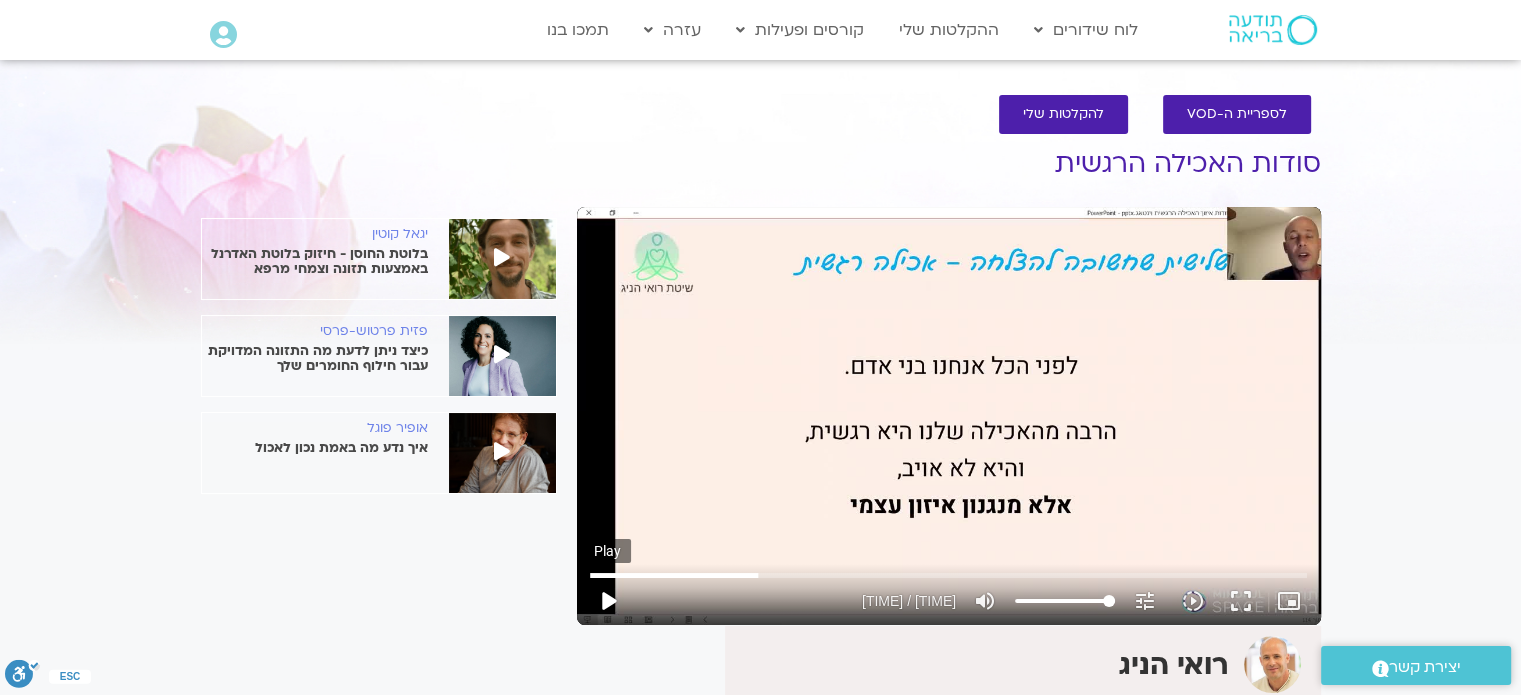 click on "play_arrow" at bounding box center (608, 601) 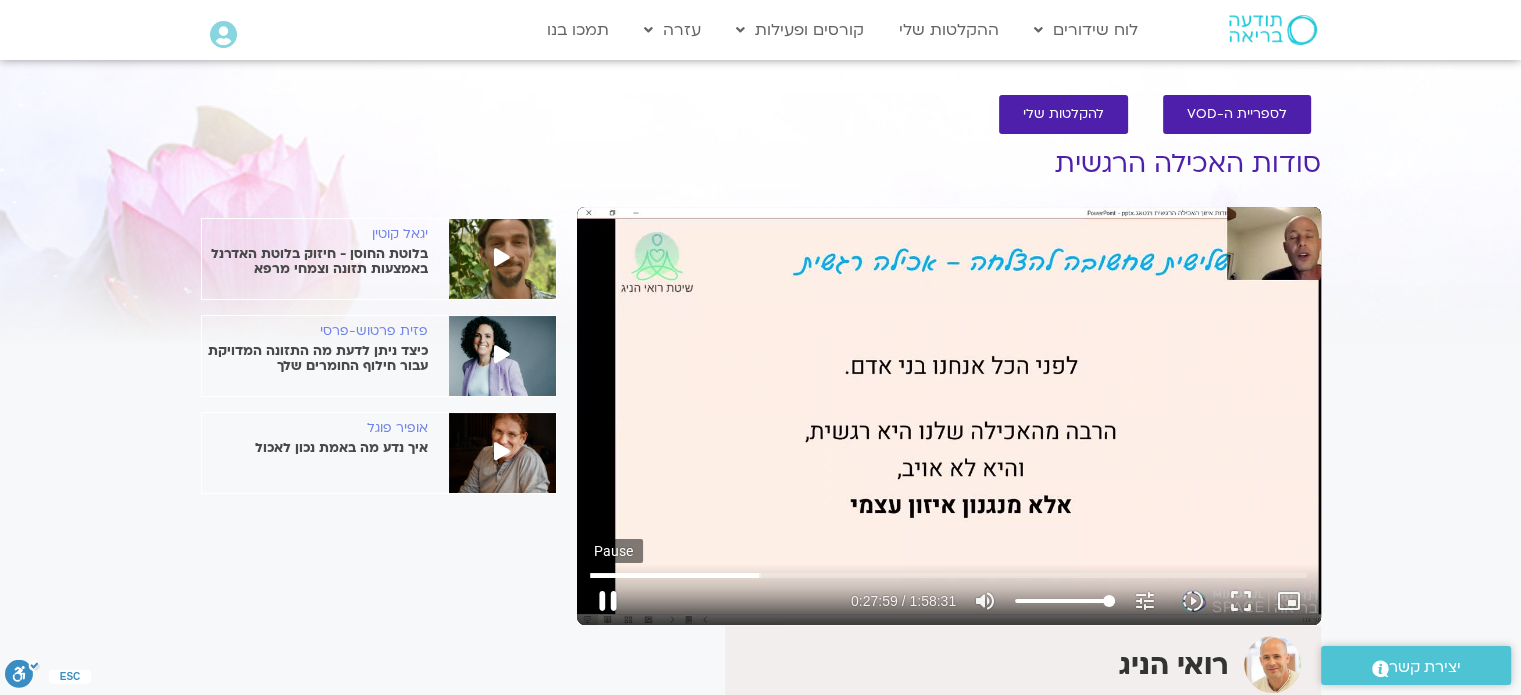 click on "pause" at bounding box center (608, 601) 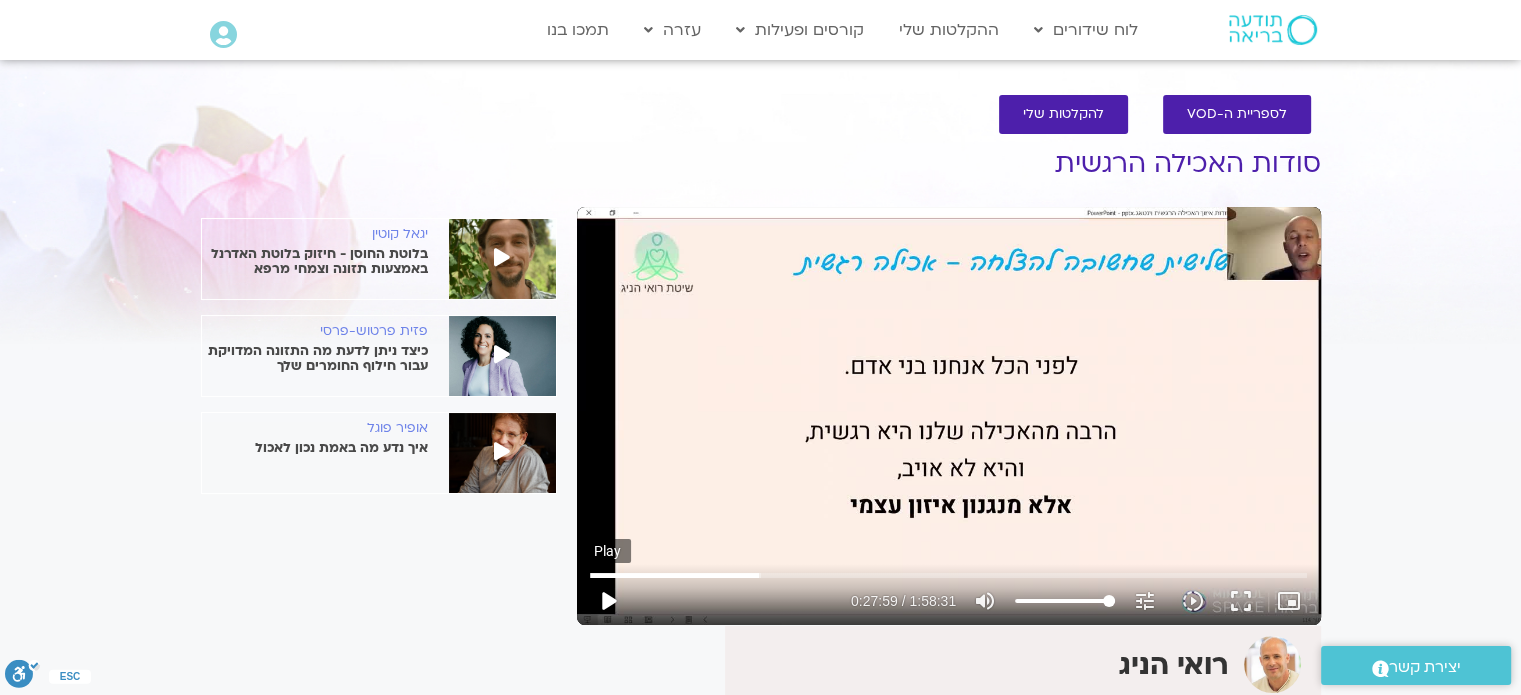 click on "play_arrow" at bounding box center (608, 601) 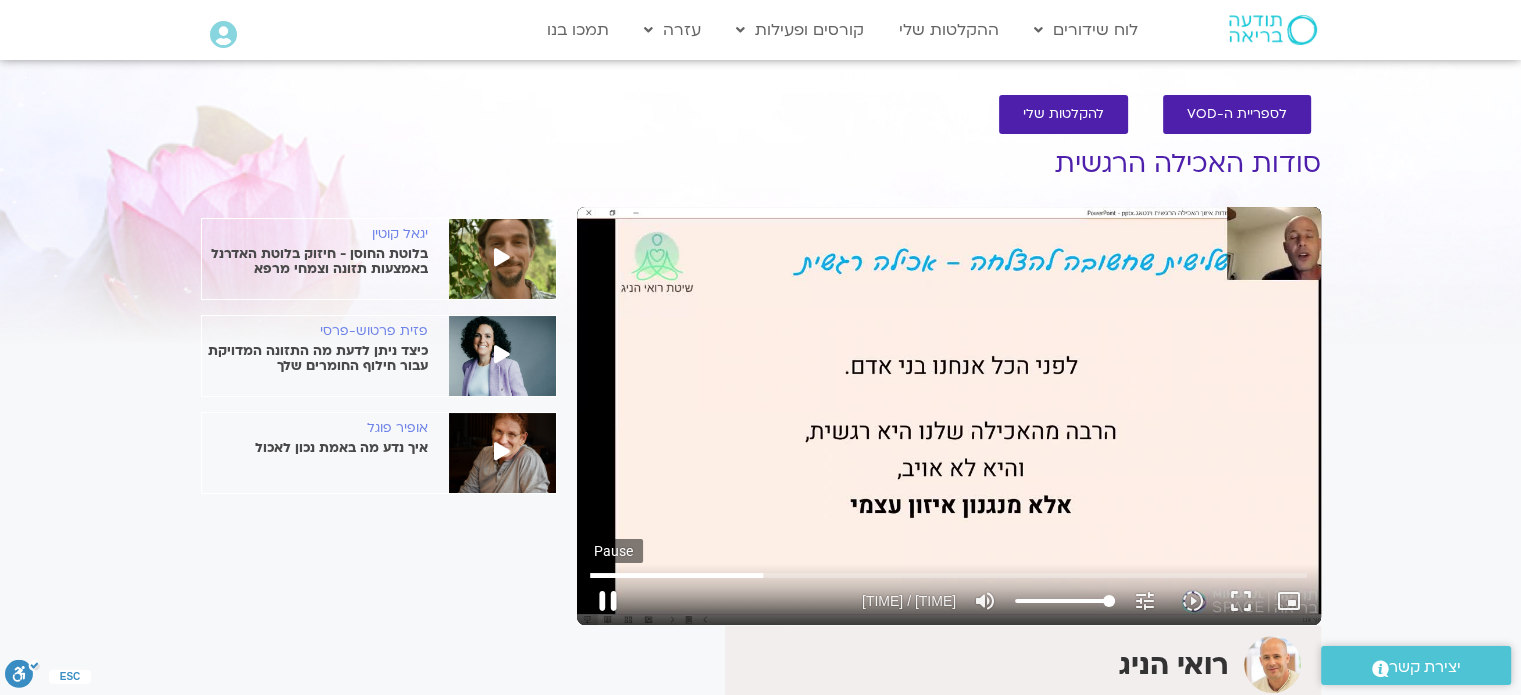 click on "pause" at bounding box center (608, 601) 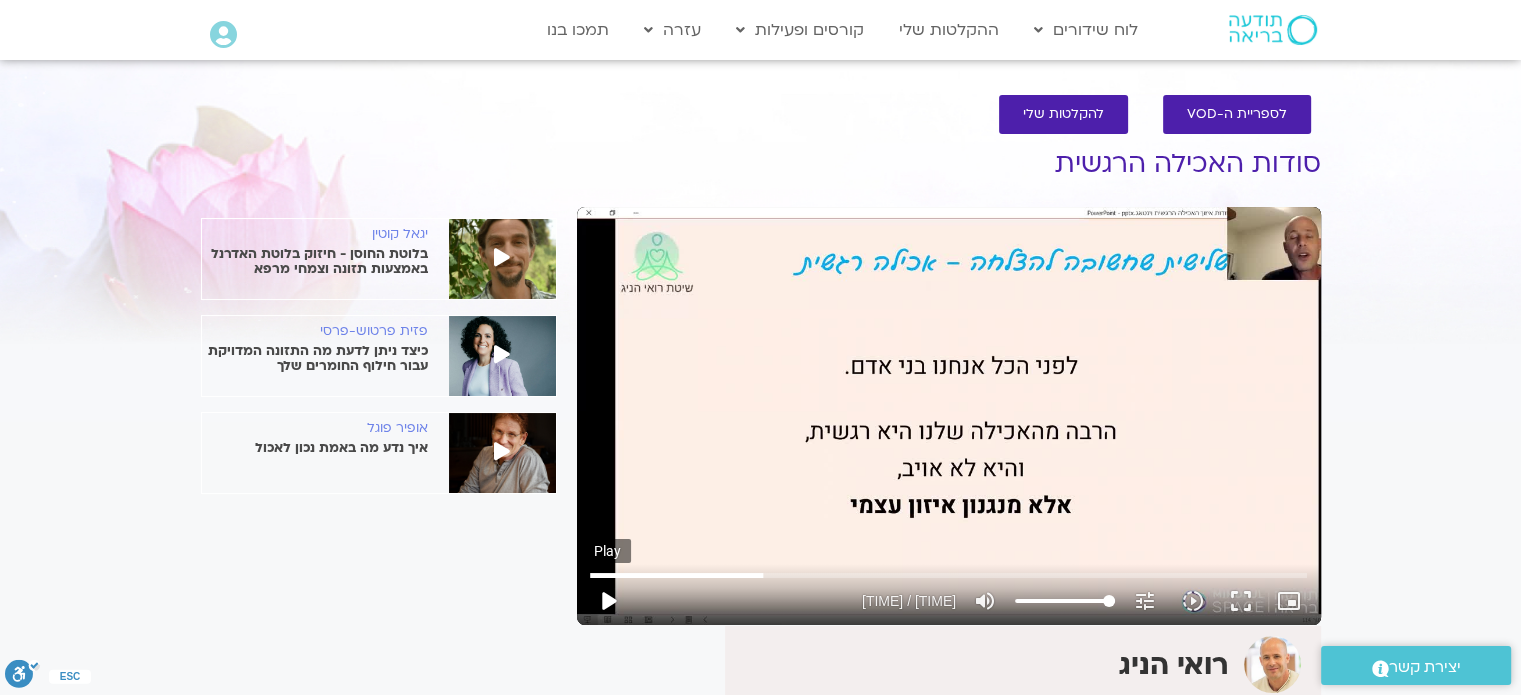 click on "play_arrow" at bounding box center (608, 601) 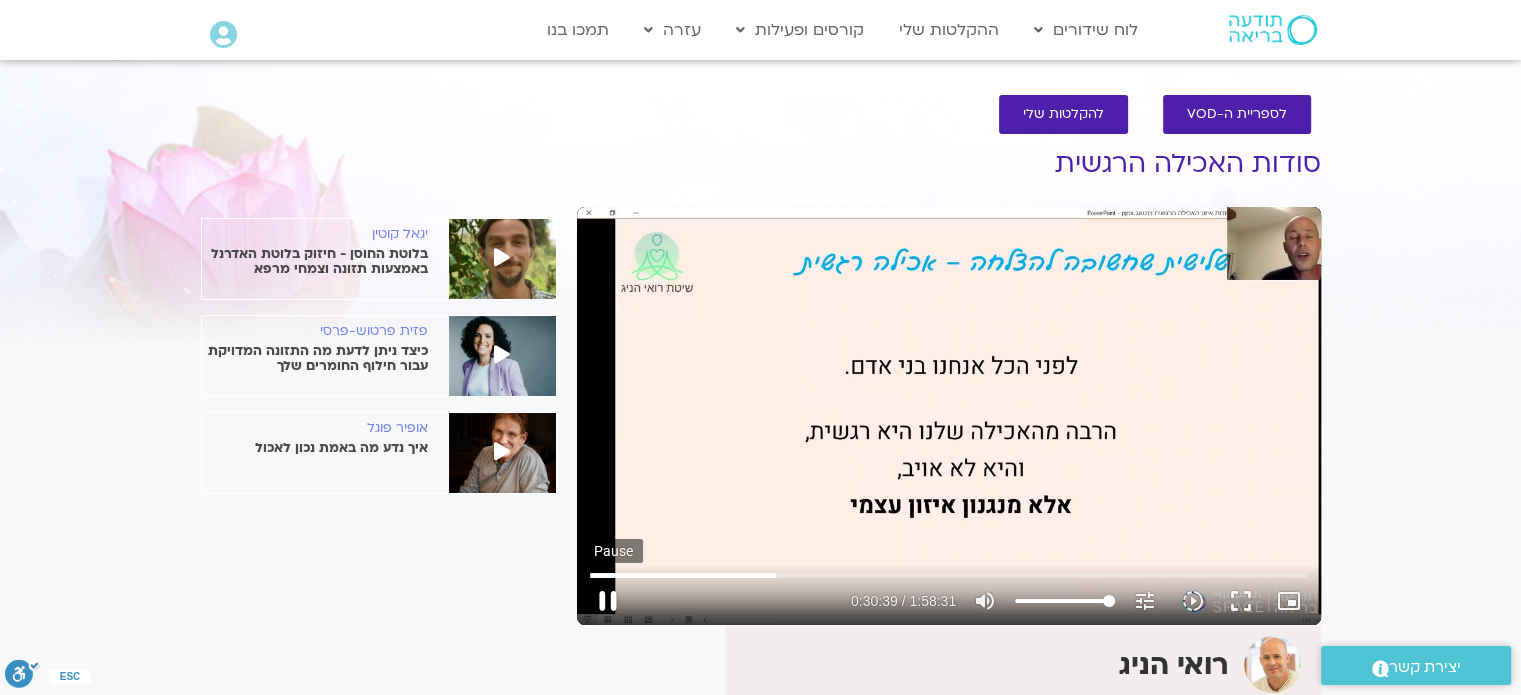 click on "pause" at bounding box center [608, 601] 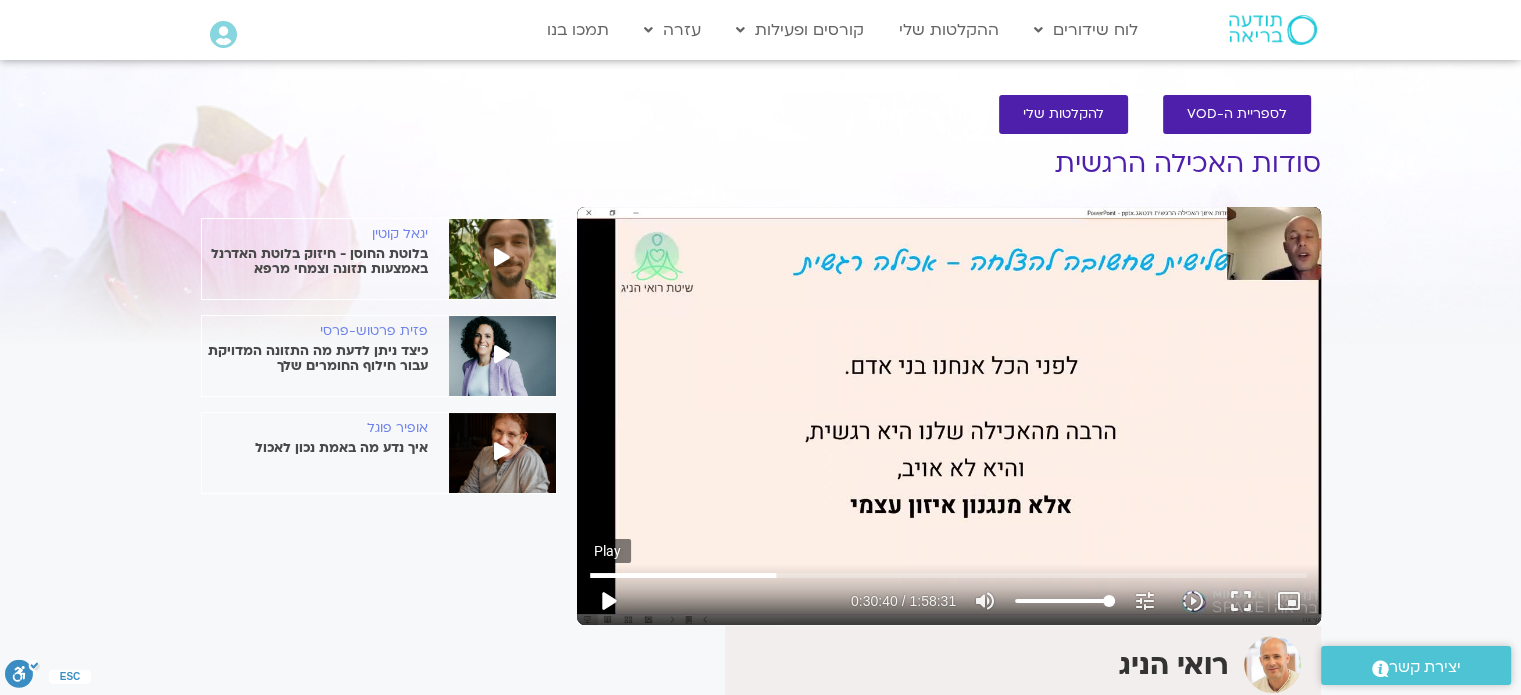 click on "play_arrow" at bounding box center (608, 601) 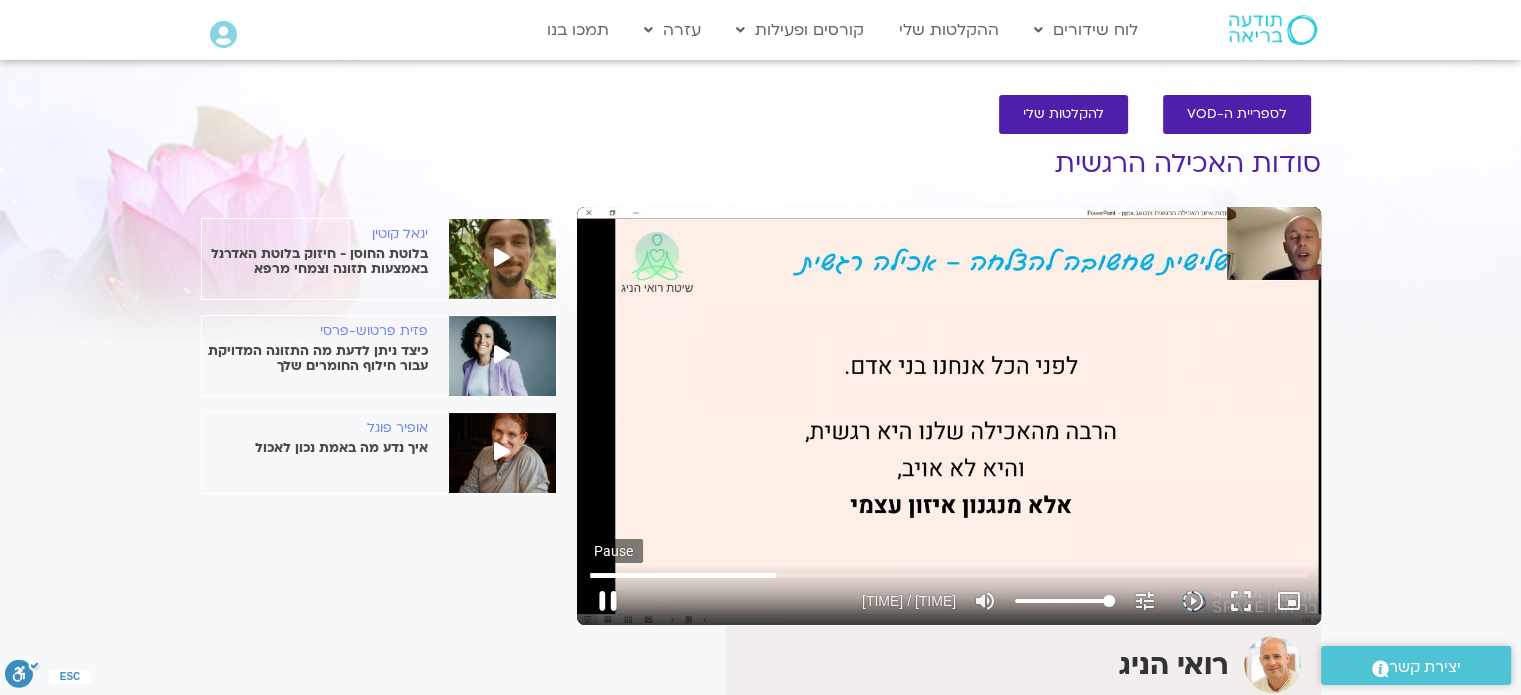 click on "pause" at bounding box center (608, 601) 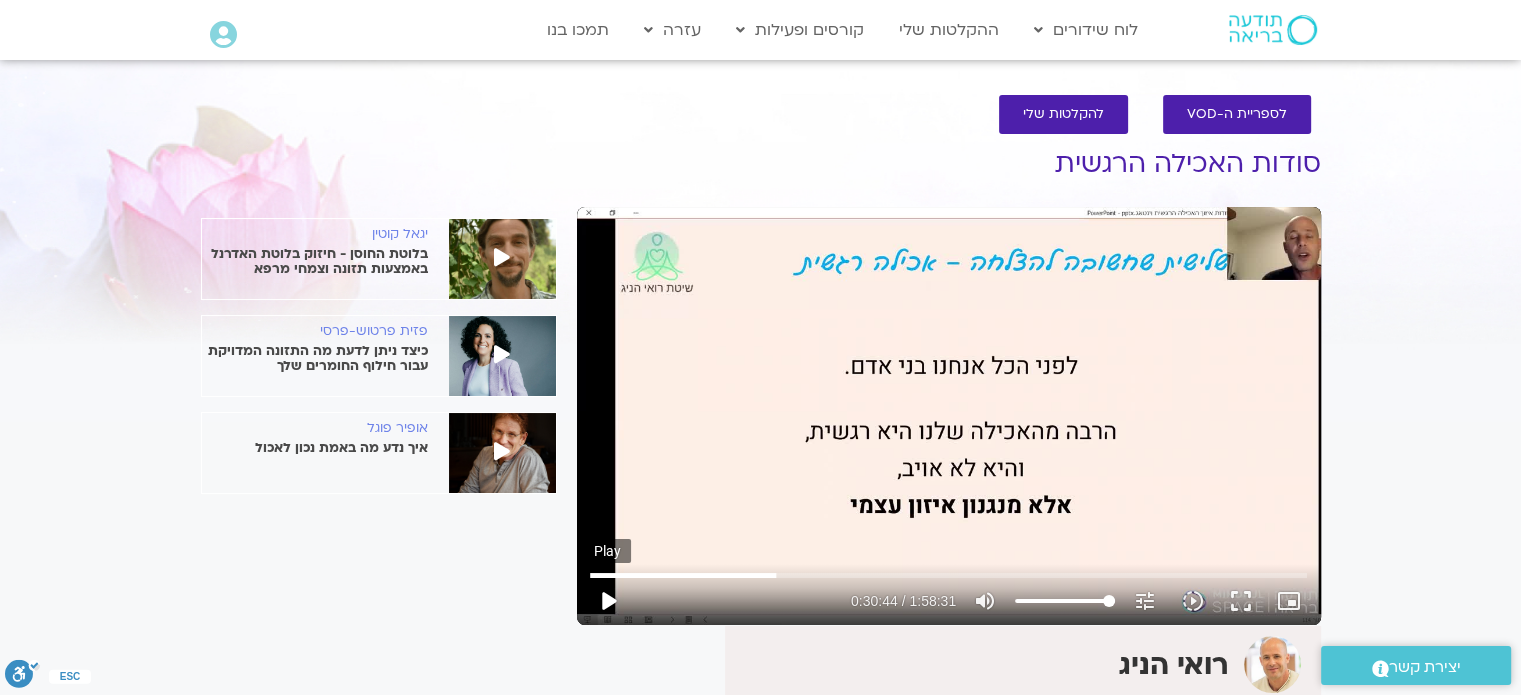 click on "play_arrow" at bounding box center (608, 601) 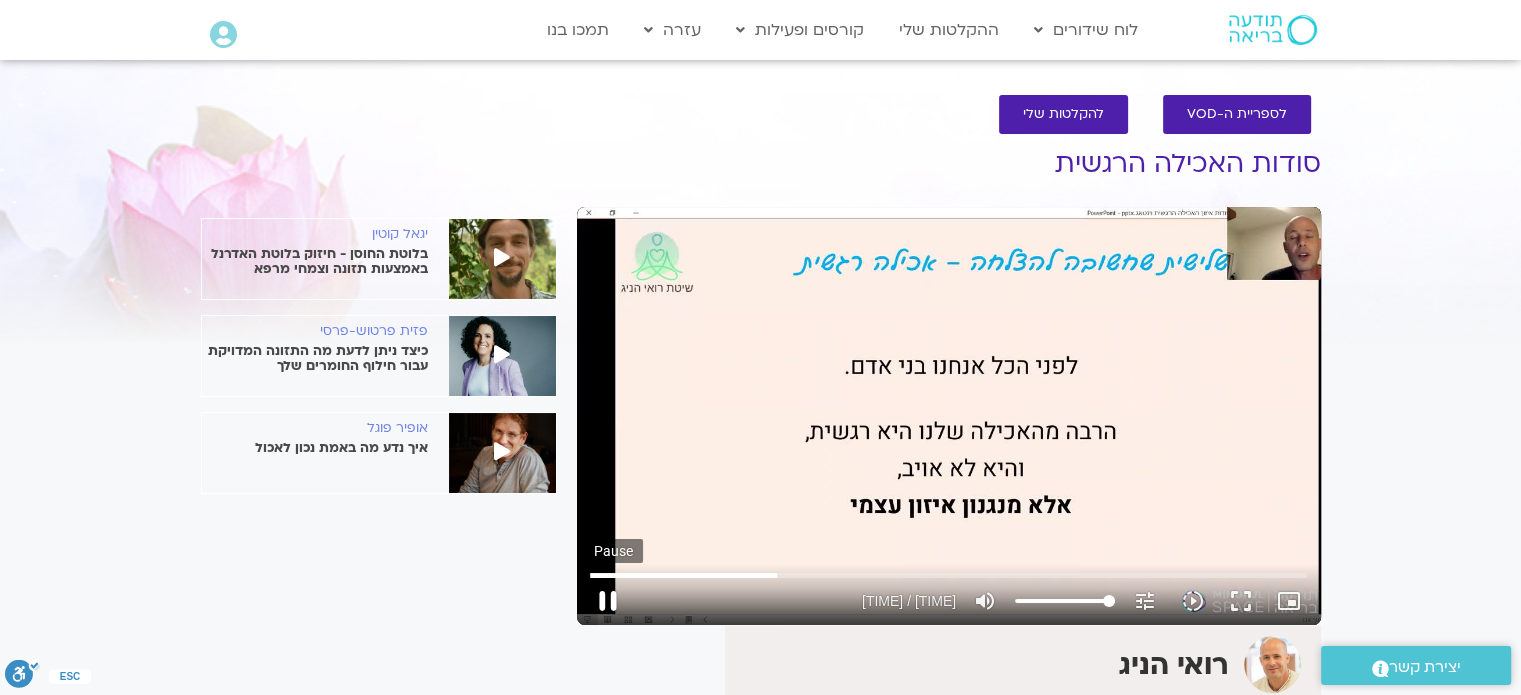 click on "pause" at bounding box center [608, 601] 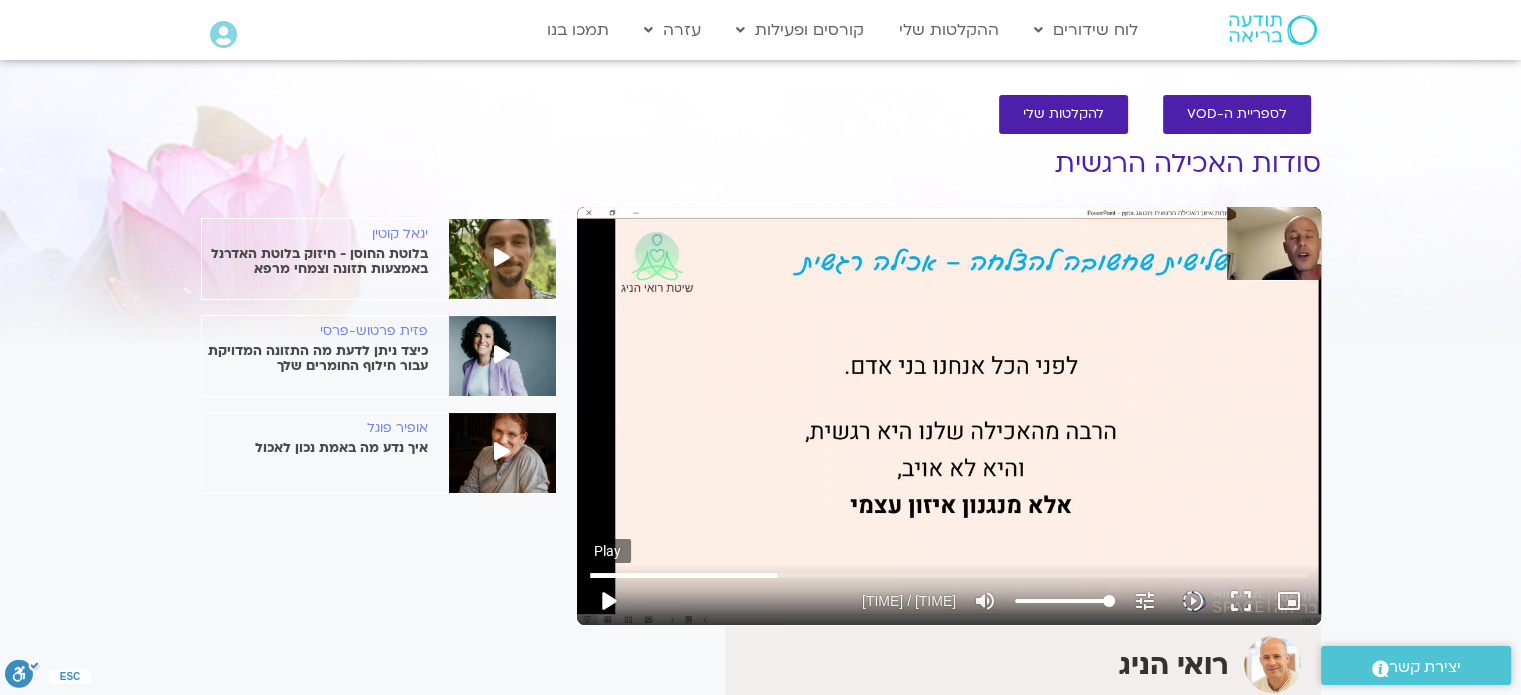 click on "play_arrow" at bounding box center [608, 601] 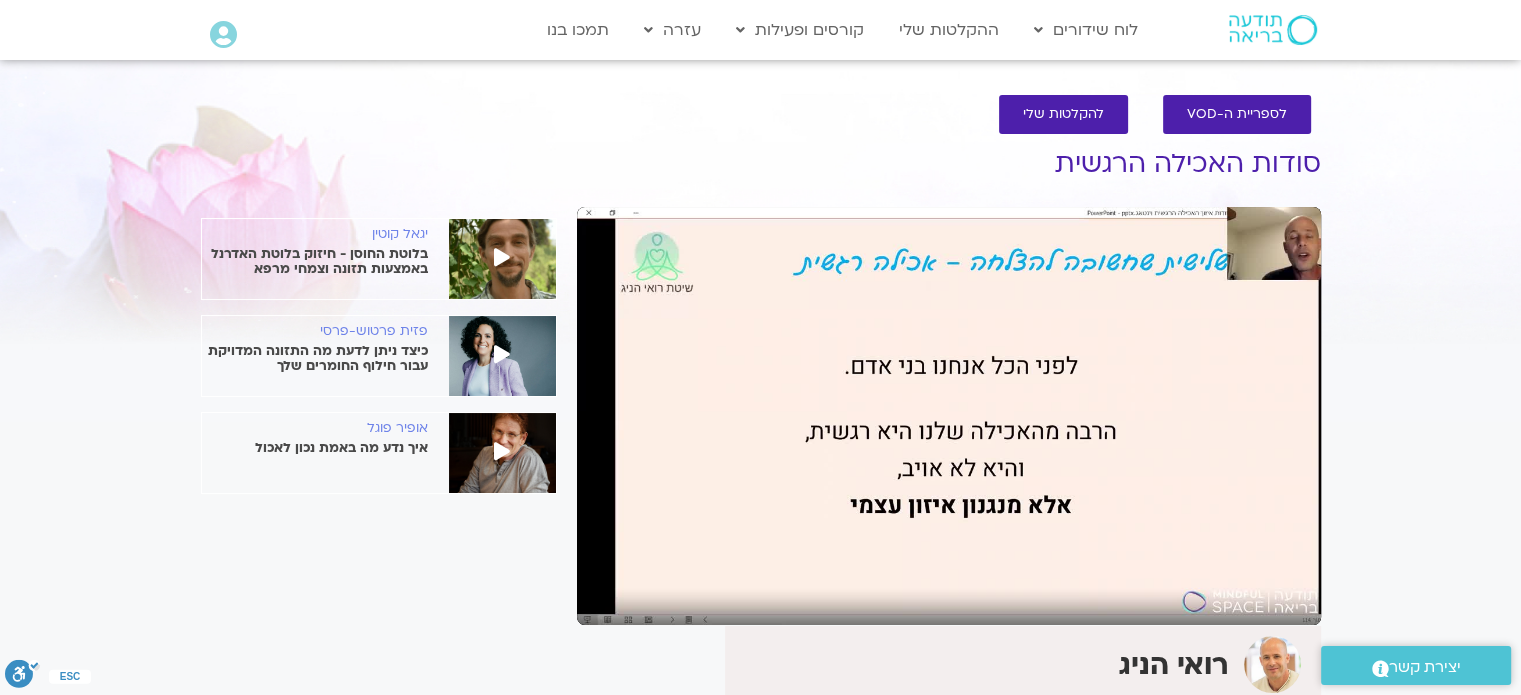 click on "pause" at bounding box center (608, 601) 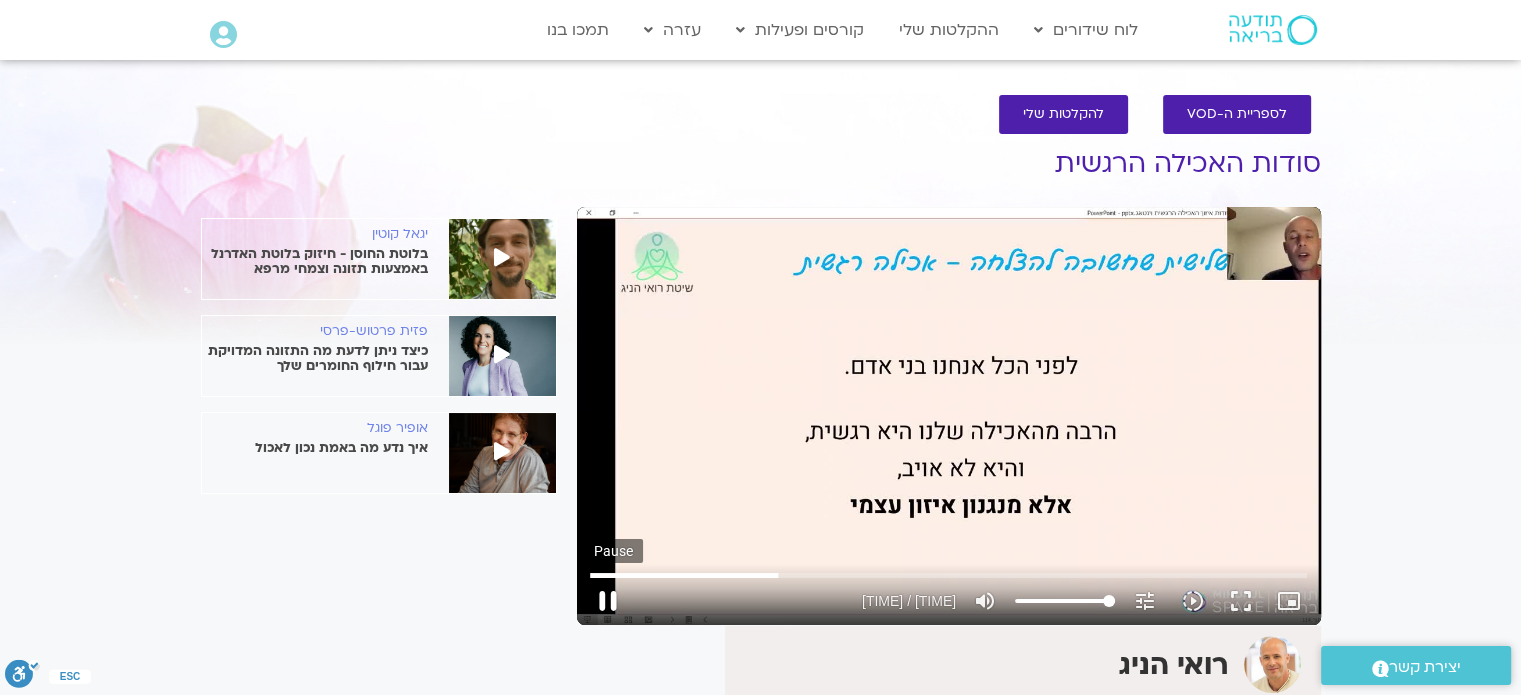 click on "pause" at bounding box center (608, 601) 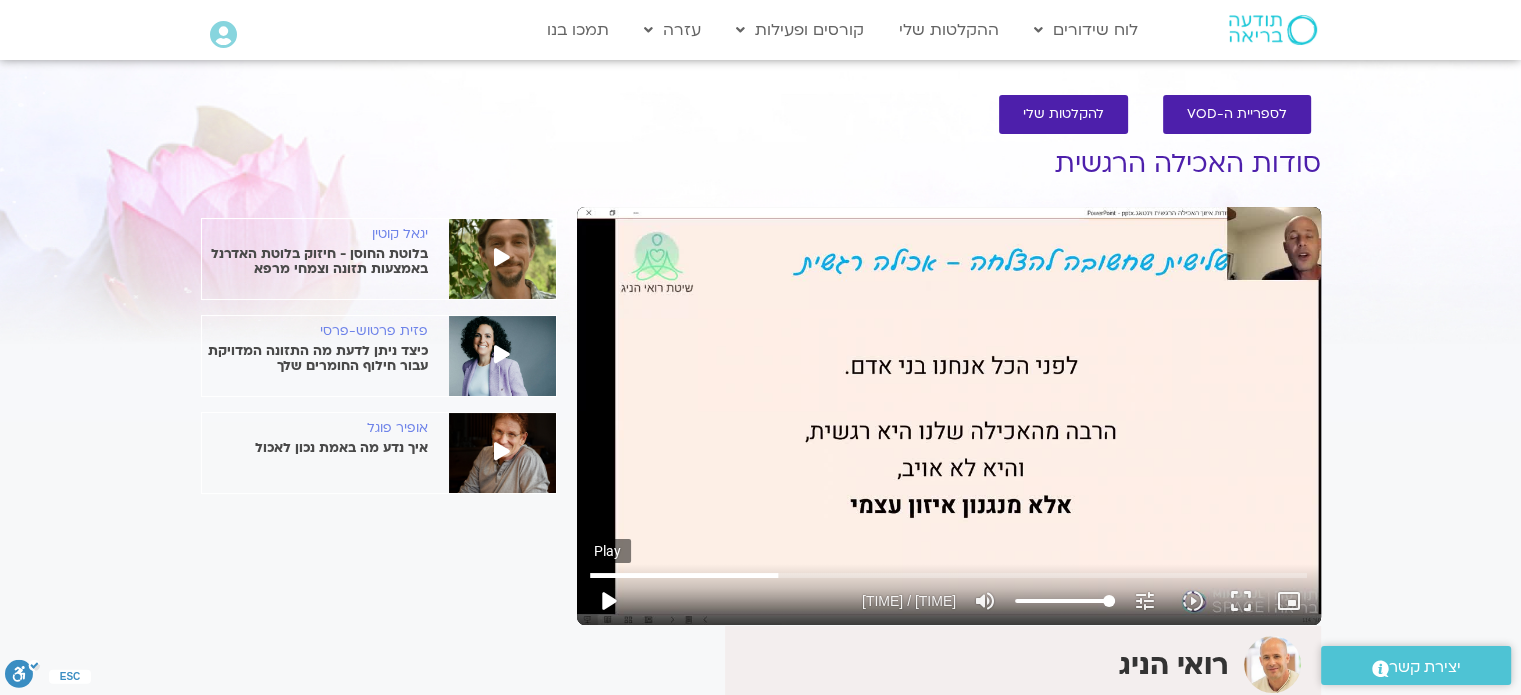 click on "play_arrow" at bounding box center (608, 601) 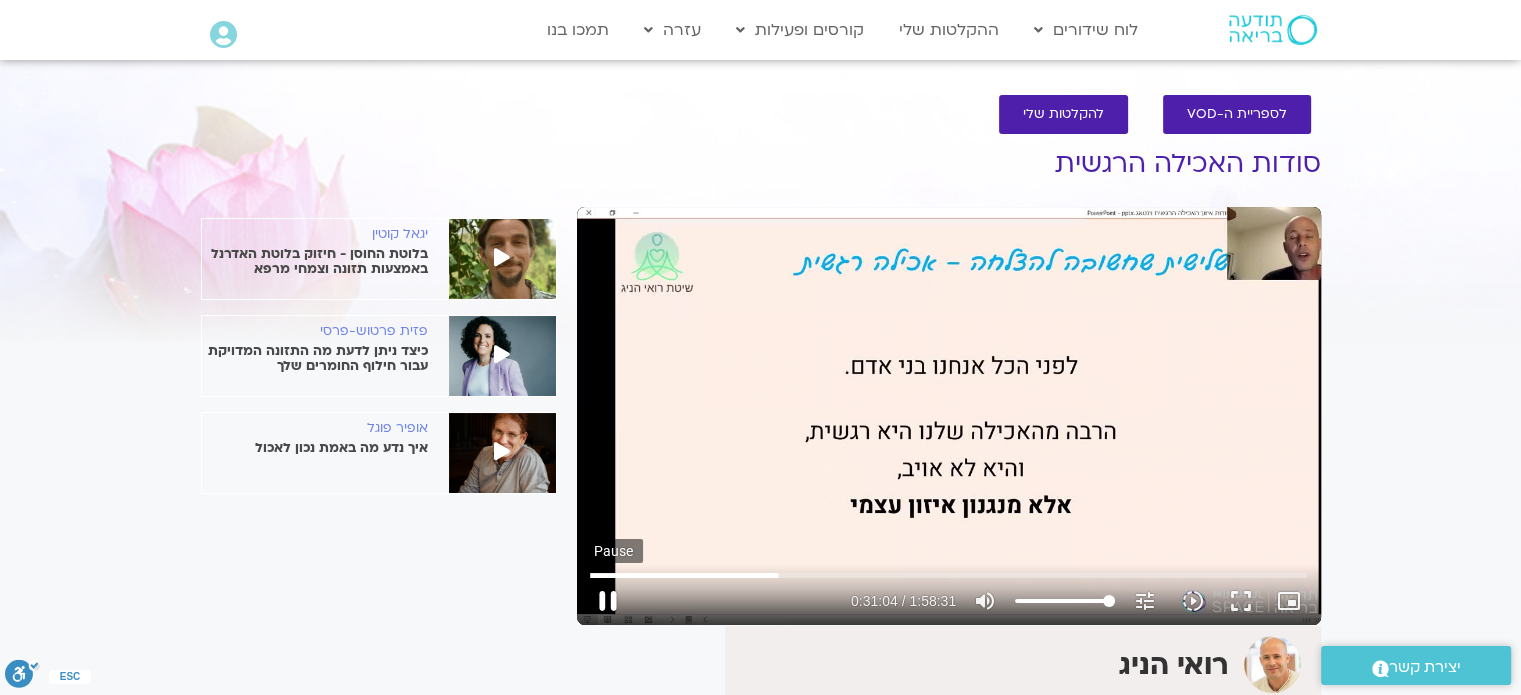 click on "pause" at bounding box center (608, 601) 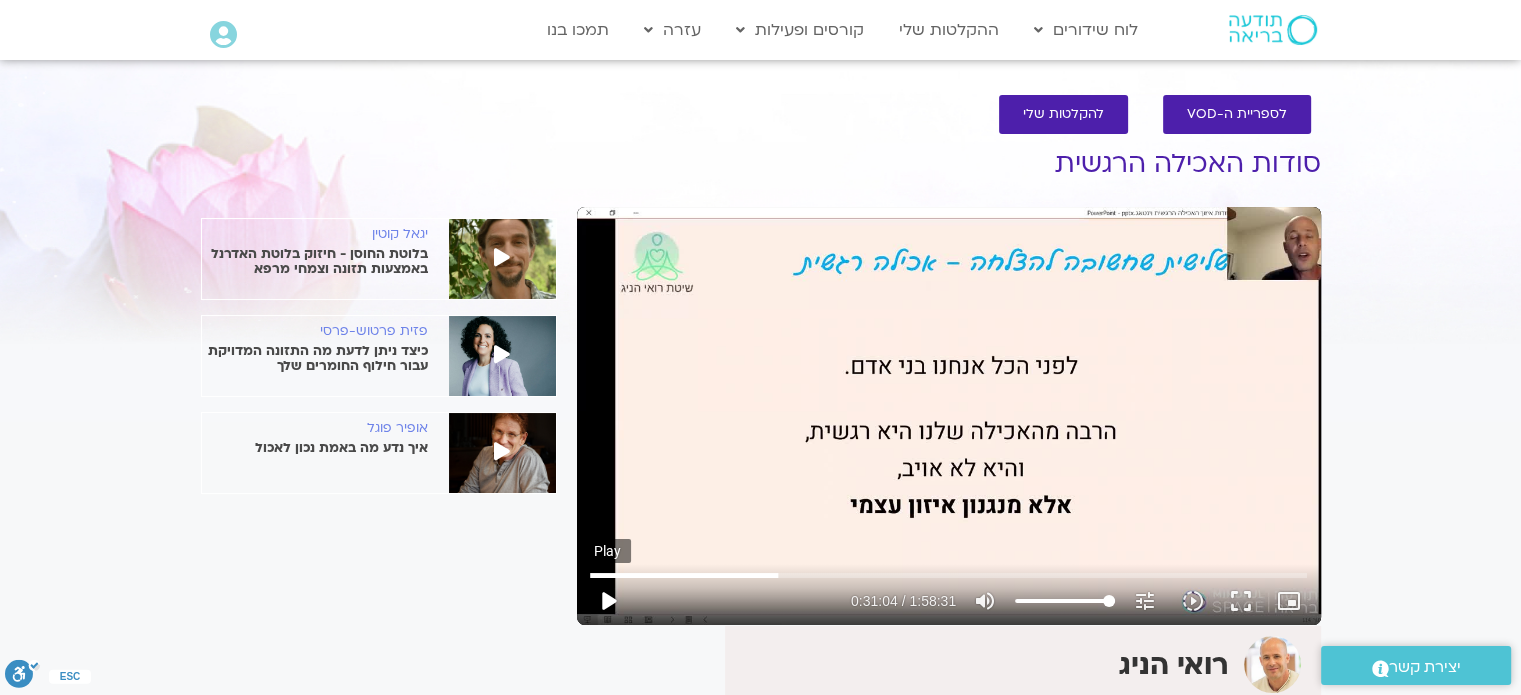 click on "play_arrow" at bounding box center (608, 601) 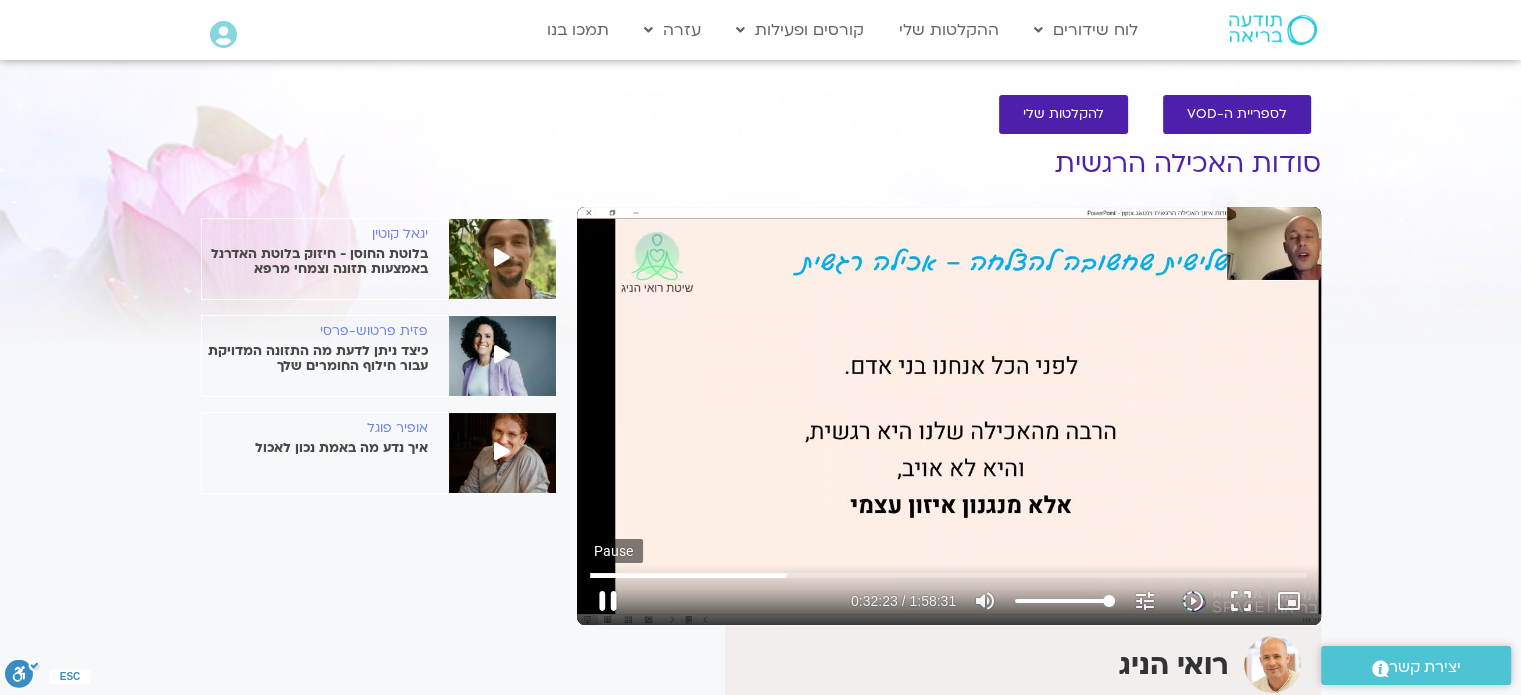 click on "pause" at bounding box center [608, 601] 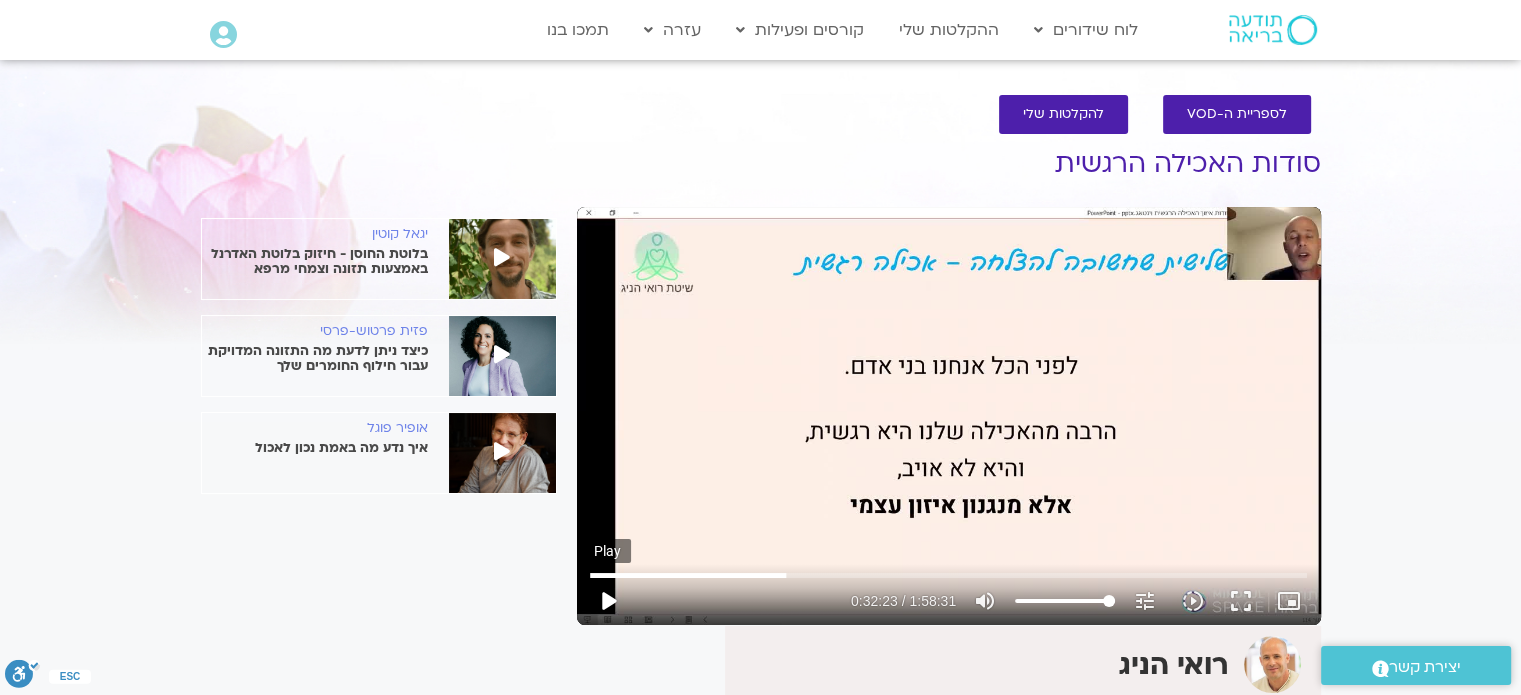 click on "play_arrow" at bounding box center [608, 601] 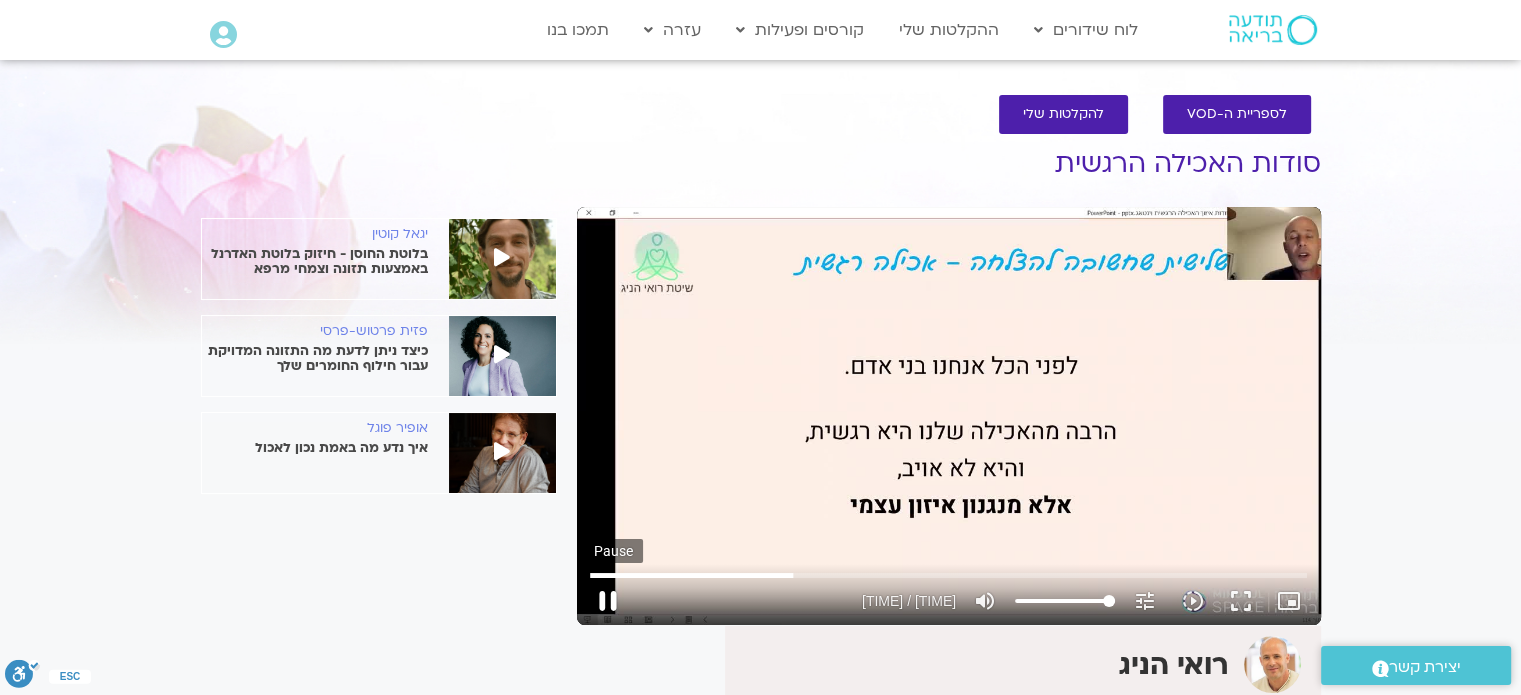 click on "pause" at bounding box center [608, 601] 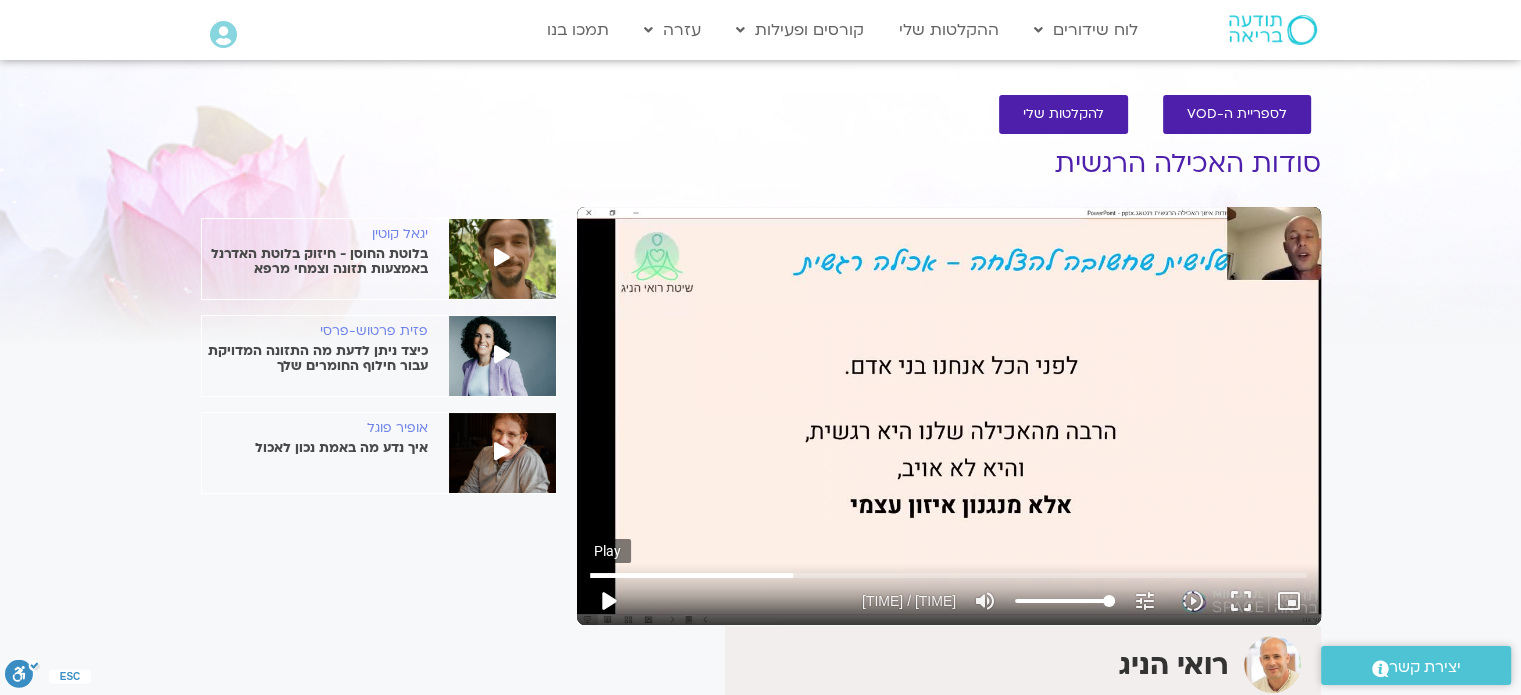 click on "play_arrow" at bounding box center (608, 601) 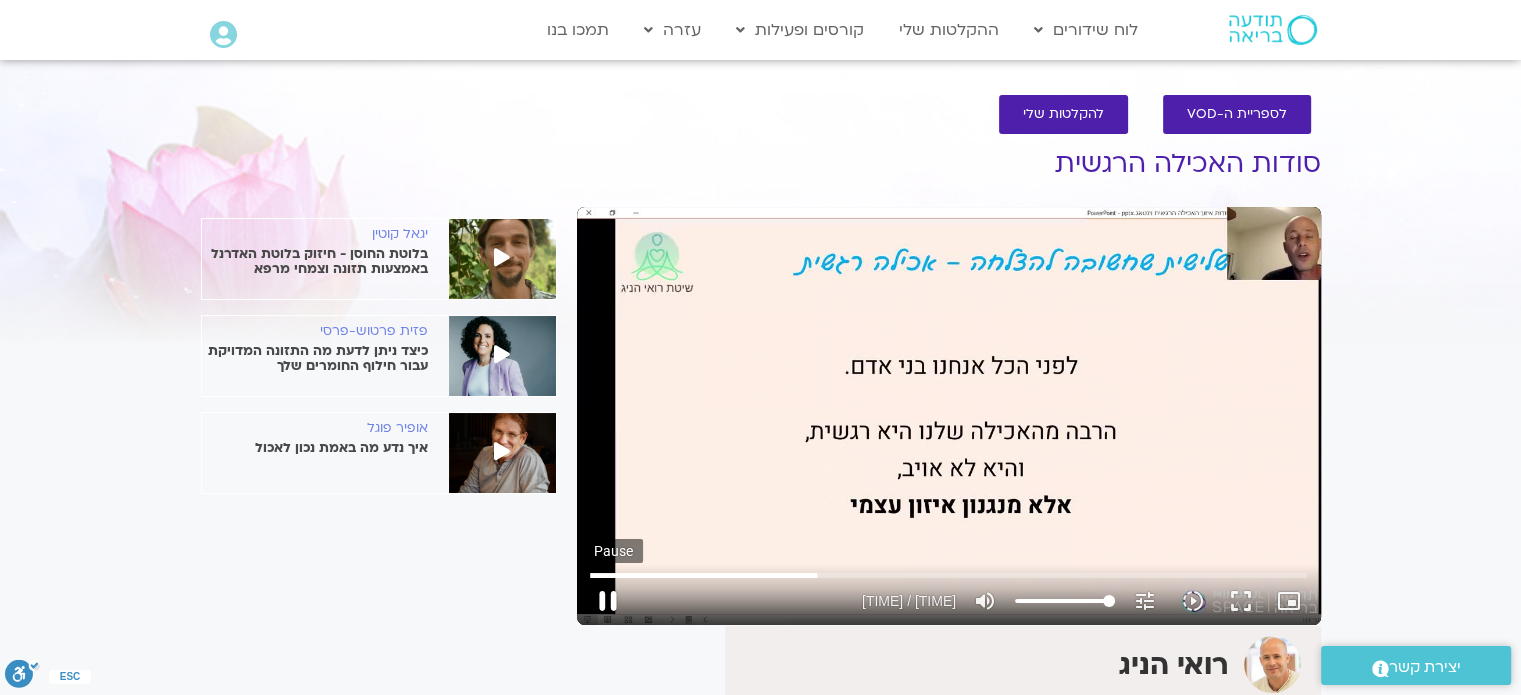 click on "pause" at bounding box center (608, 601) 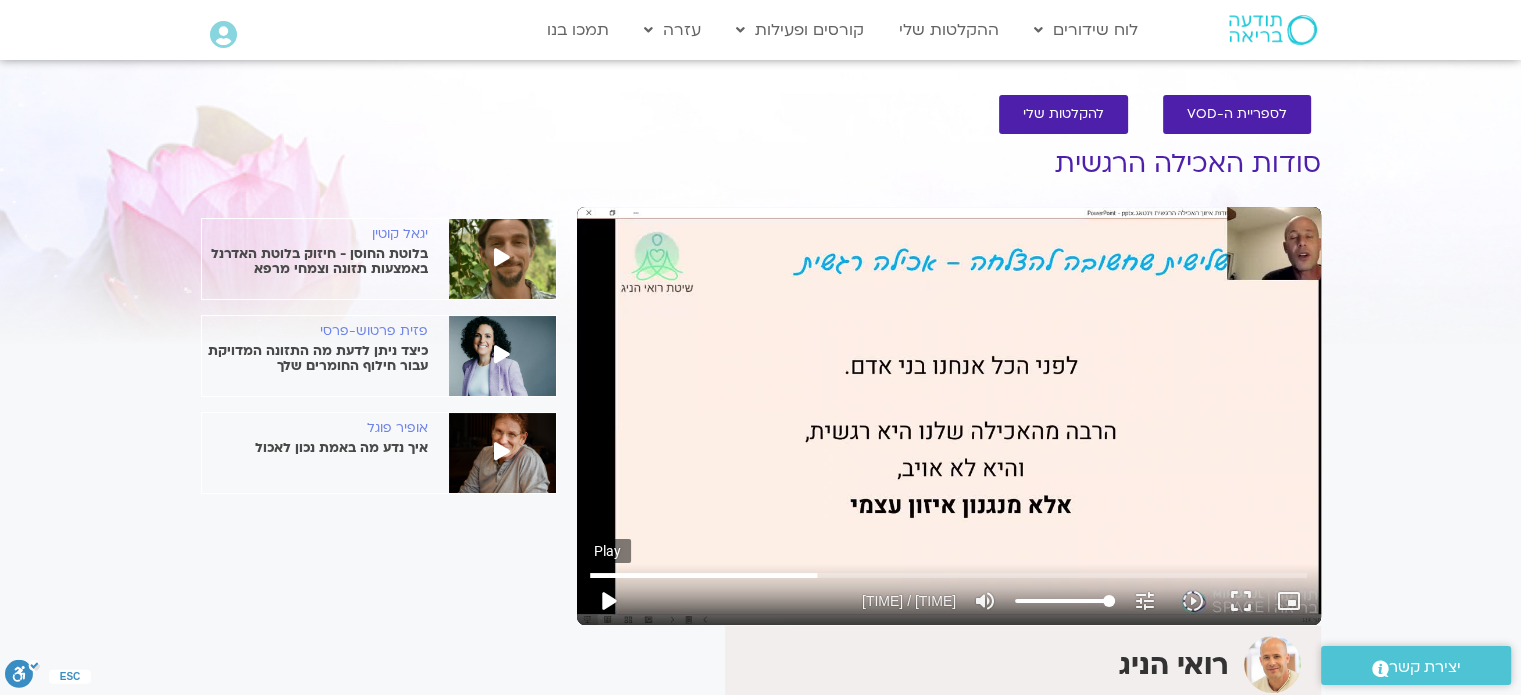 click on "play_arrow" at bounding box center [608, 601] 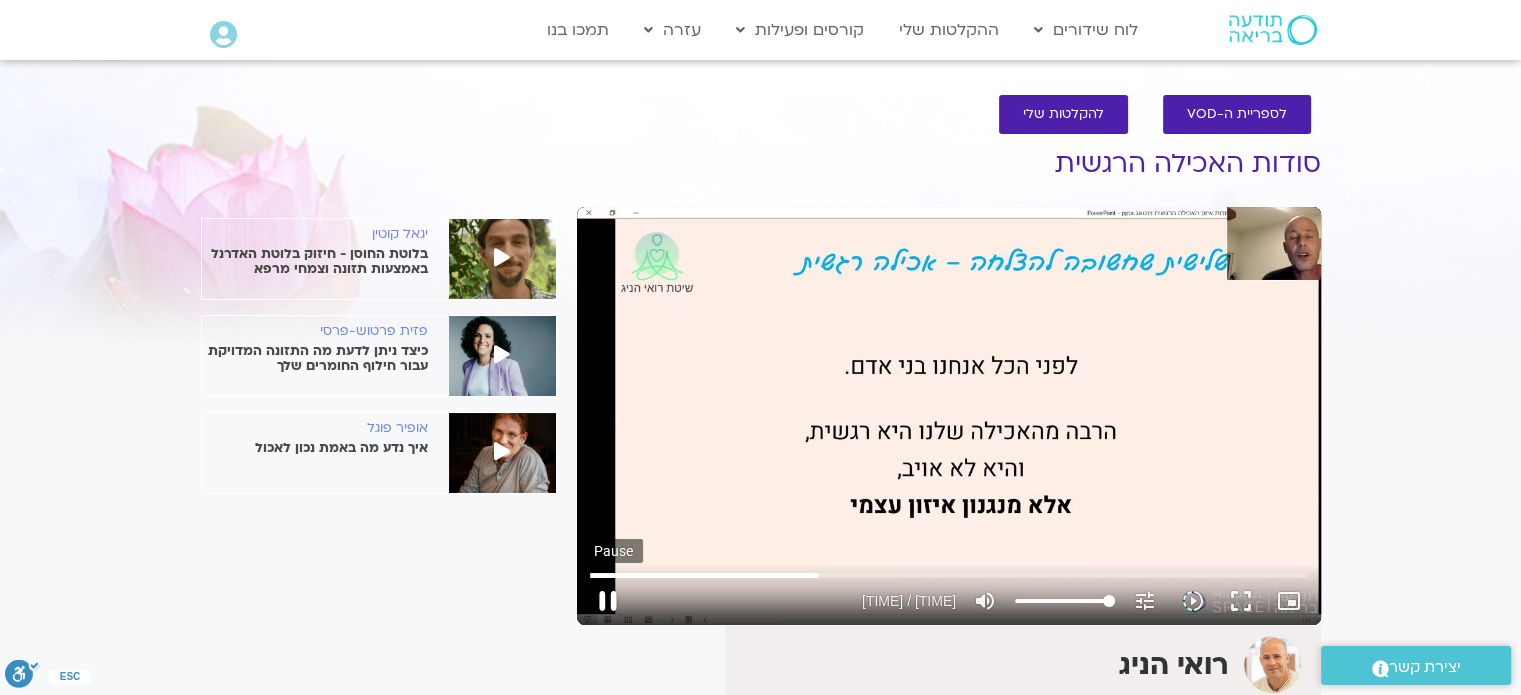click on "pause" at bounding box center (608, 601) 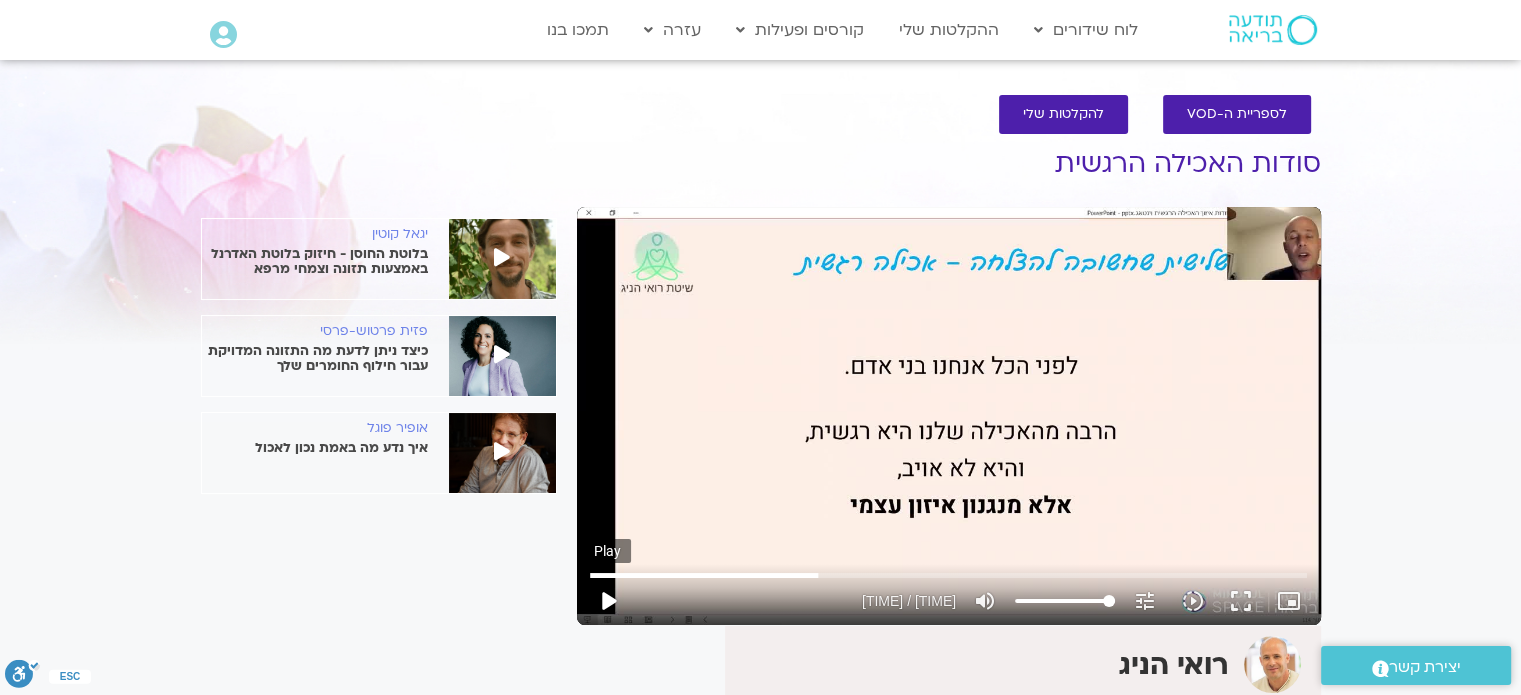 click on "play_arrow" at bounding box center (608, 601) 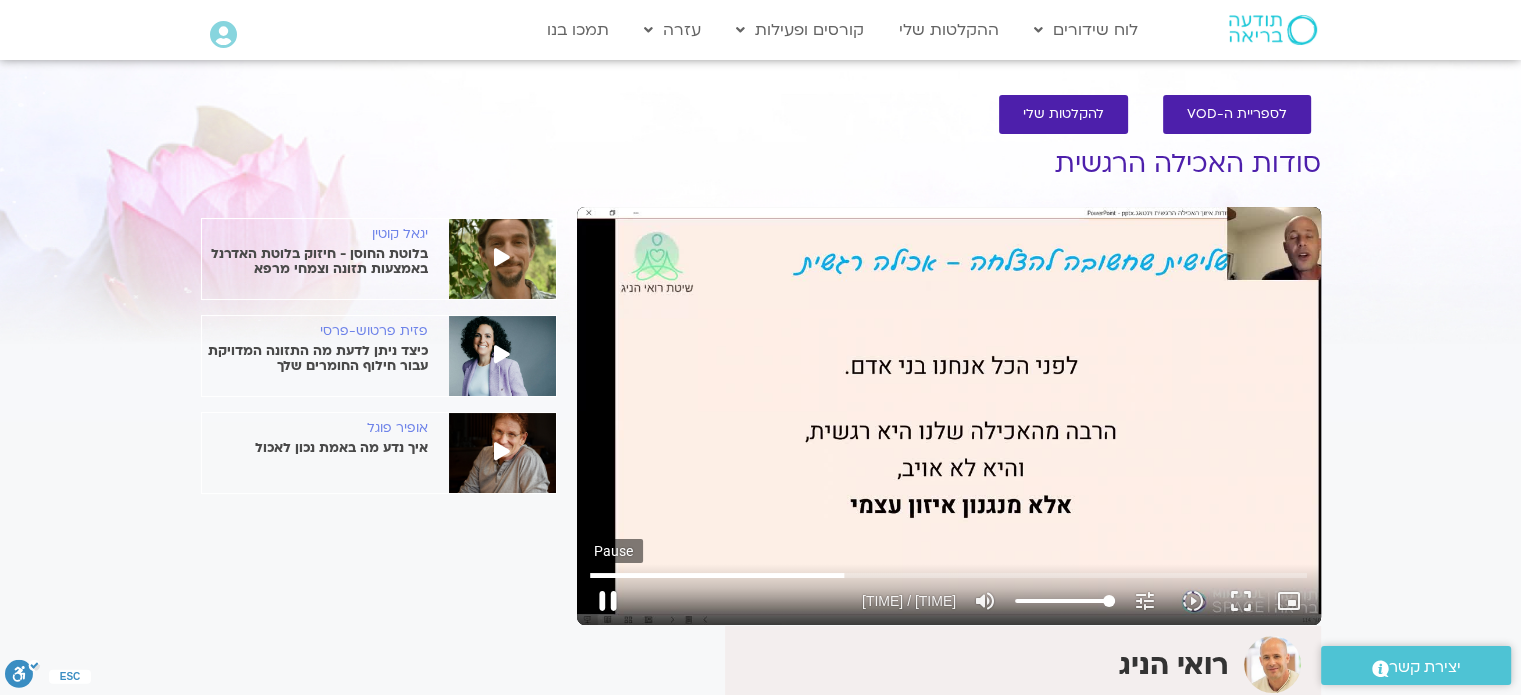 click on "pause" at bounding box center [608, 601] 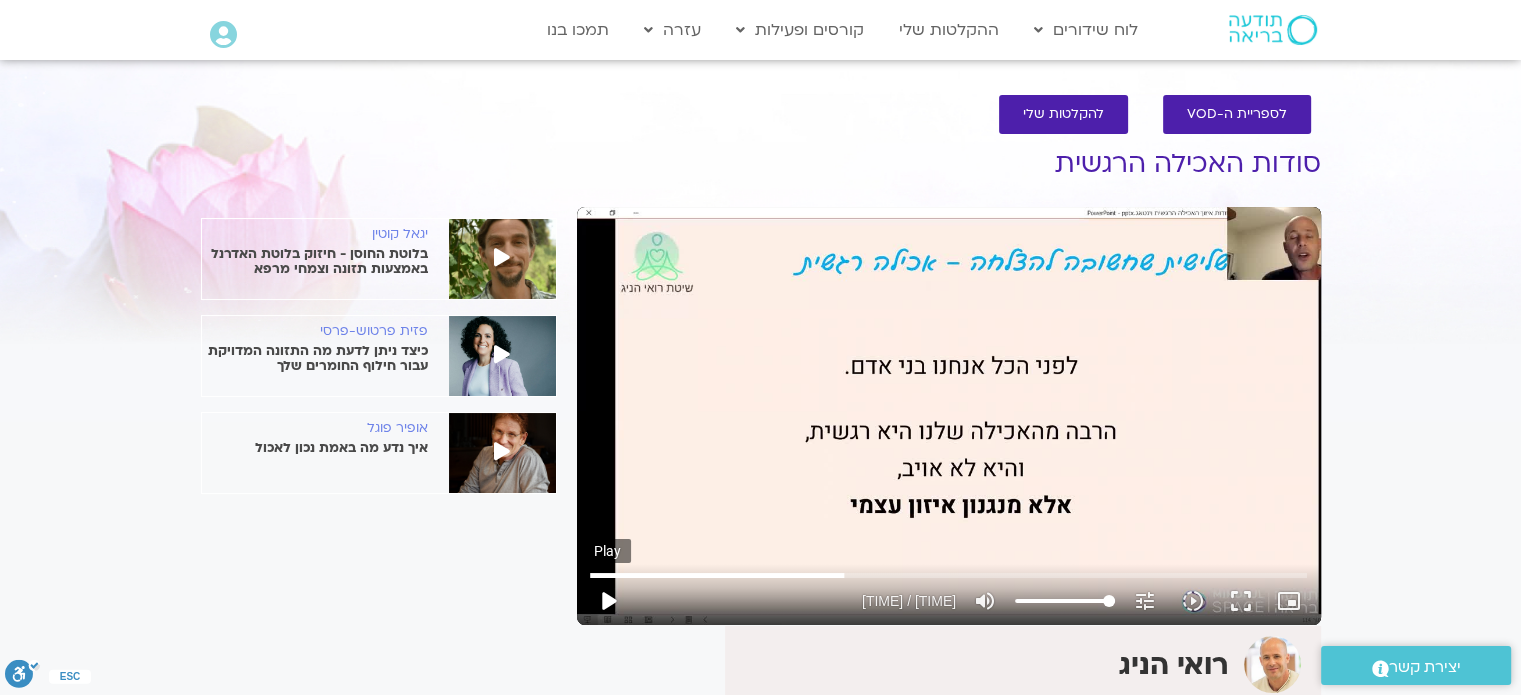 click on "play_arrow" at bounding box center [608, 601] 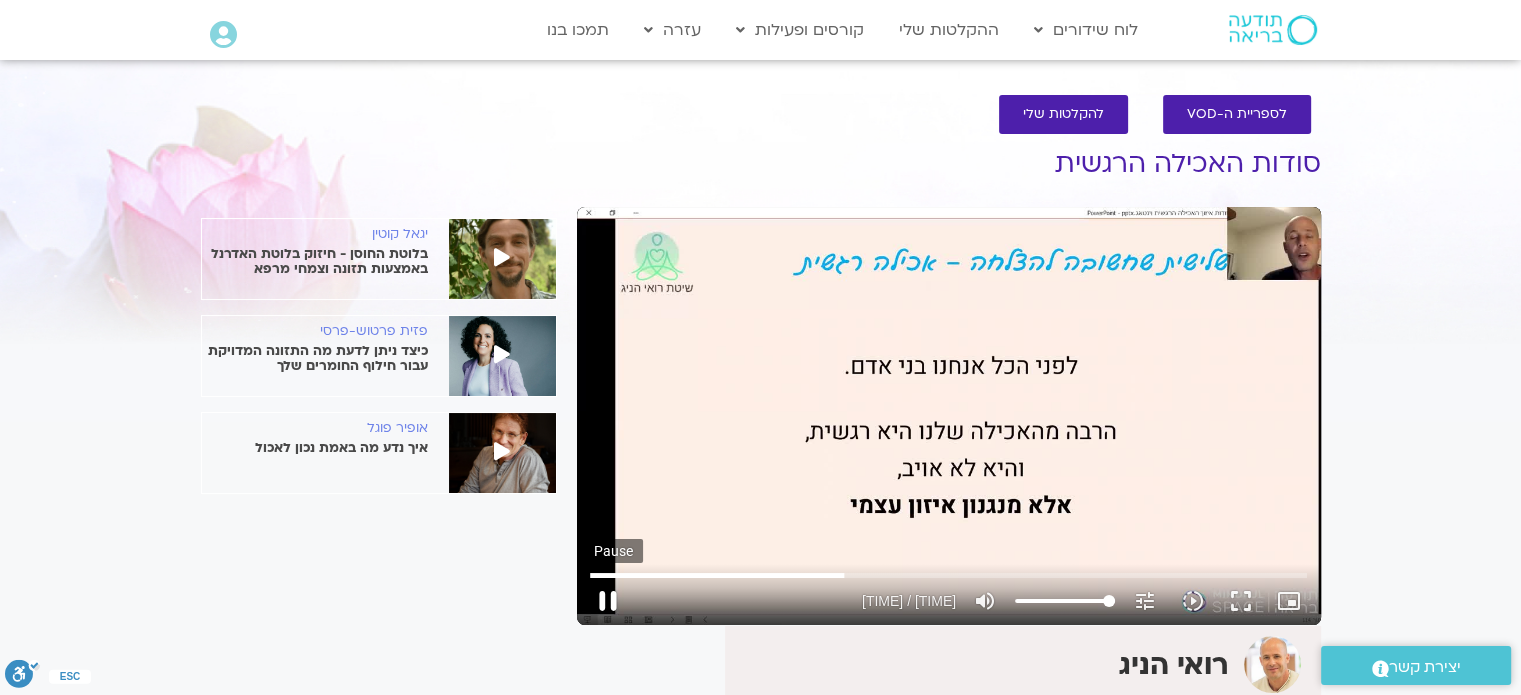 click on "pause" at bounding box center (608, 601) 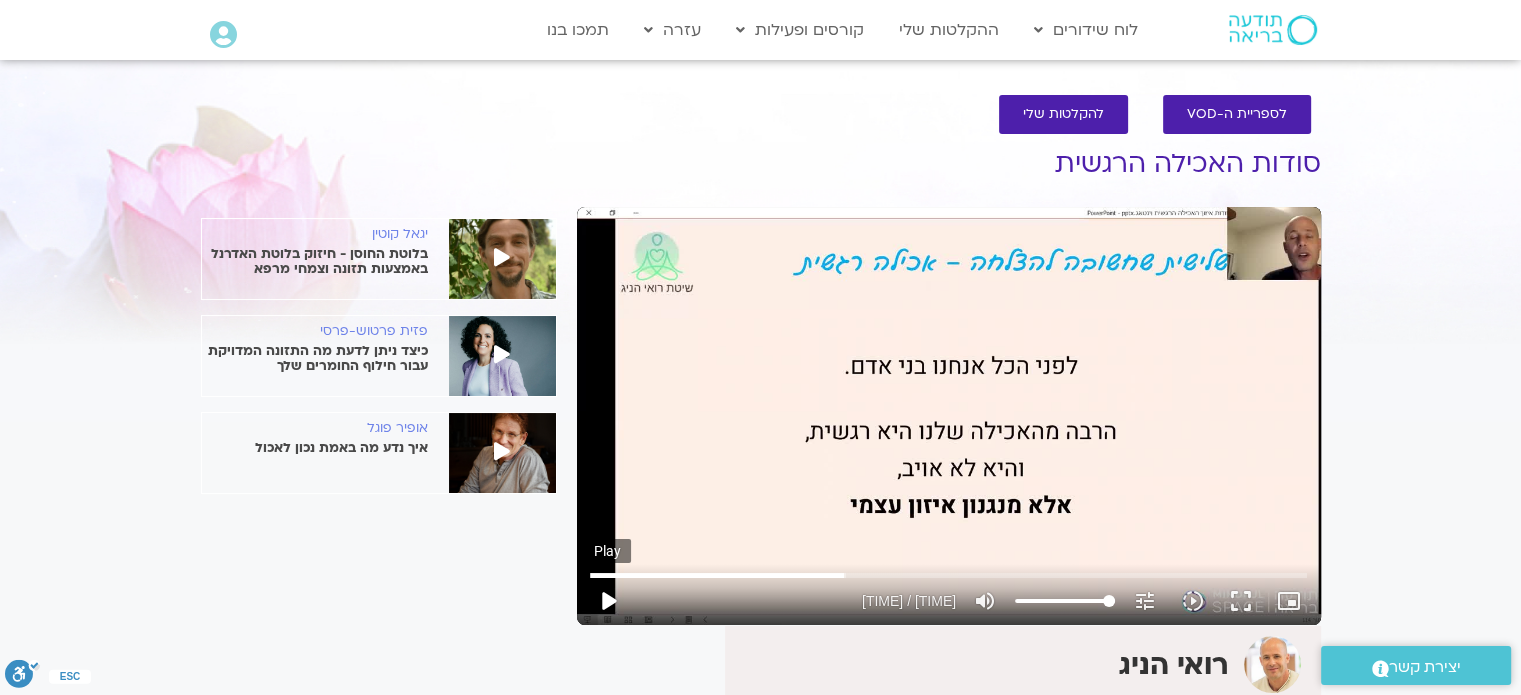 click on "play_arrow" at bounding box center (608, 601) 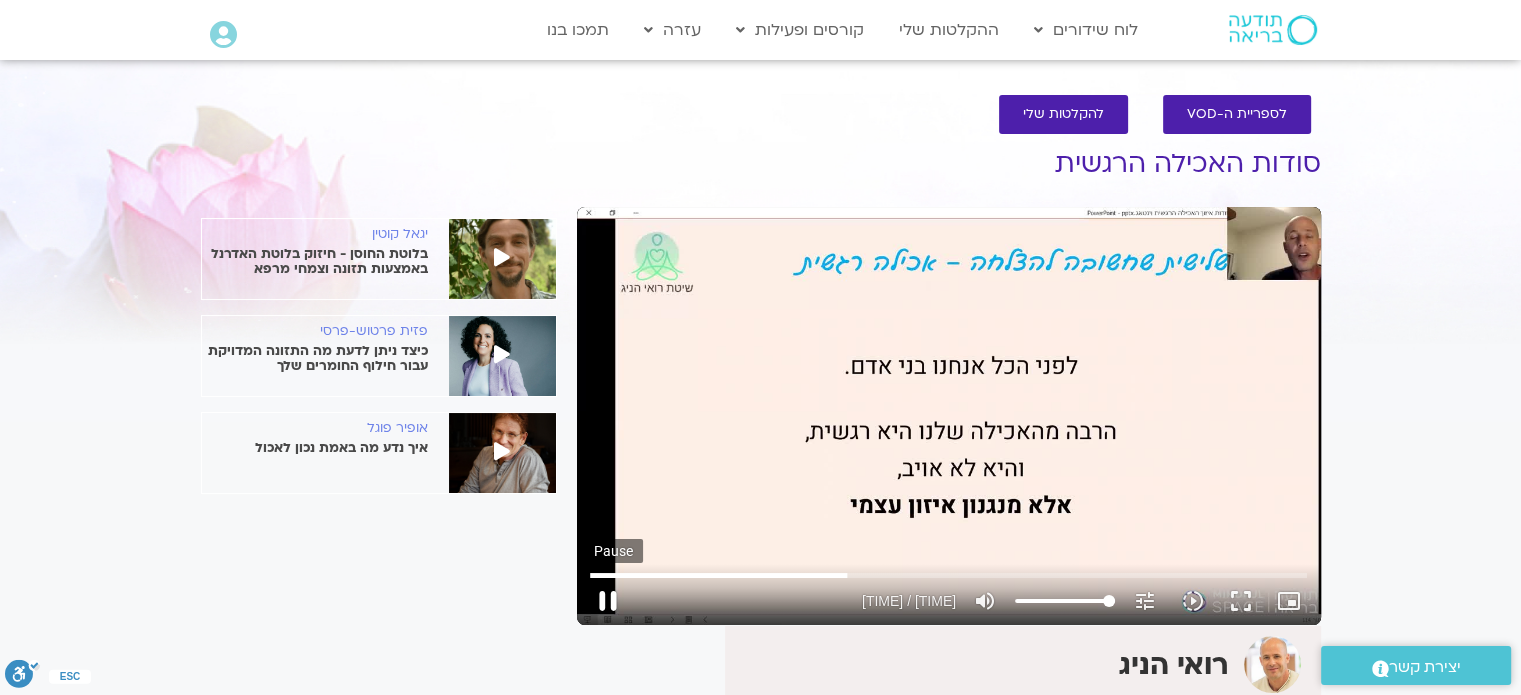 click on "pause" at bounding box center (608, 601) 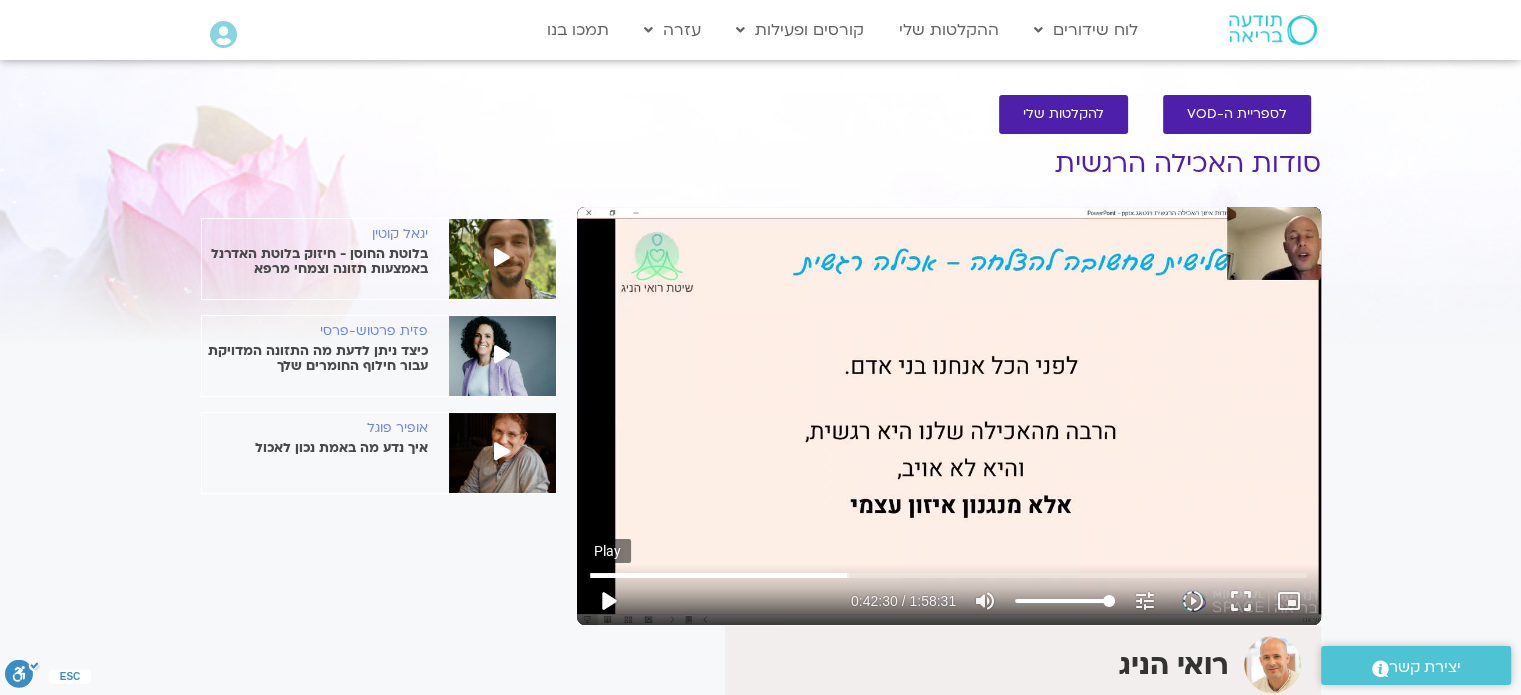 click on "play_arrow" at bounding box center [608, 601] 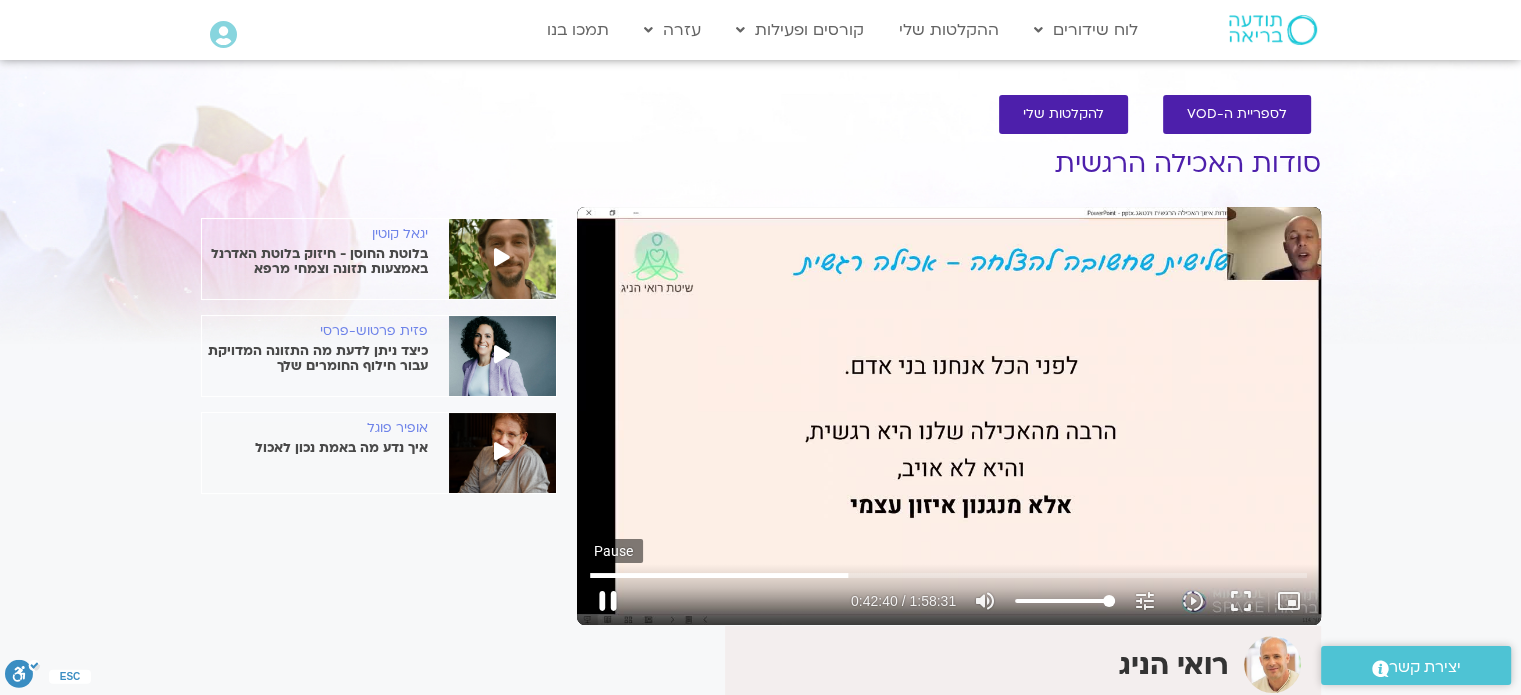 click on "pause" at bounding box center (608, 601) 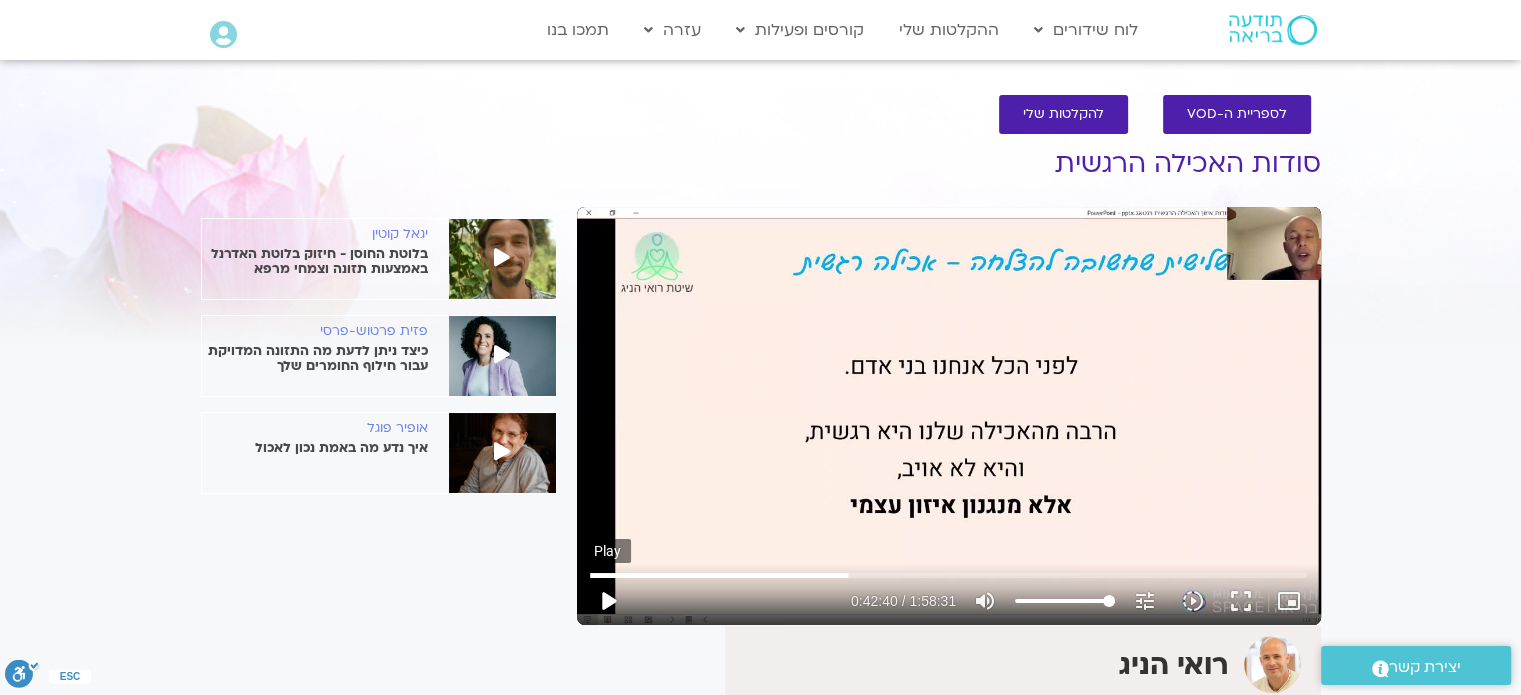 click on "play_arrow" at bounding box center [608, 601] 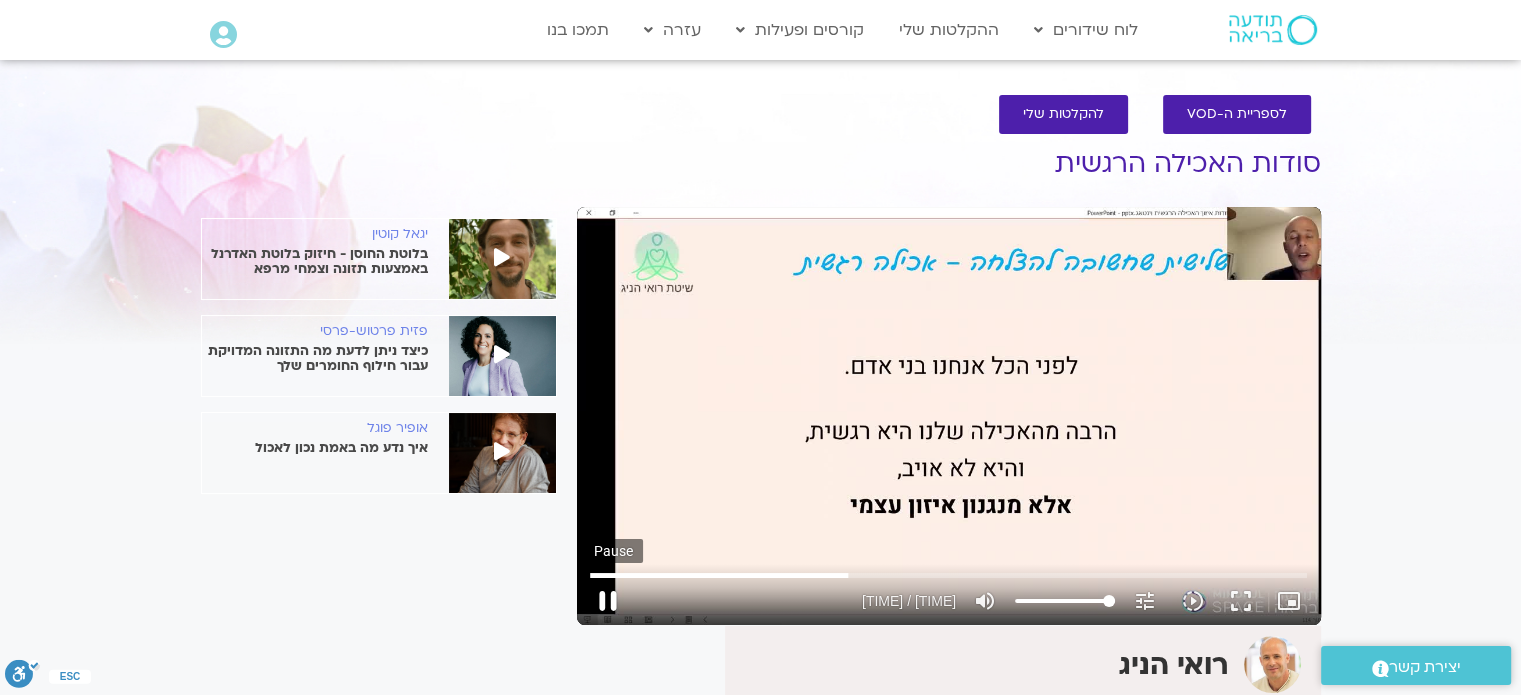 click on "pause" at bounding box center [608, 601] 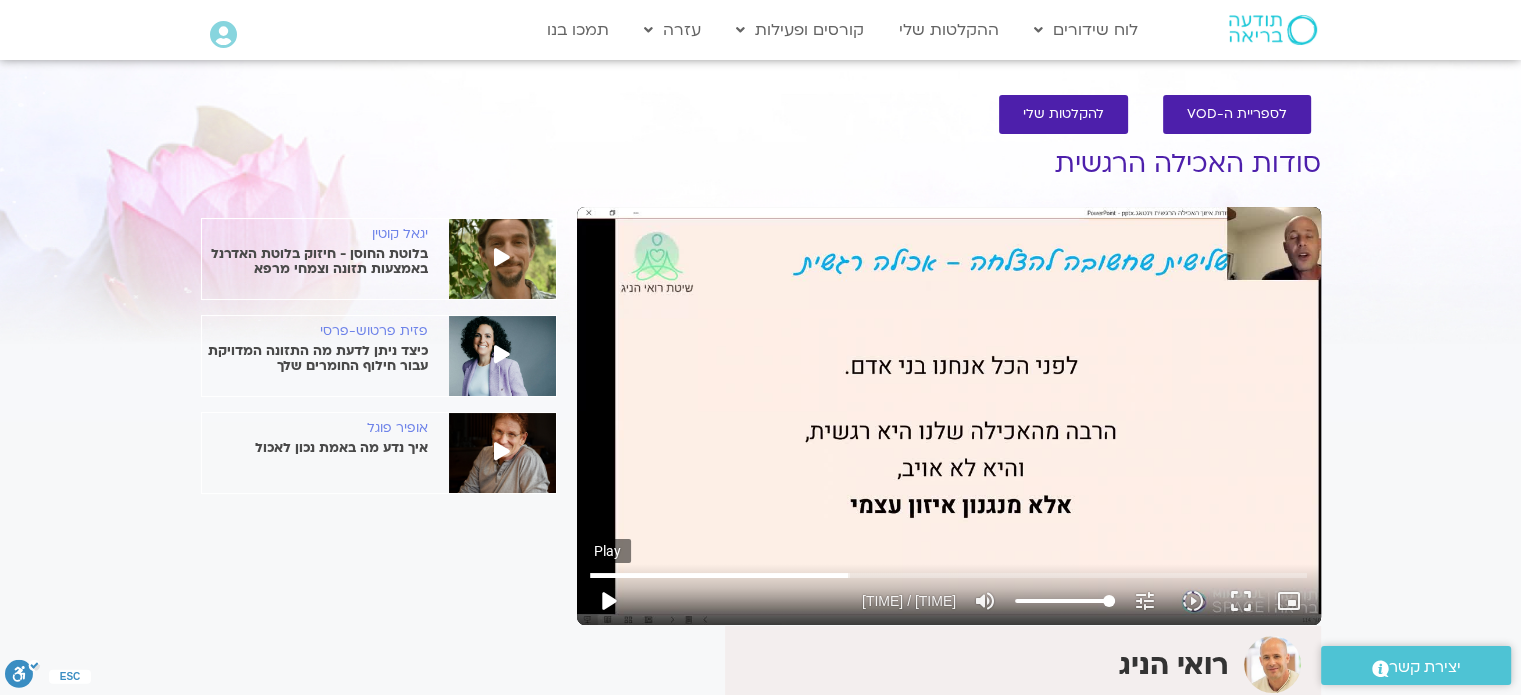 click on "play_arrow" at bounding box center [608, 601] 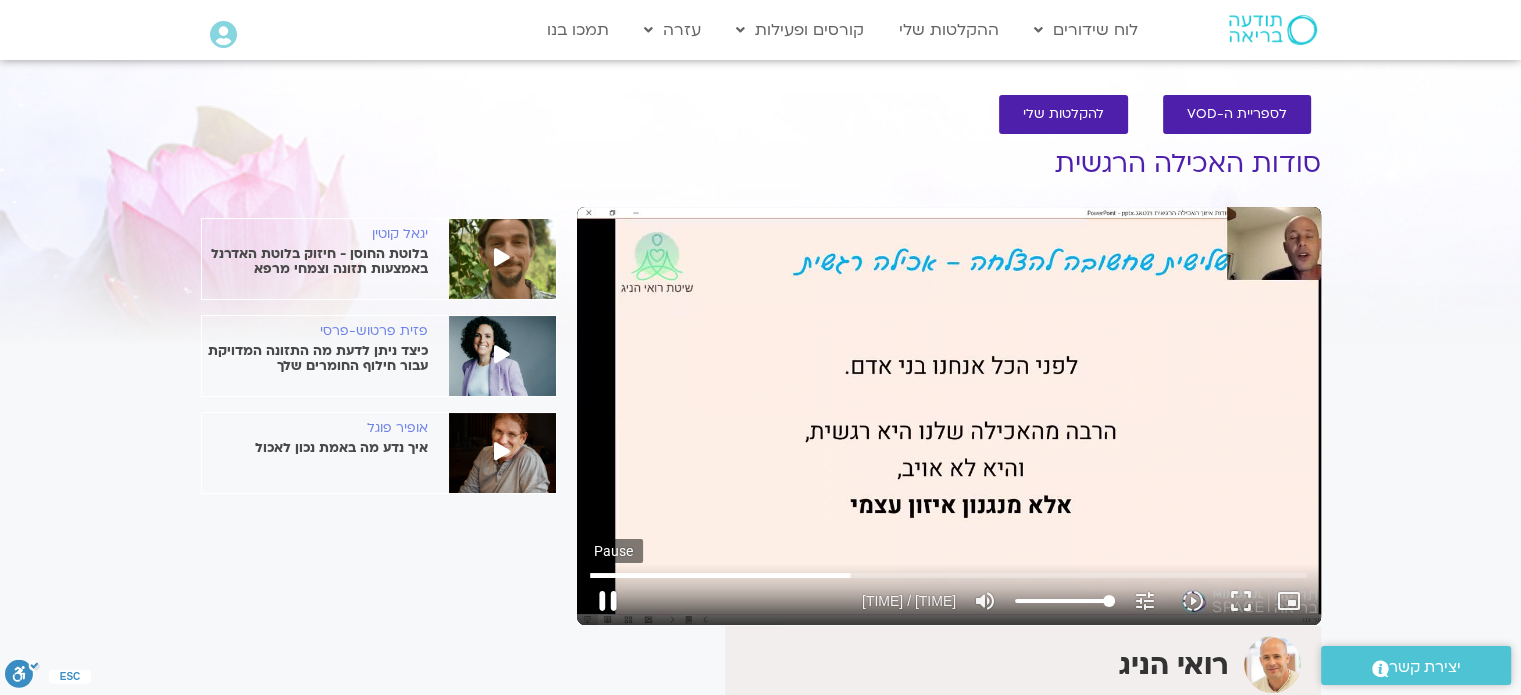 click on "pause" at bounding box center (608, 601) 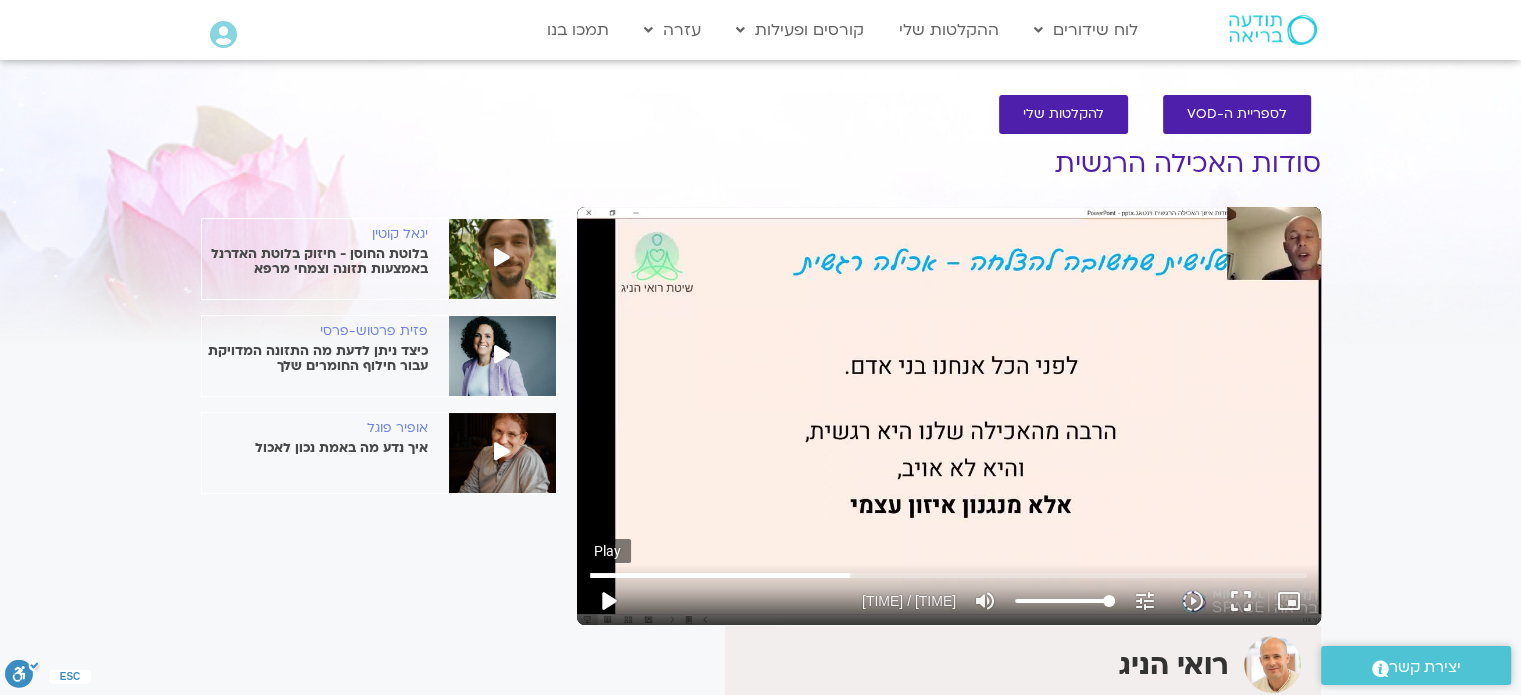 click on "play_arrow" at bounding box center (608, 601) 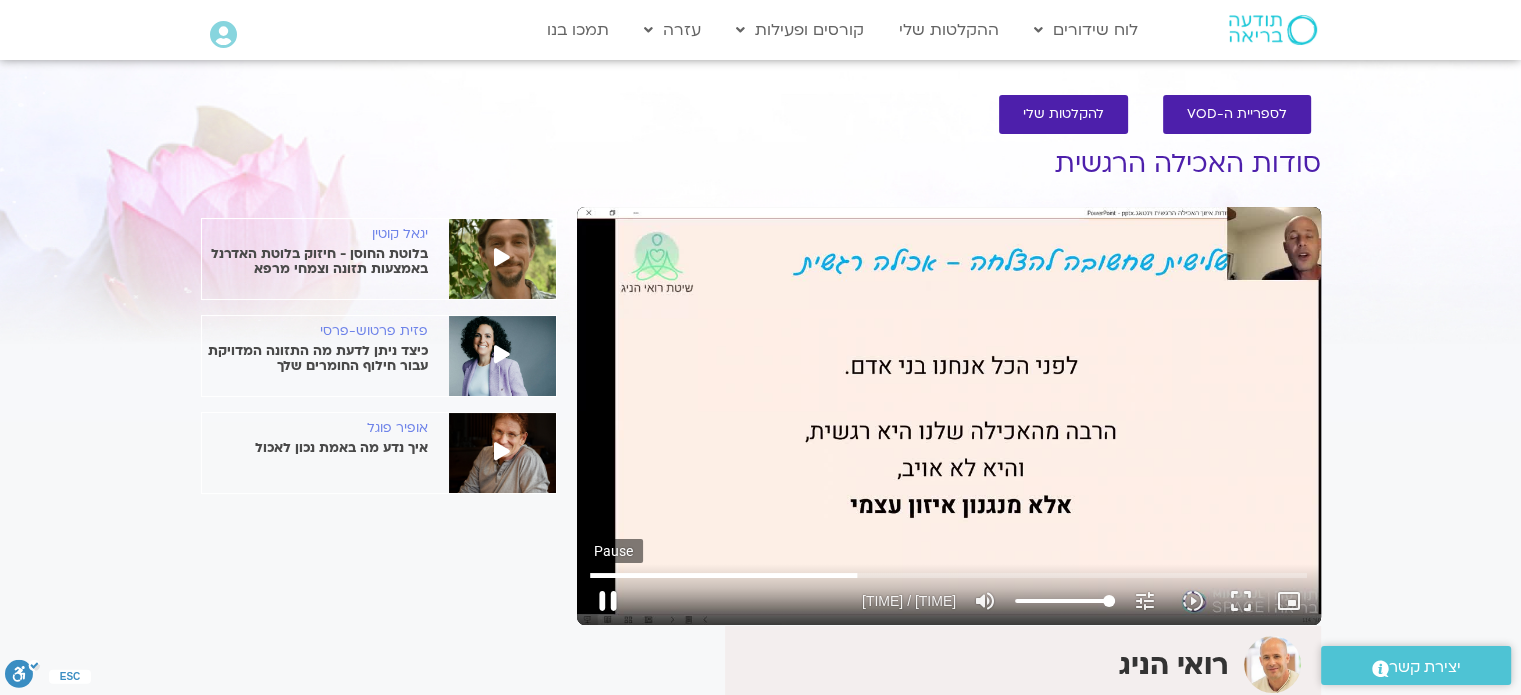click on "pause" at bounding box center [608, 601] 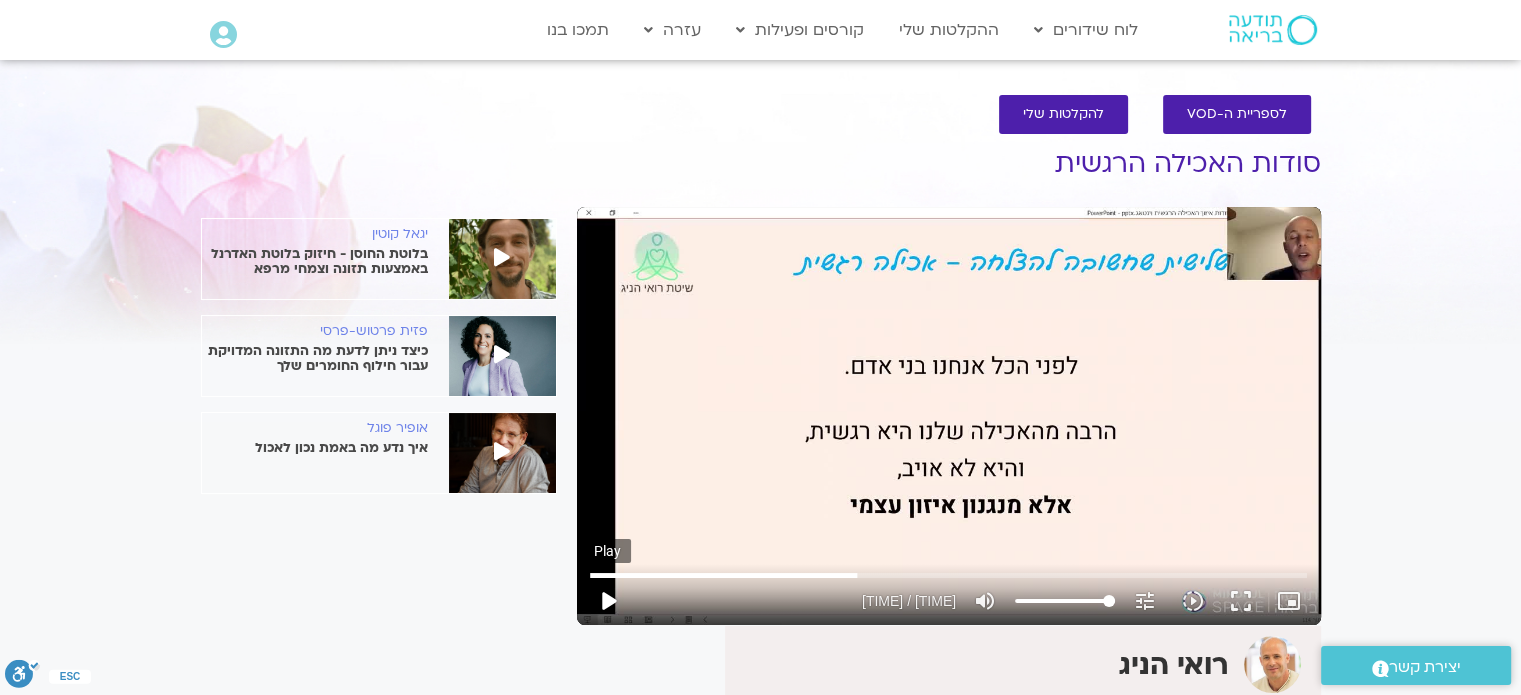 click on "play_arrow" at bounding box center [608, 601] 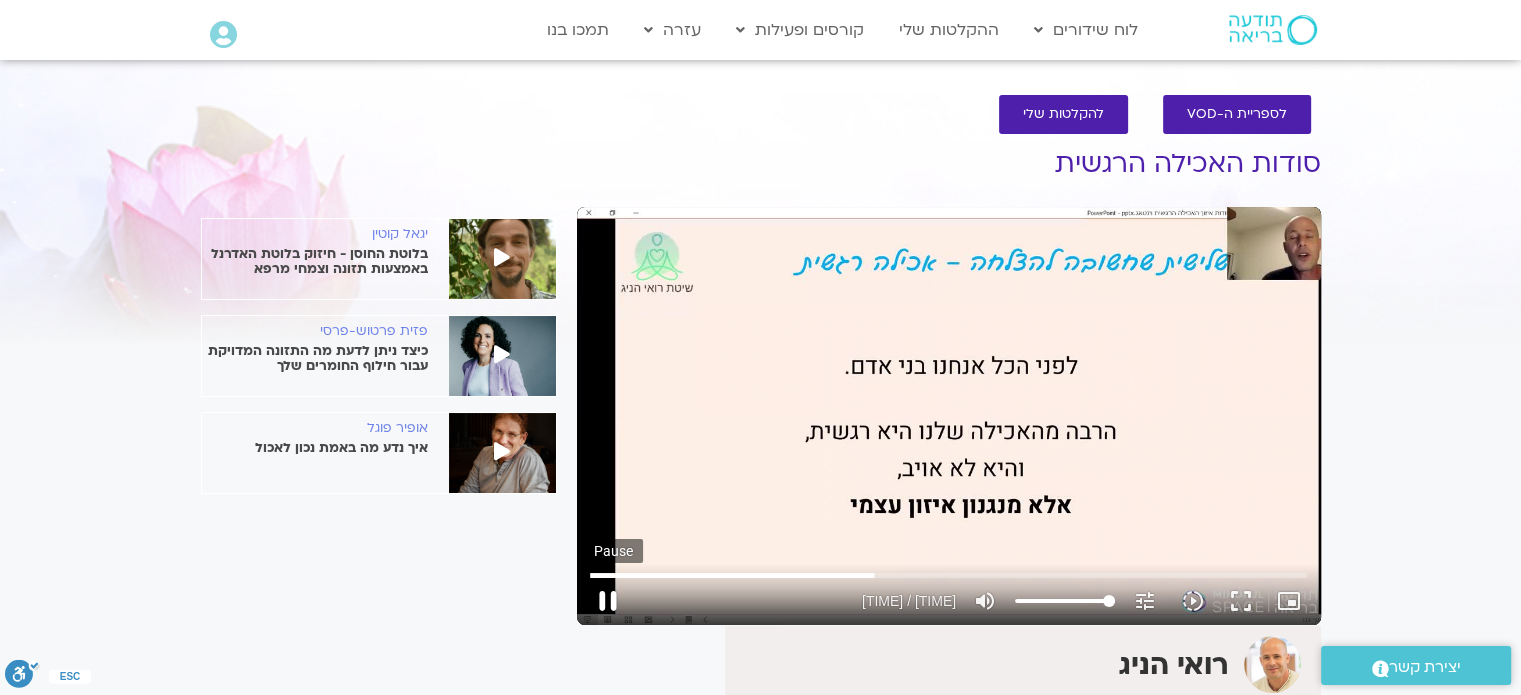 click on "pause" at bounding box center (608, 601) 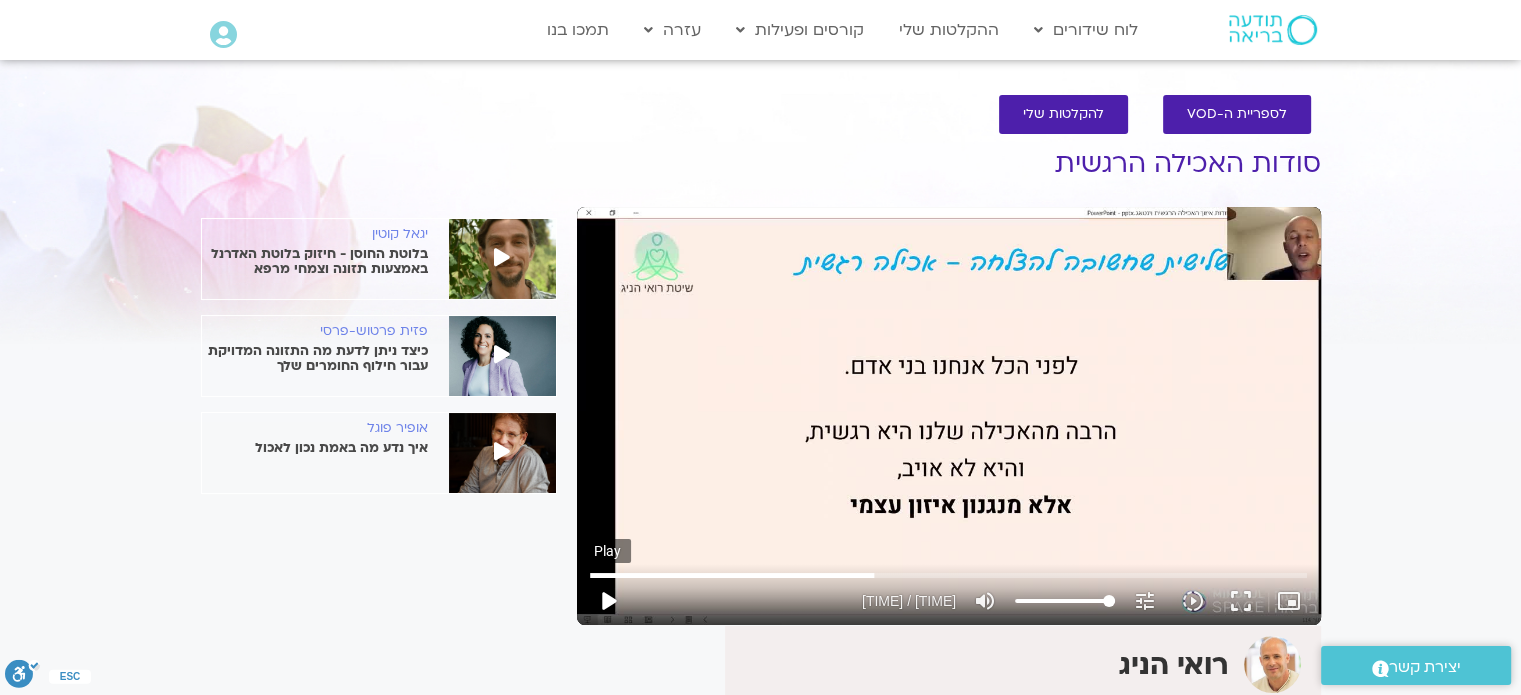 click on "play_arrow" at bounding box center [608, 601] 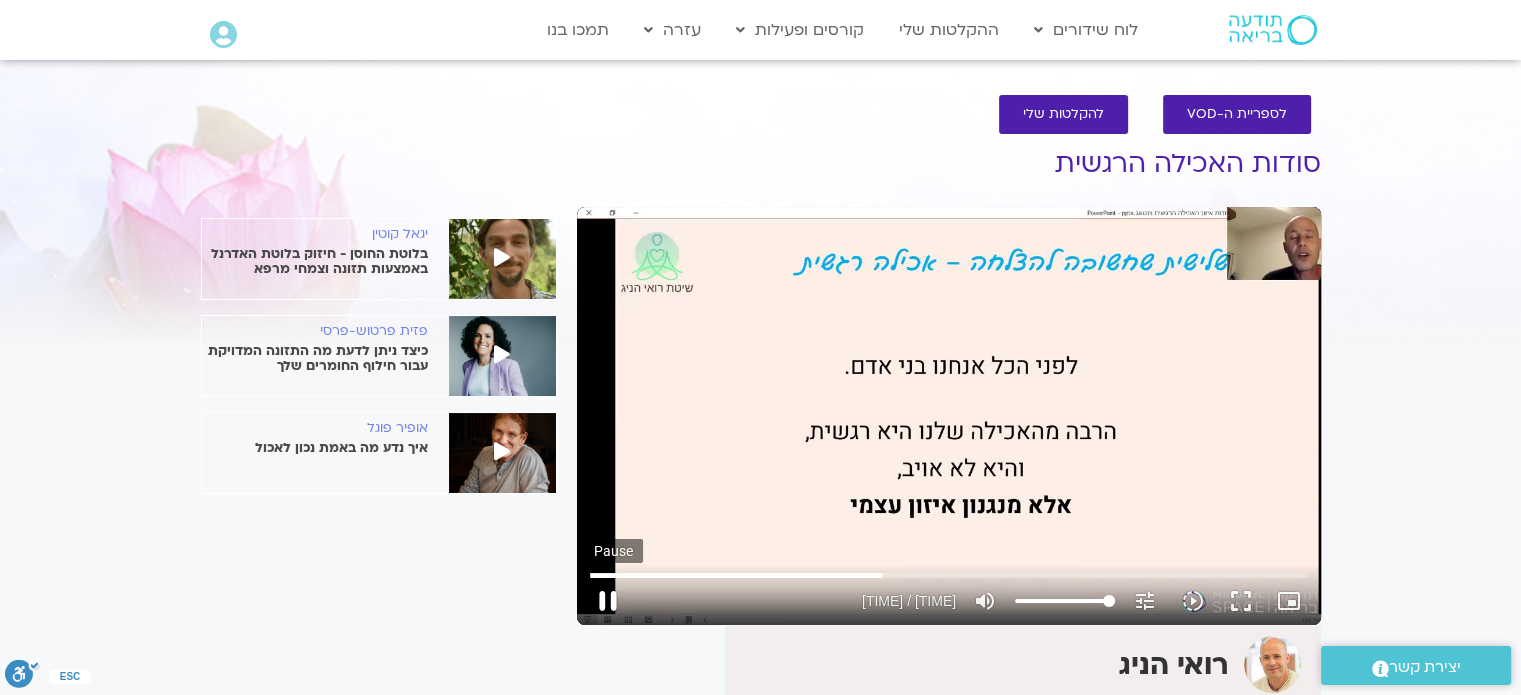 click on "pause" at bounding box center [608, 601] 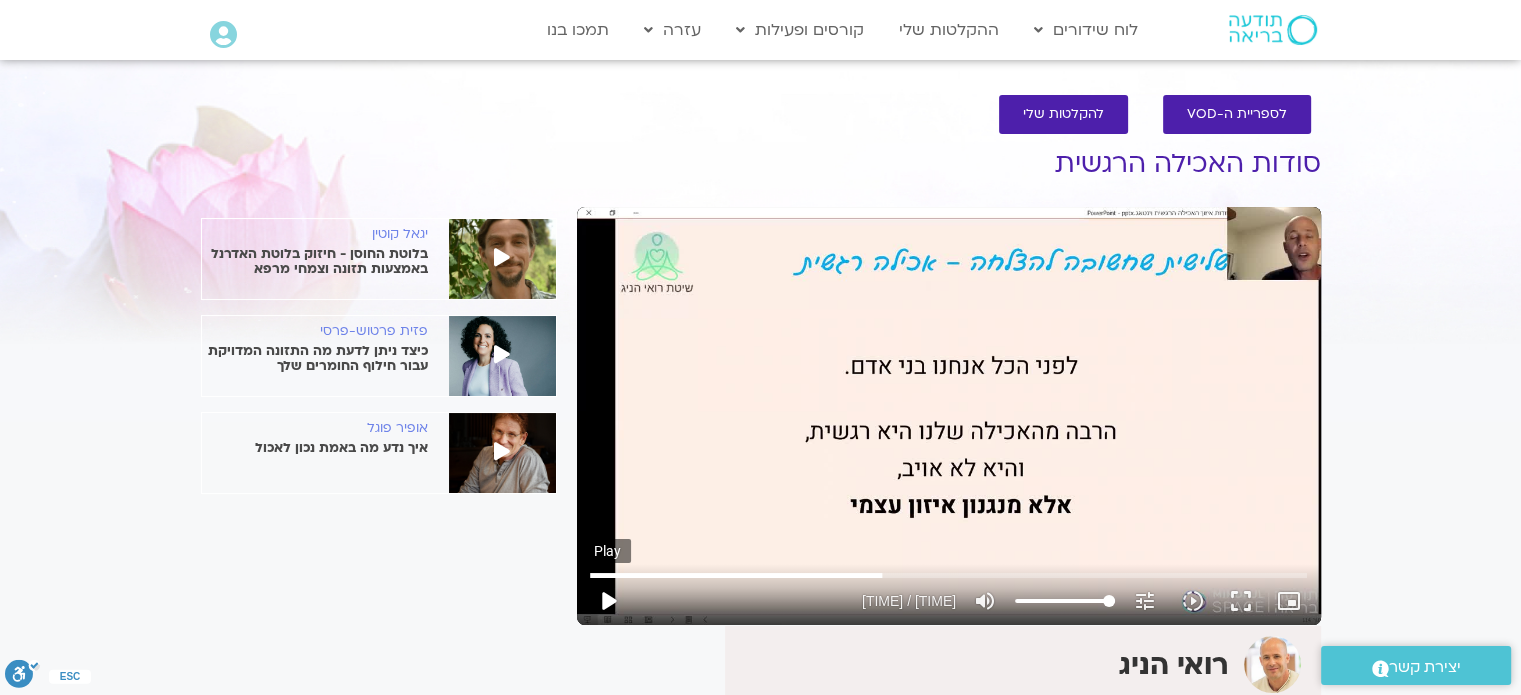 click on "play_arrow" at bounding box center [608, 601] 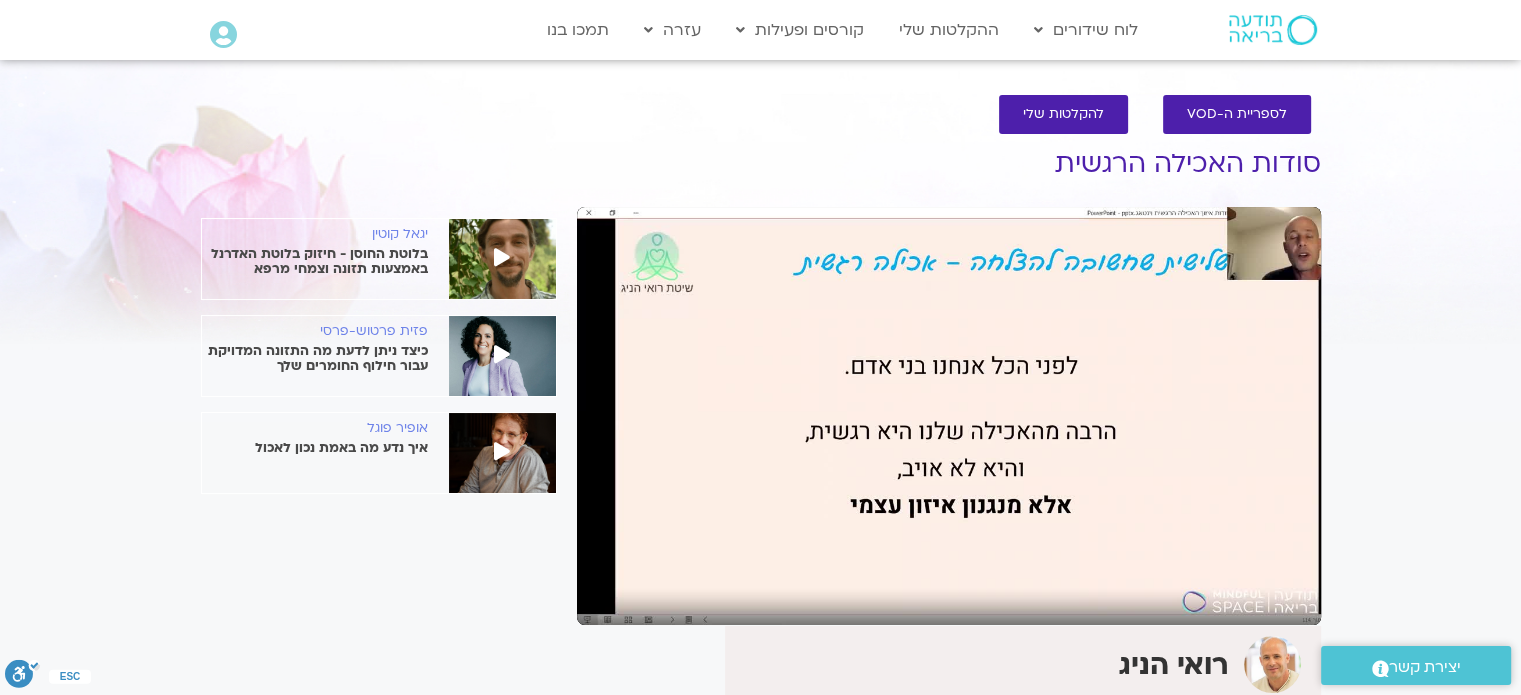 click on "pause" at bounding box center [608, 601] 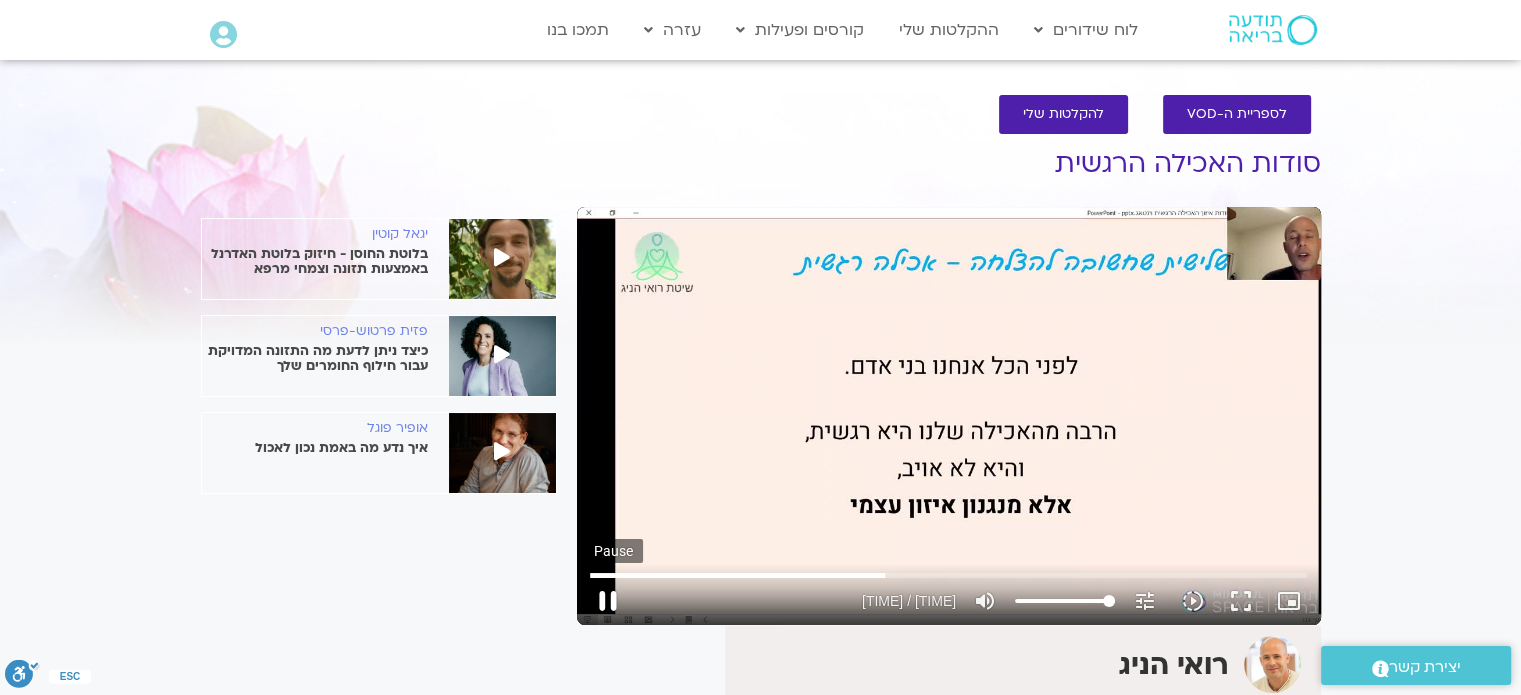 click on "pause" at bounding box center (608, 601) 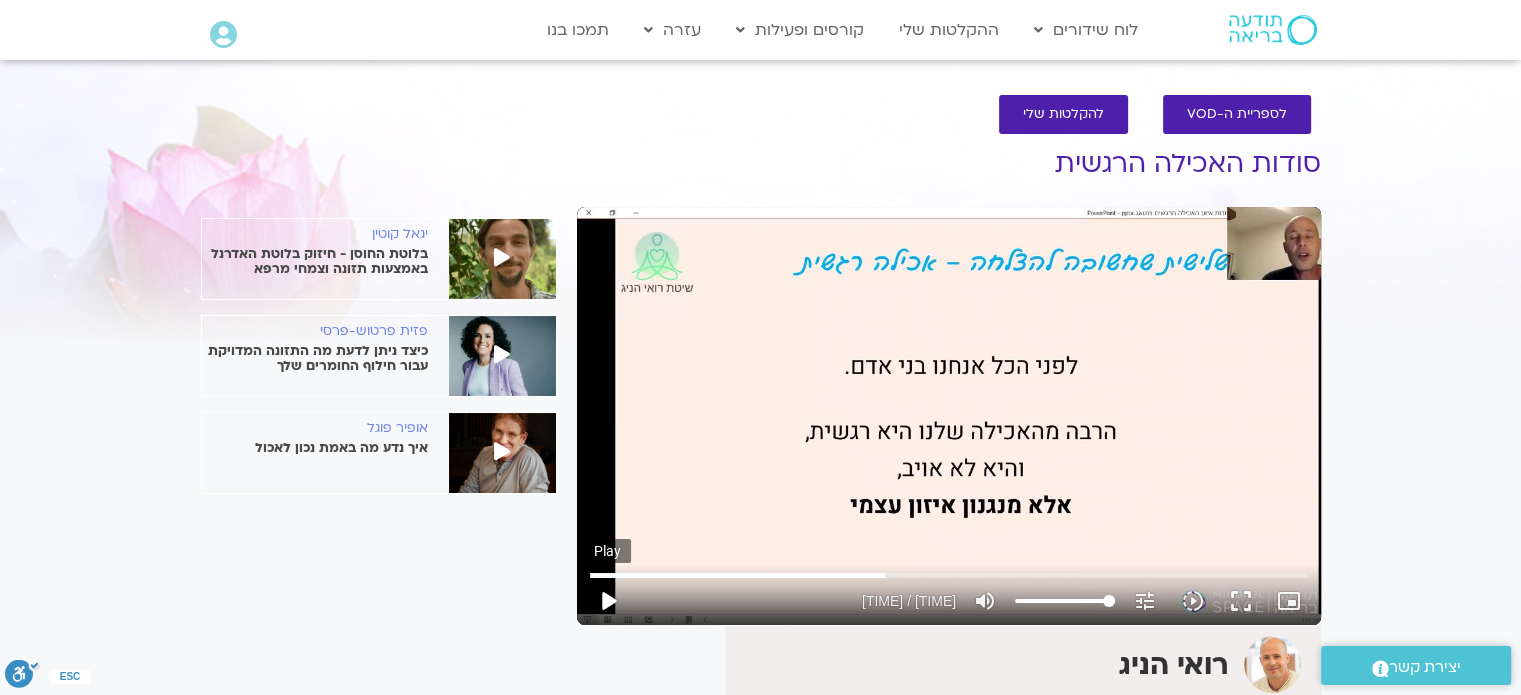 click on "play_arrow" at bounding box center [608, 601] 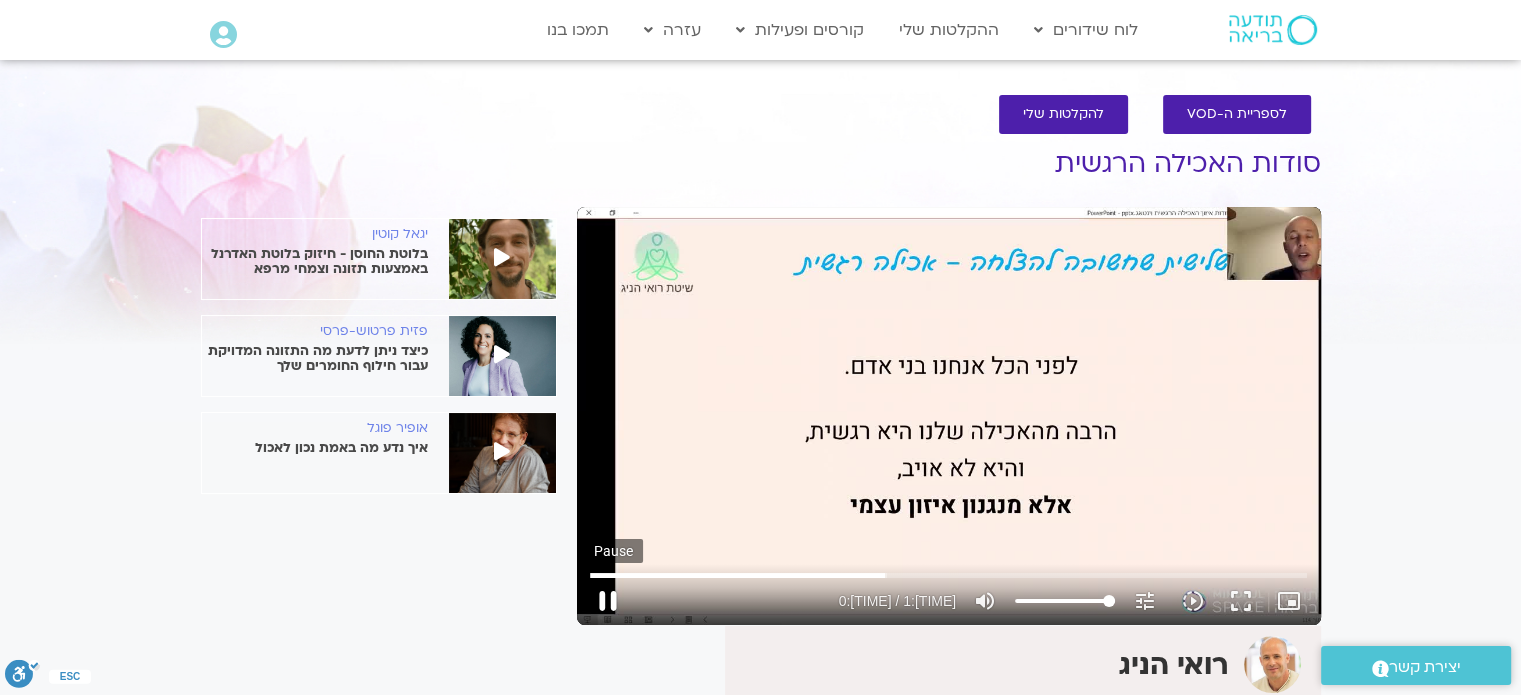 click on "pause" at bounding box center [608, 601] 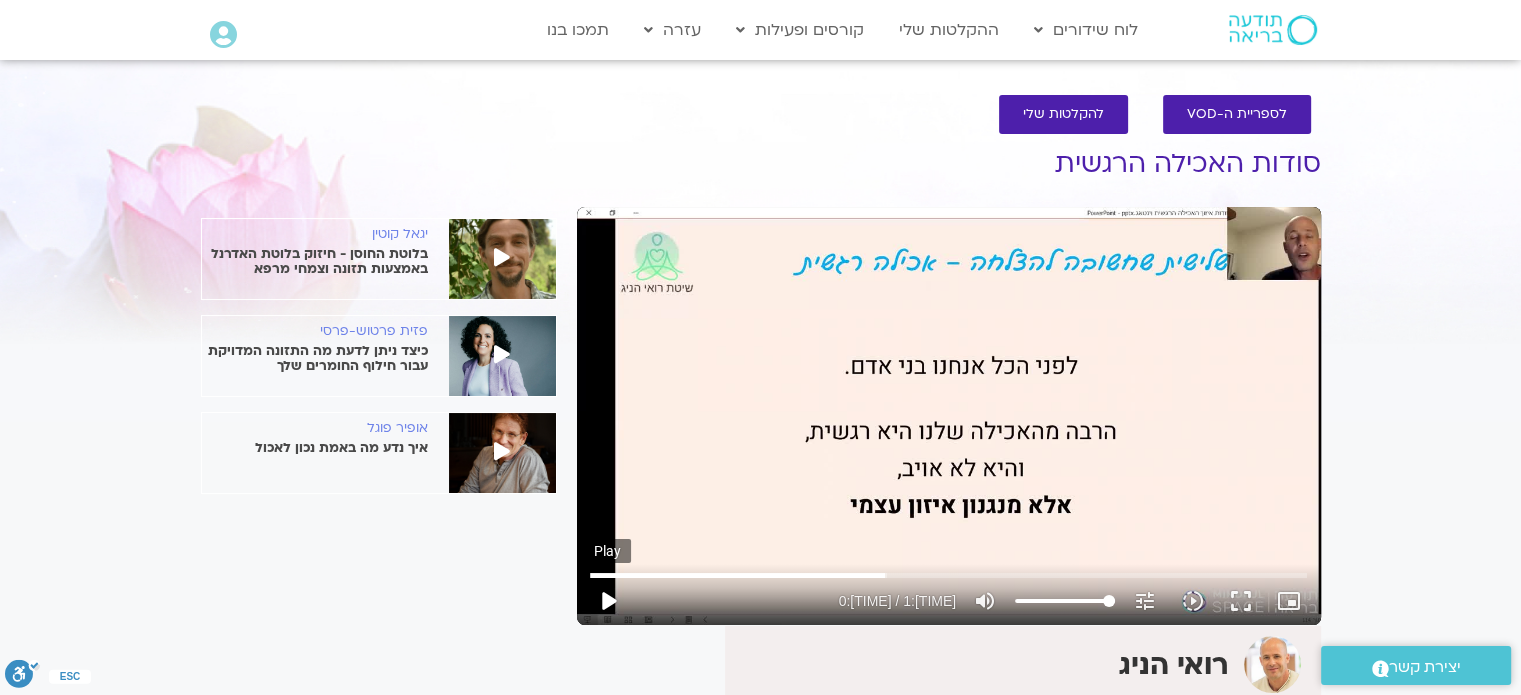click on "play_arrow" at bounding box center [608, 601] 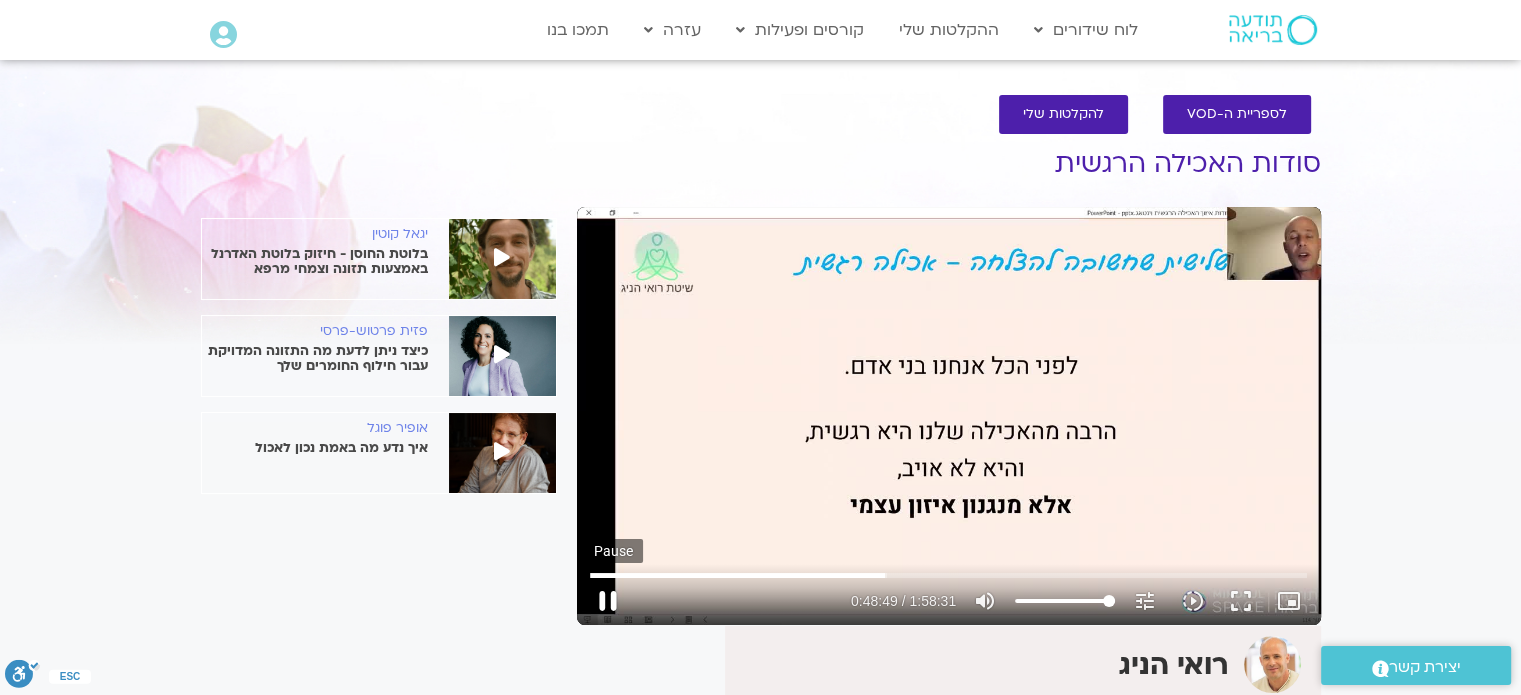 click on "pause" at bounding box center (608, 601) 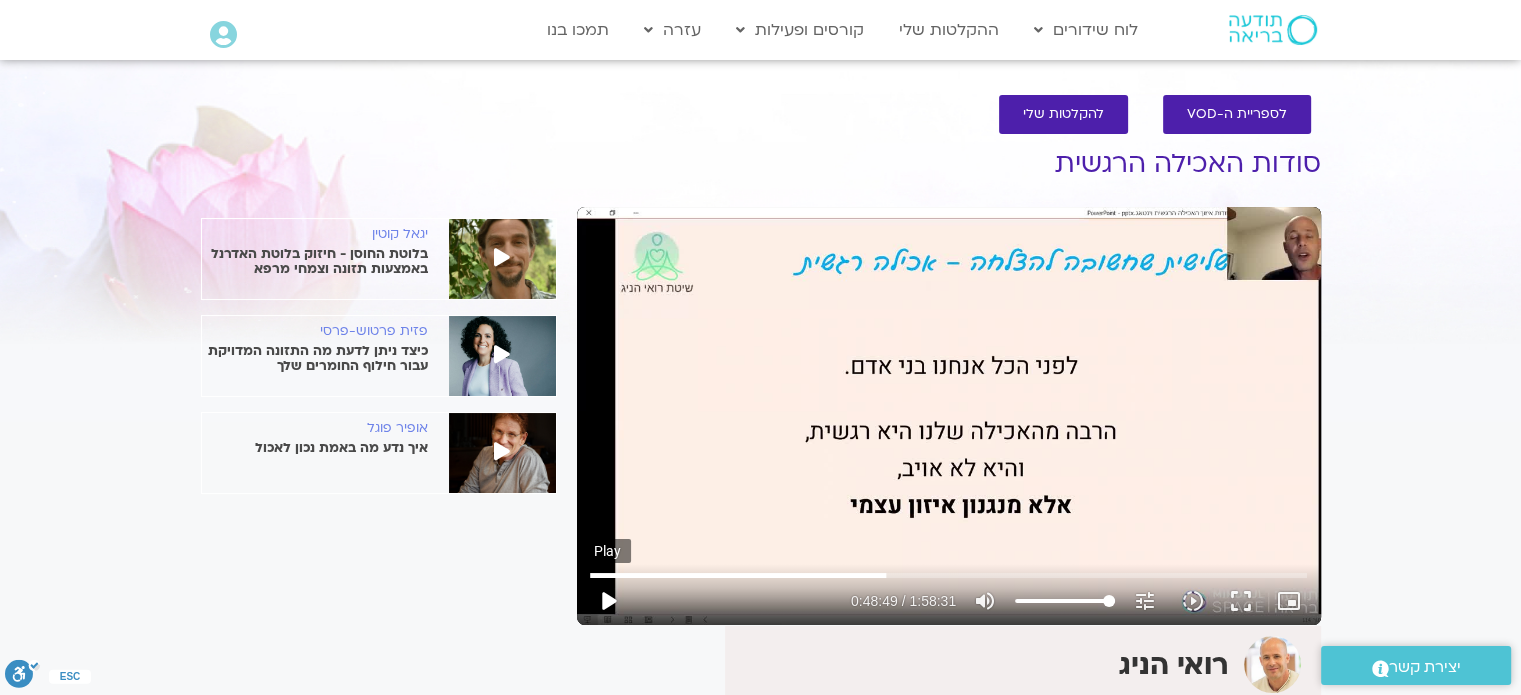 click on "play_arrow" at bounding box center [608, 601] 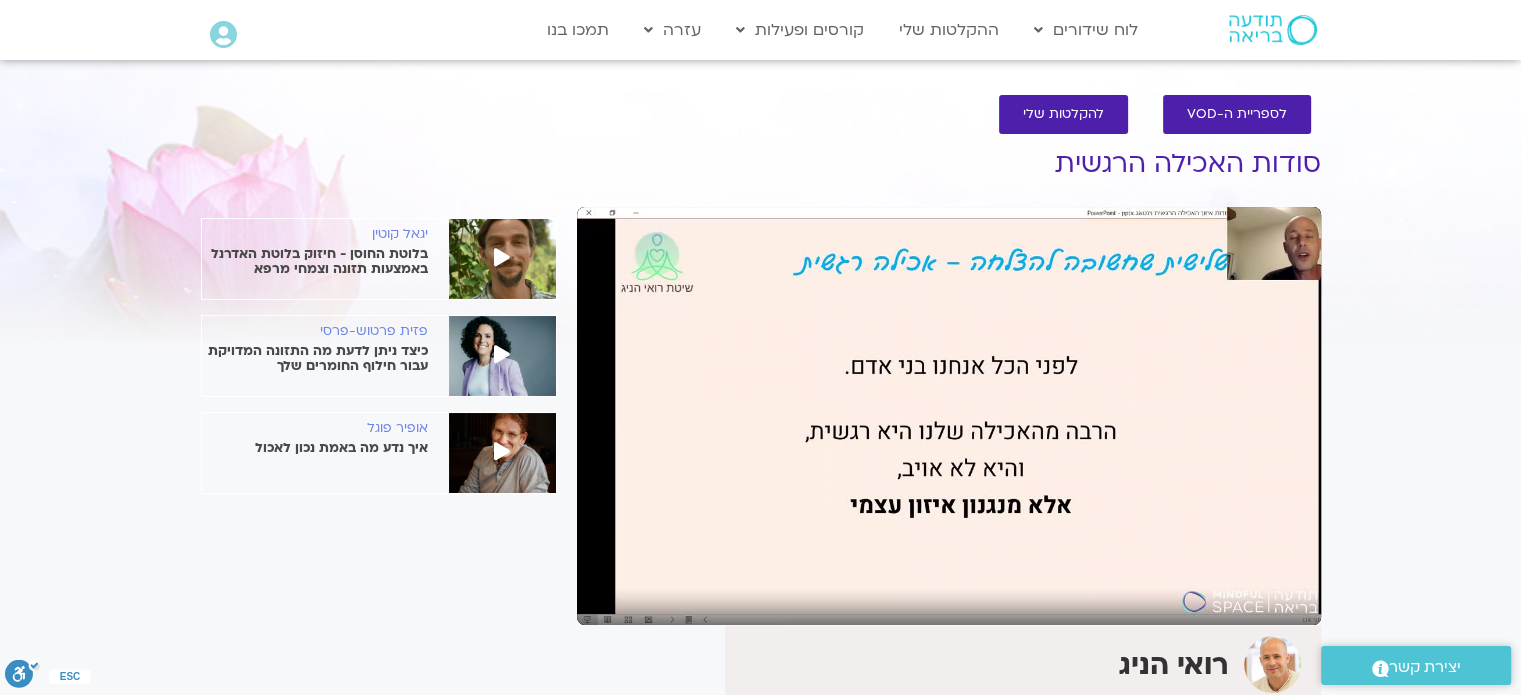 click on "pause" at bounding box center (608, 601) 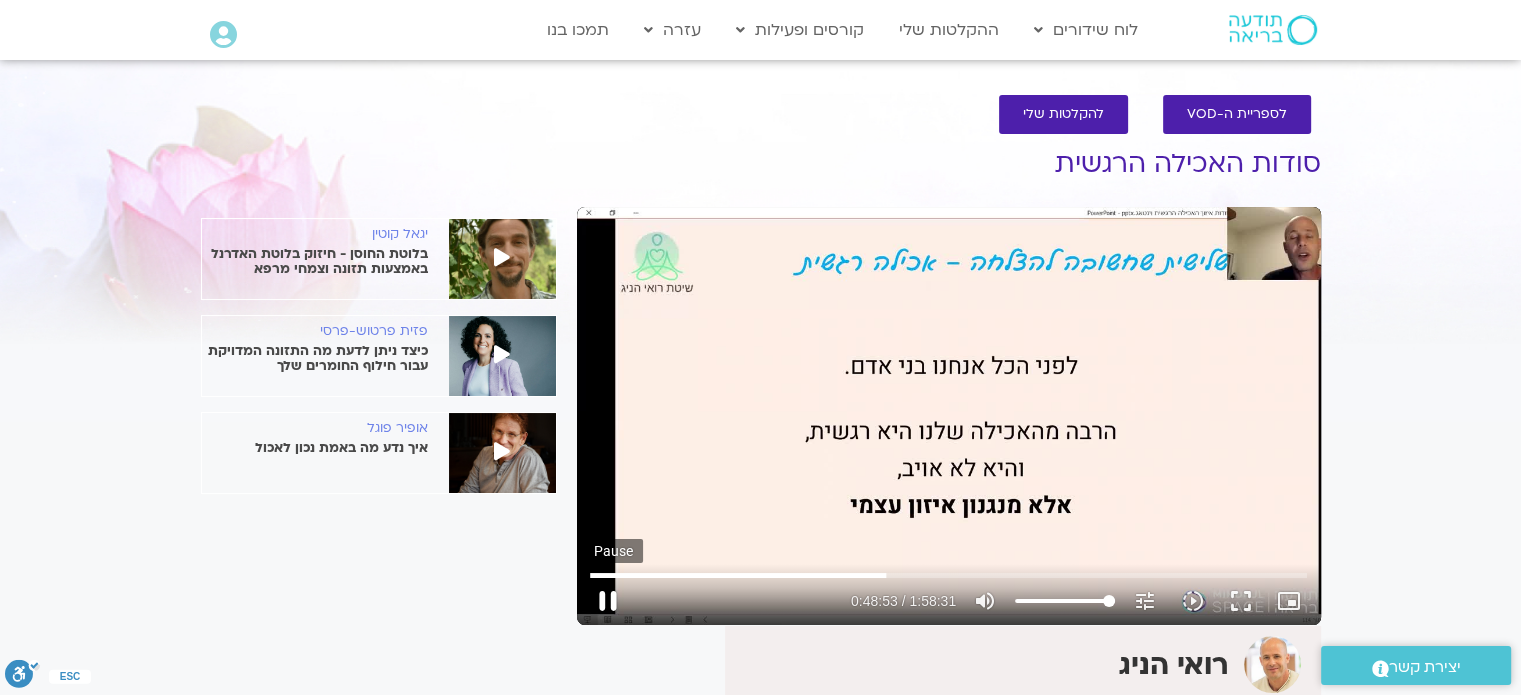 click on "pause" at bounding box center [608, 601] 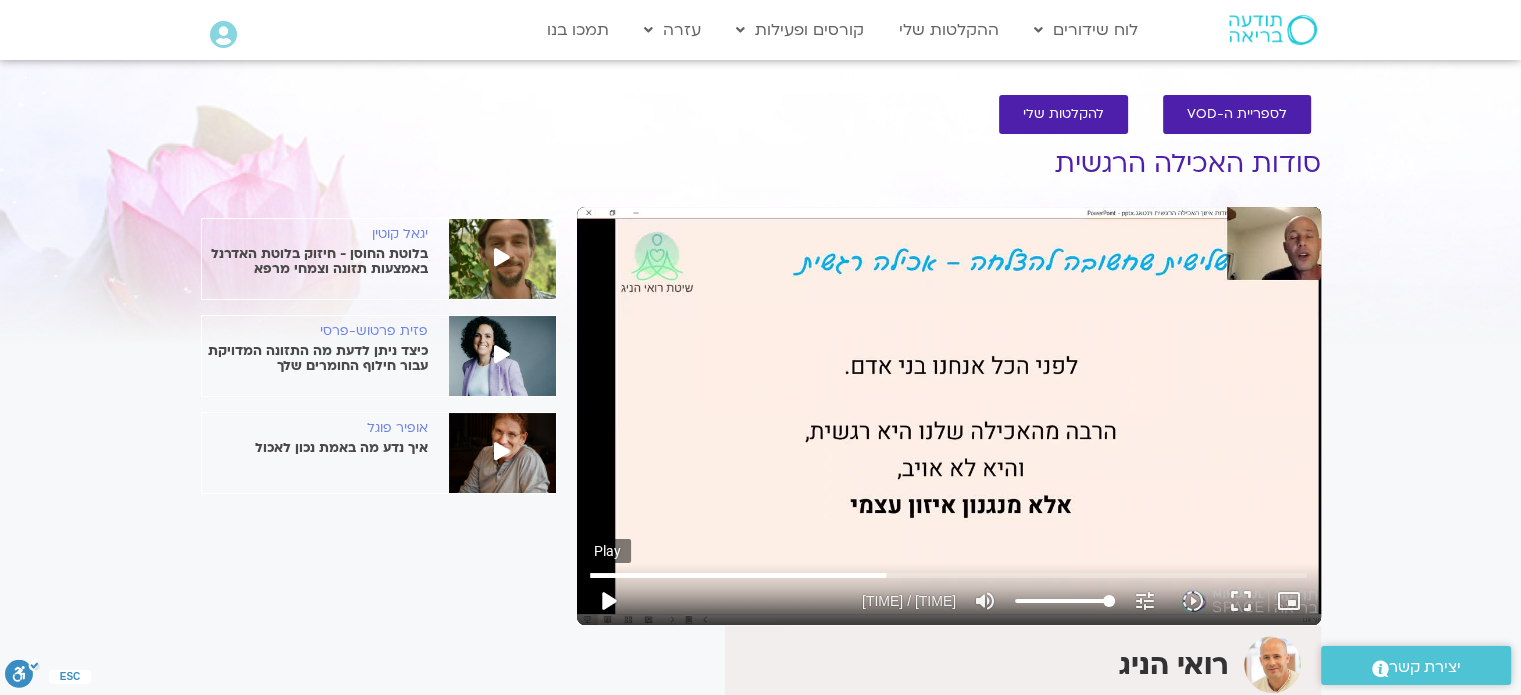 click on "play_arrow" at bounding box center (608, 601) 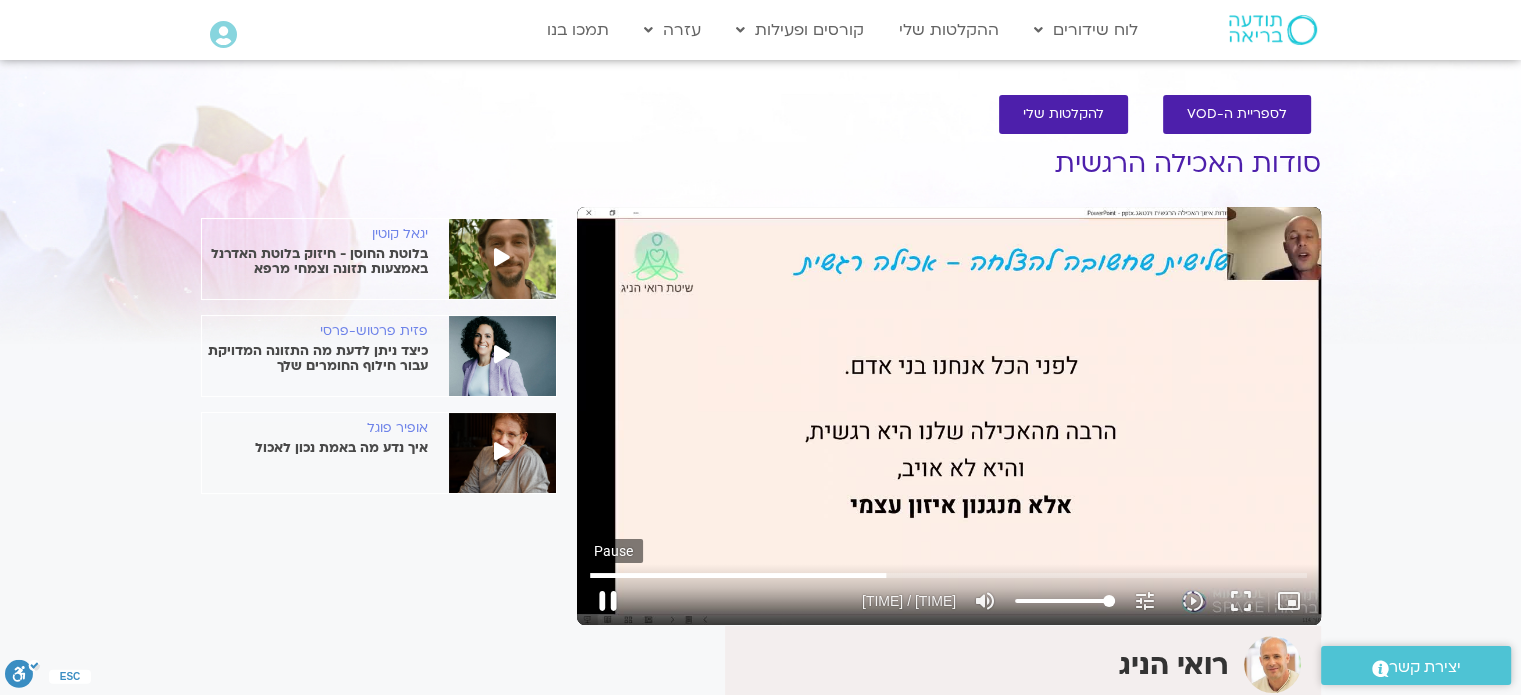click on "pause" at bounding box center (608, 601) 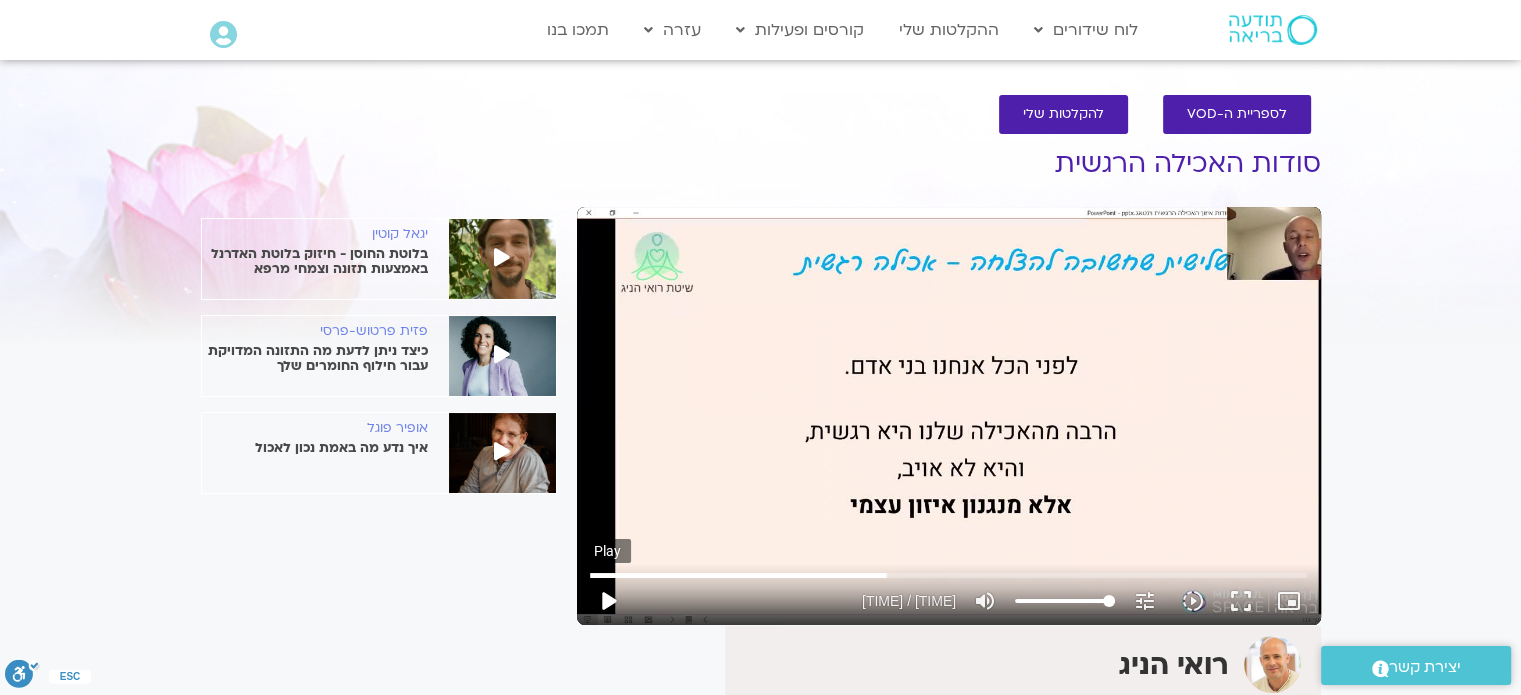 click on "play_arrow" at bounding box center (608, 601) 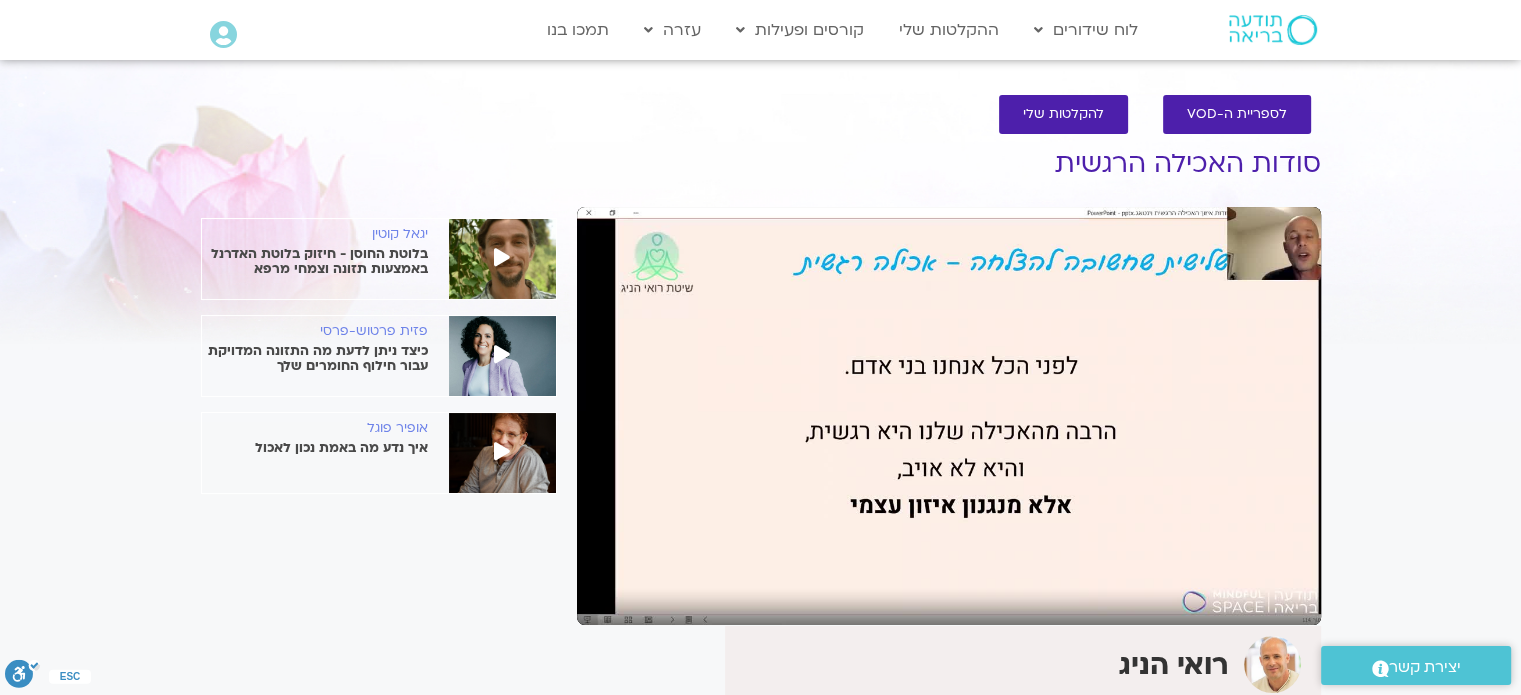 click on "pause" at bounding box center (608, 601) 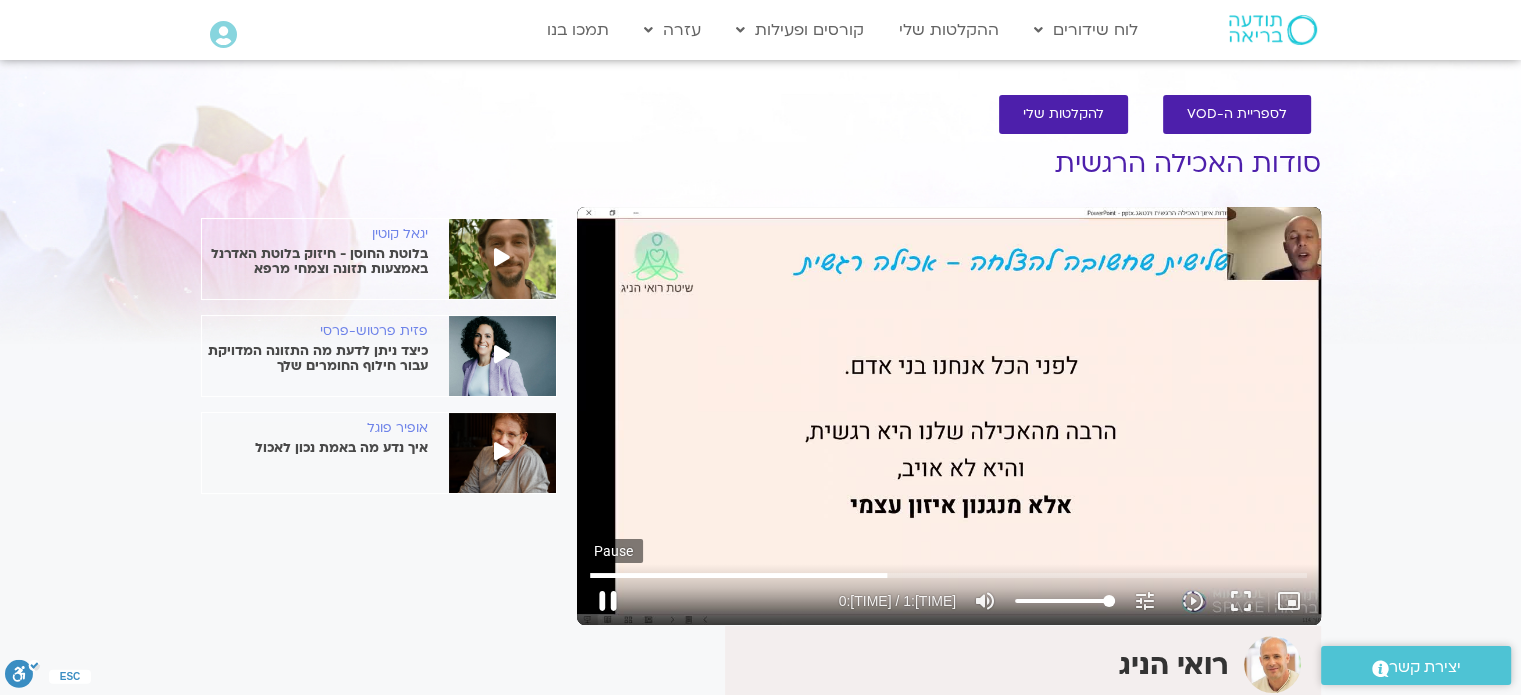 click on "pause" at bounding box center [608, 601] 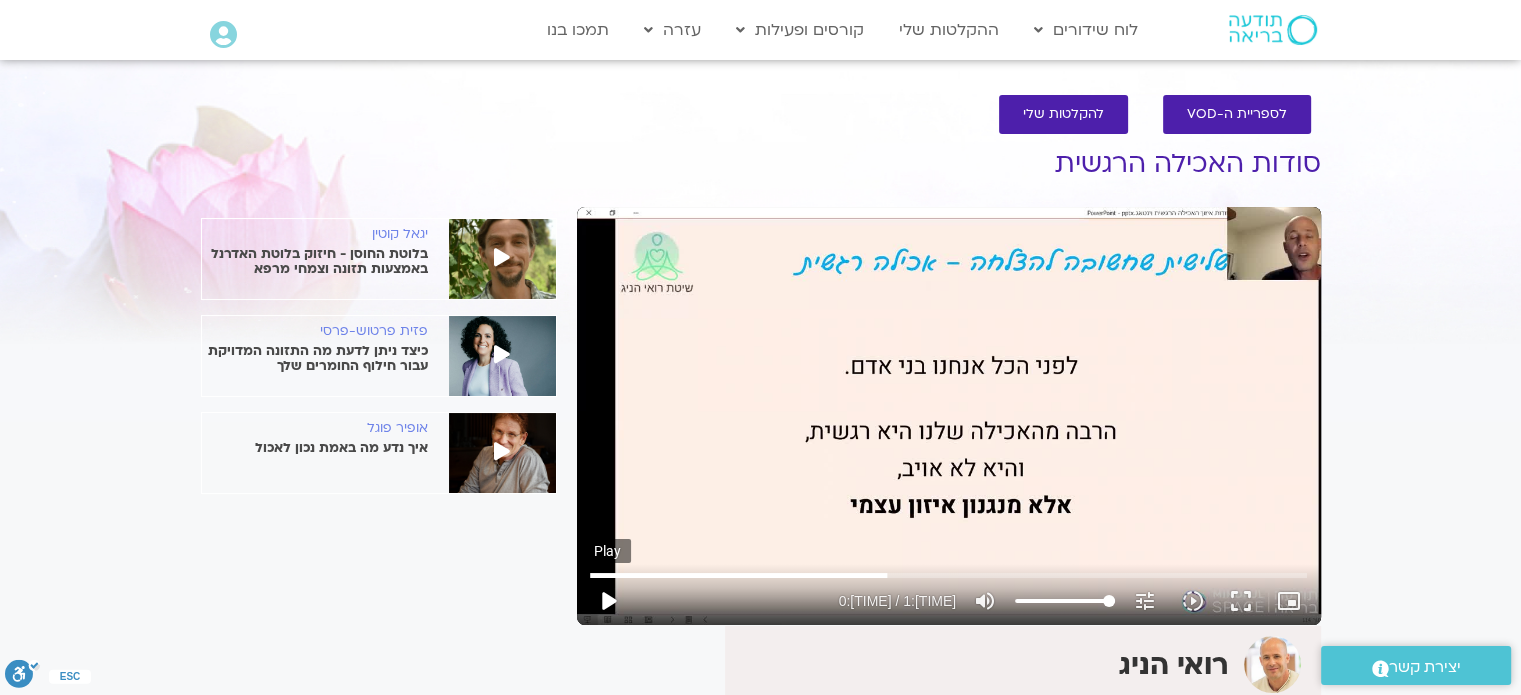 click on "play_arrow" at bounding box center [608, 601] 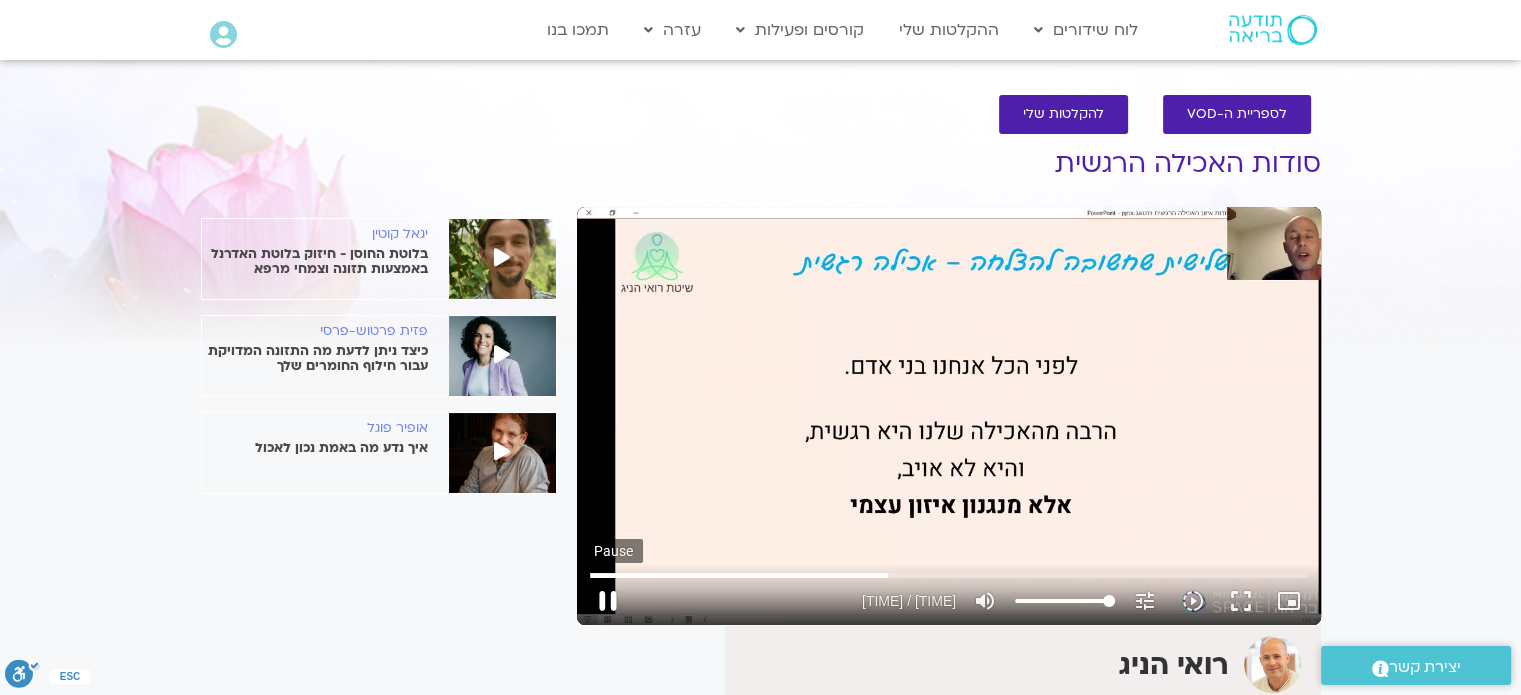 click on "pause" at bounding box center (608, 601) 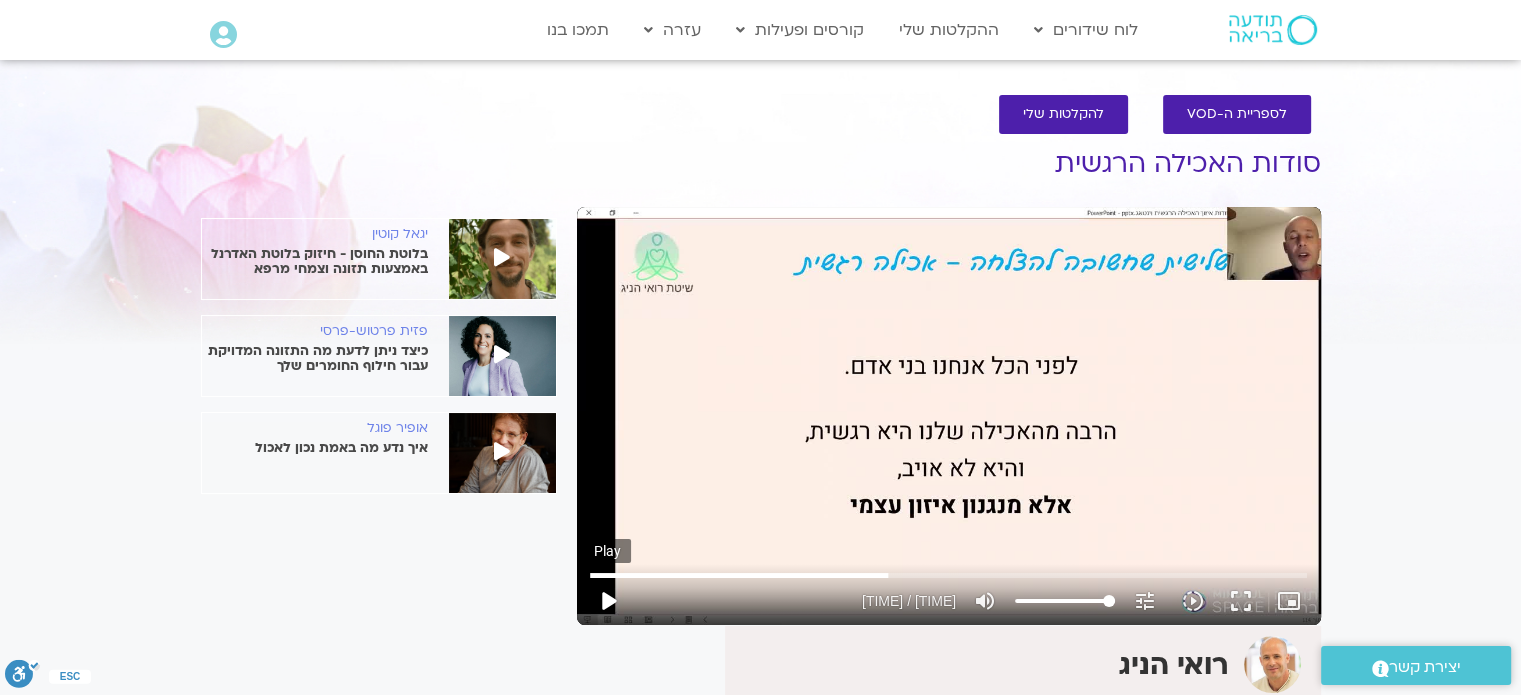 click on "play_arrow" at bounding box center [608, 601] 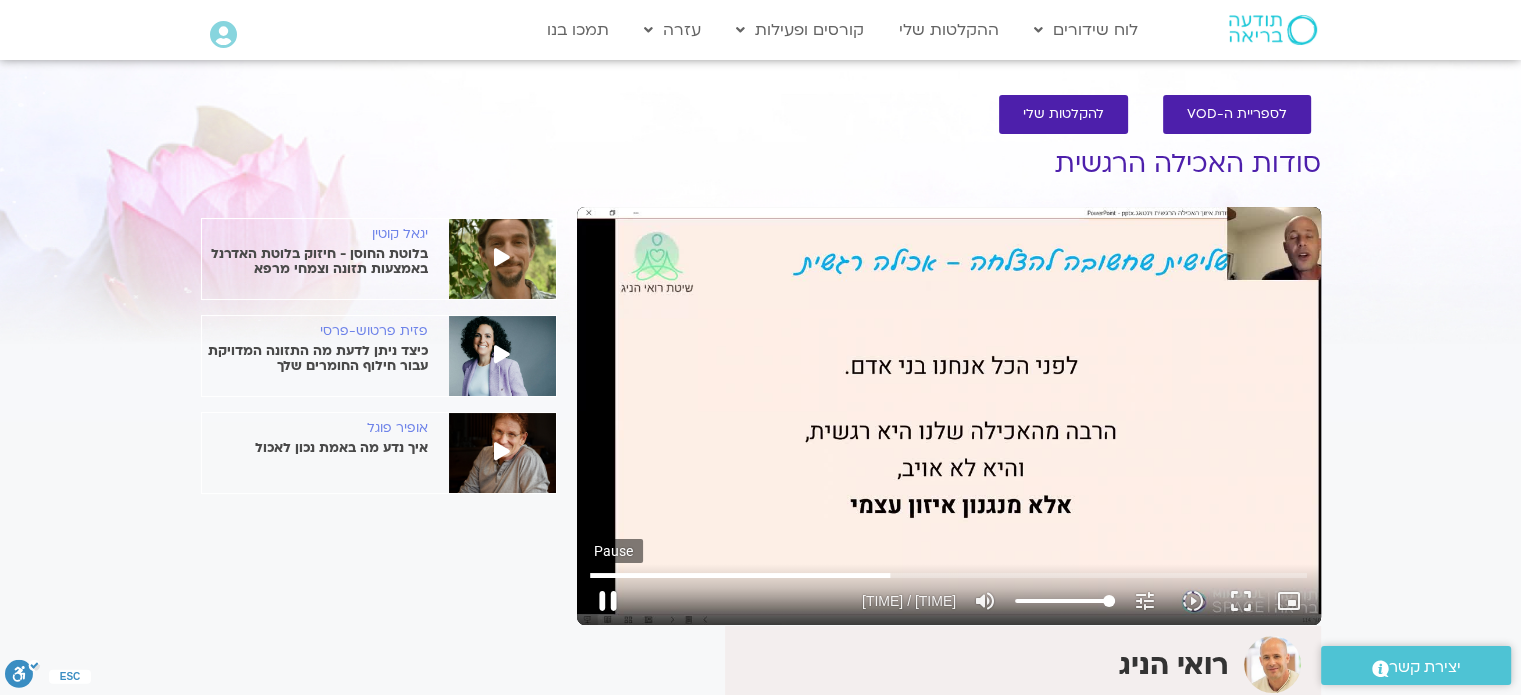 click on "pause" at bounding box center (608, 601) 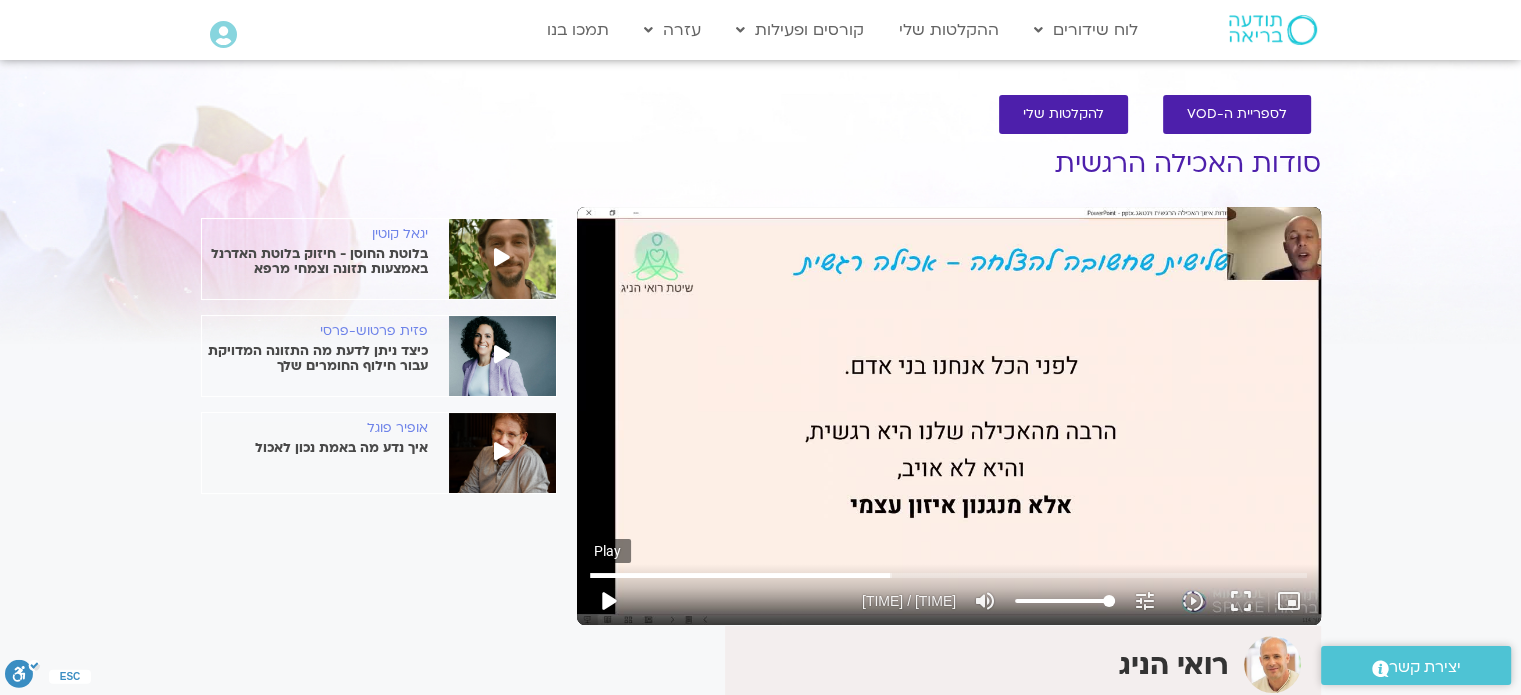 click on "play_arrow" at bounding box center [608, 601] 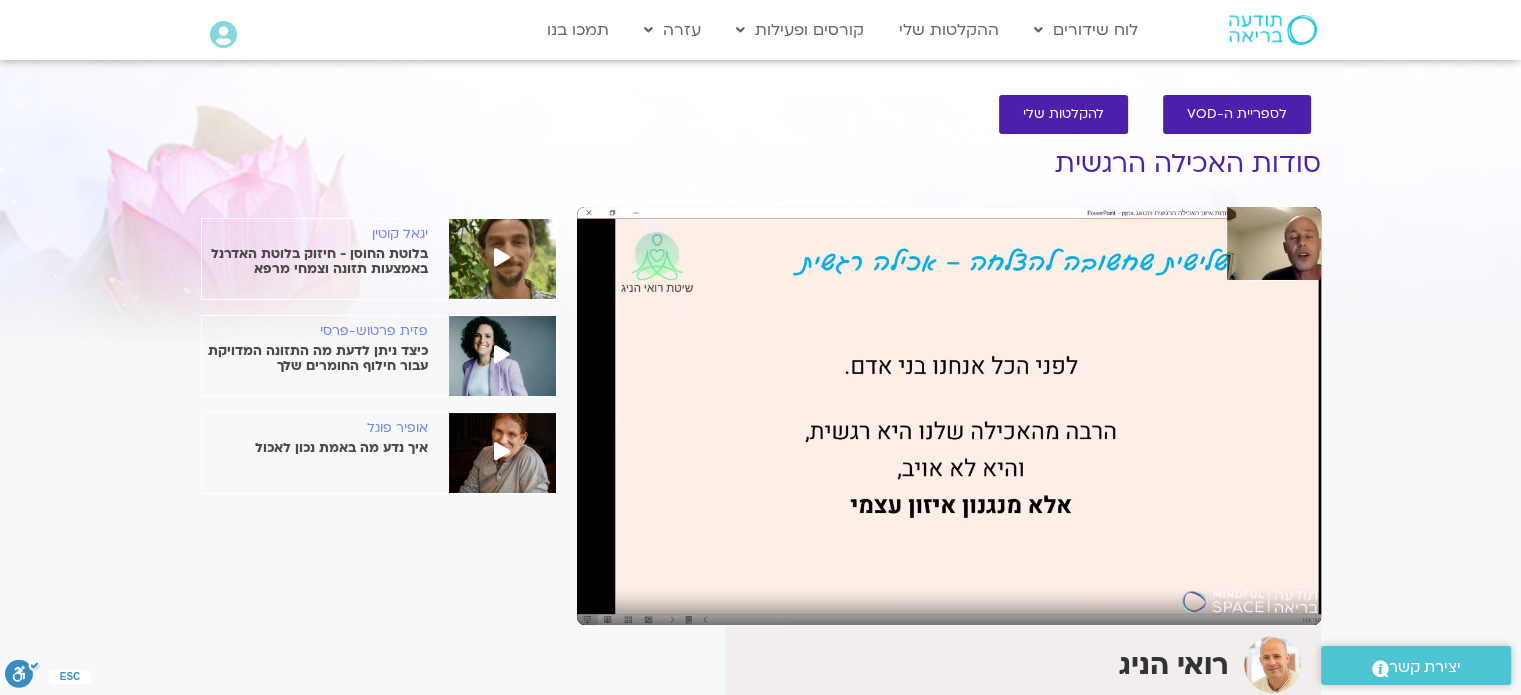 click on "pause" at bounding box center [608, 601] 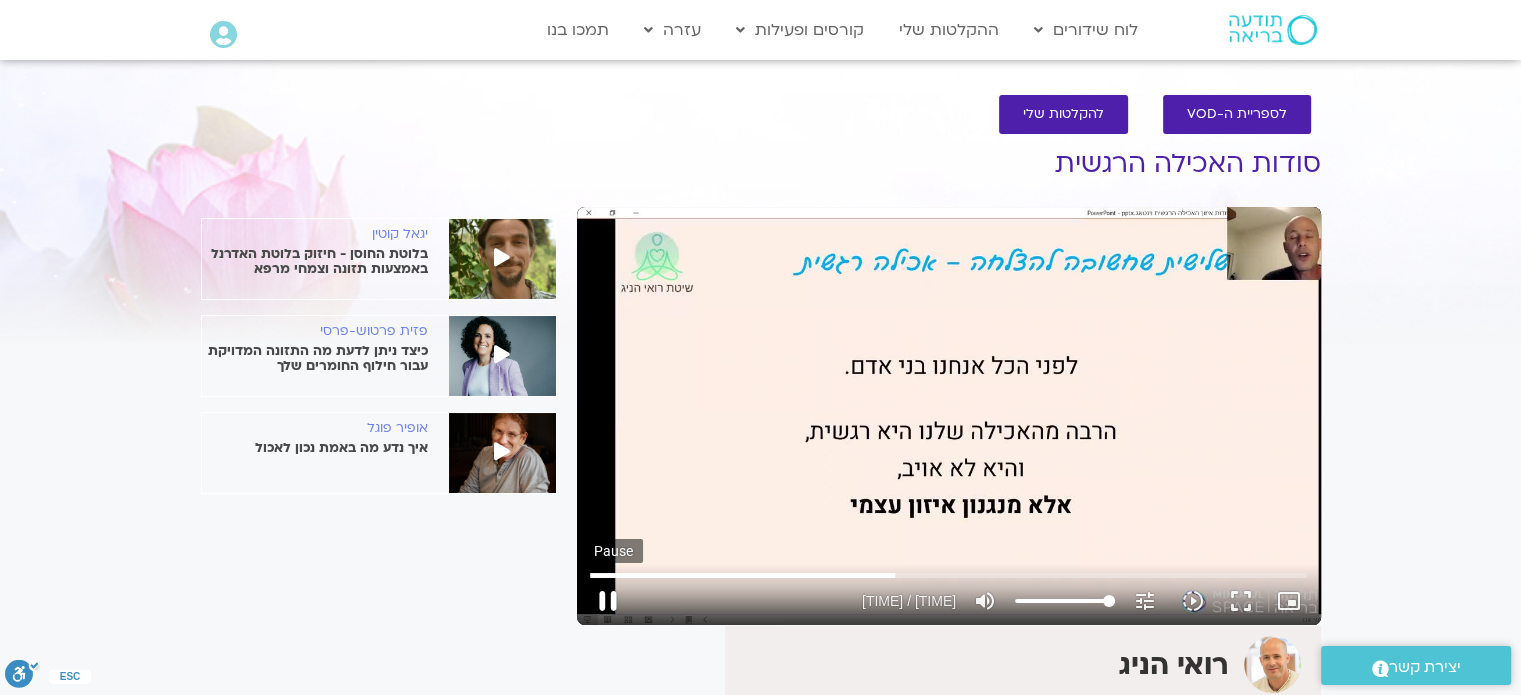 click on "pause" at bounding box center (608, 601) 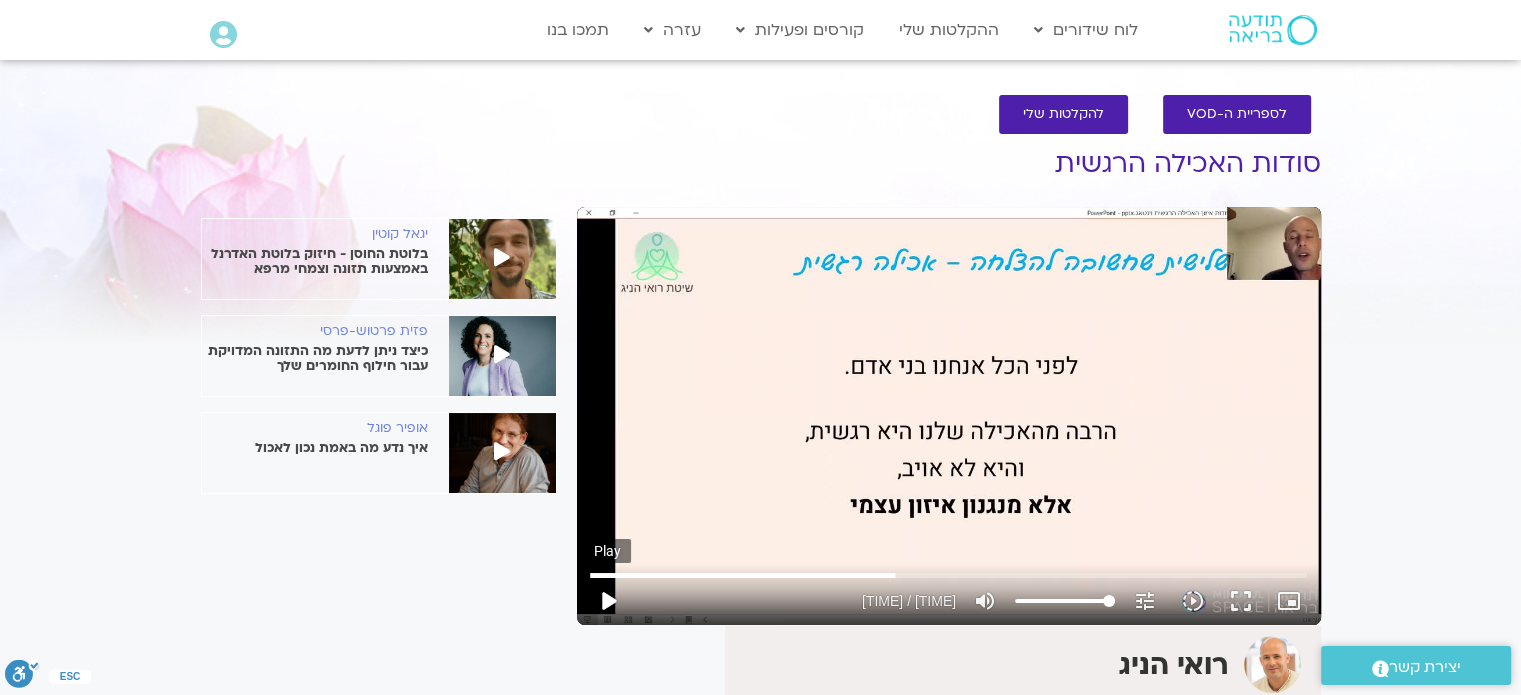 click on "play_arrow" at bounding box center [608, 601] 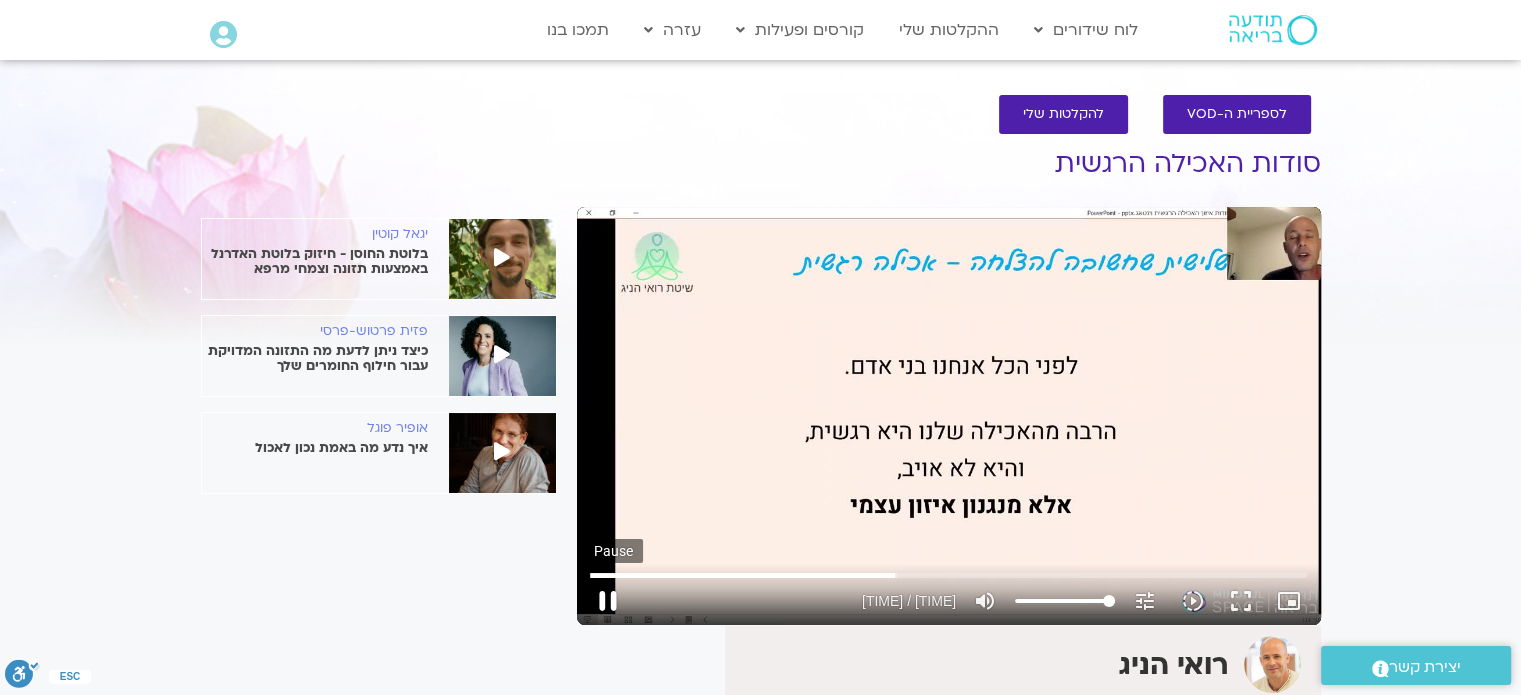 click on "pause" at bounding box center [608, 601] 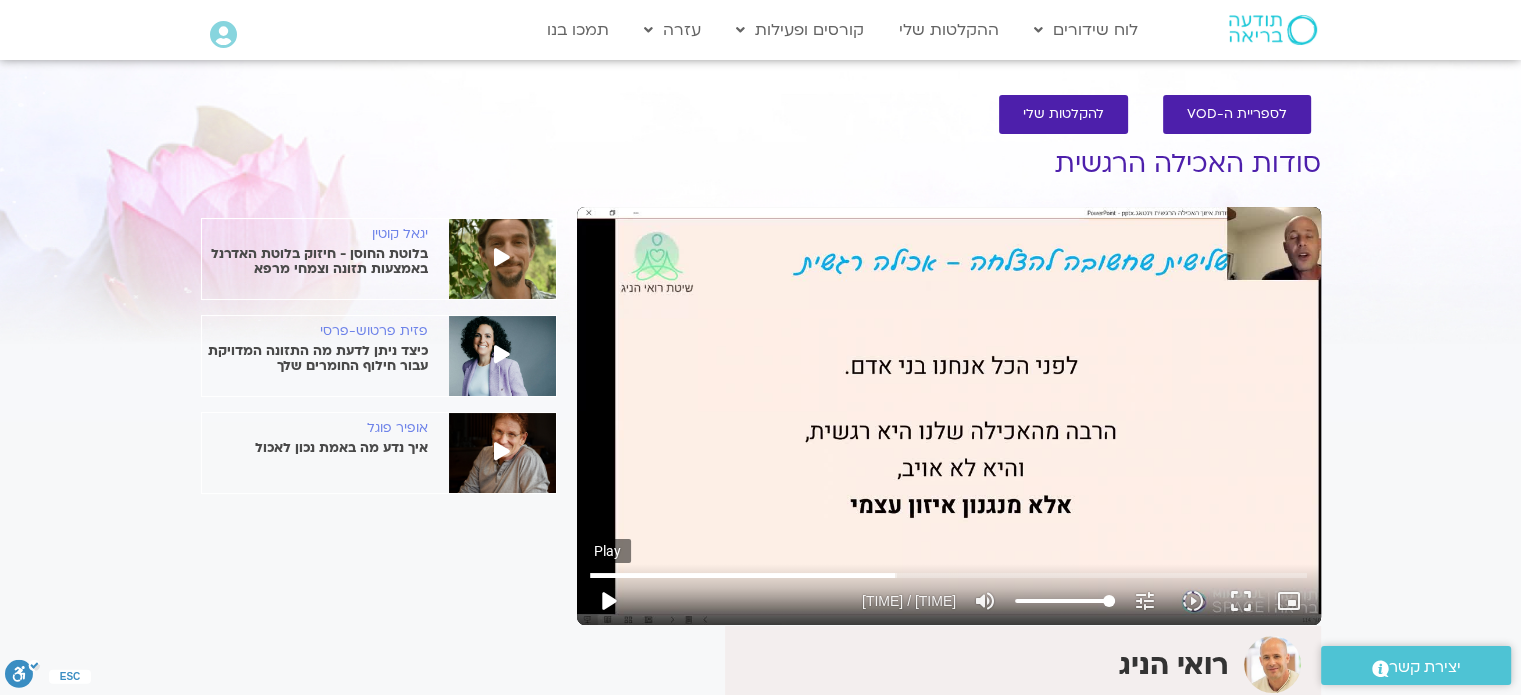 click on "play_arrow" at bounding box center (608, 601) 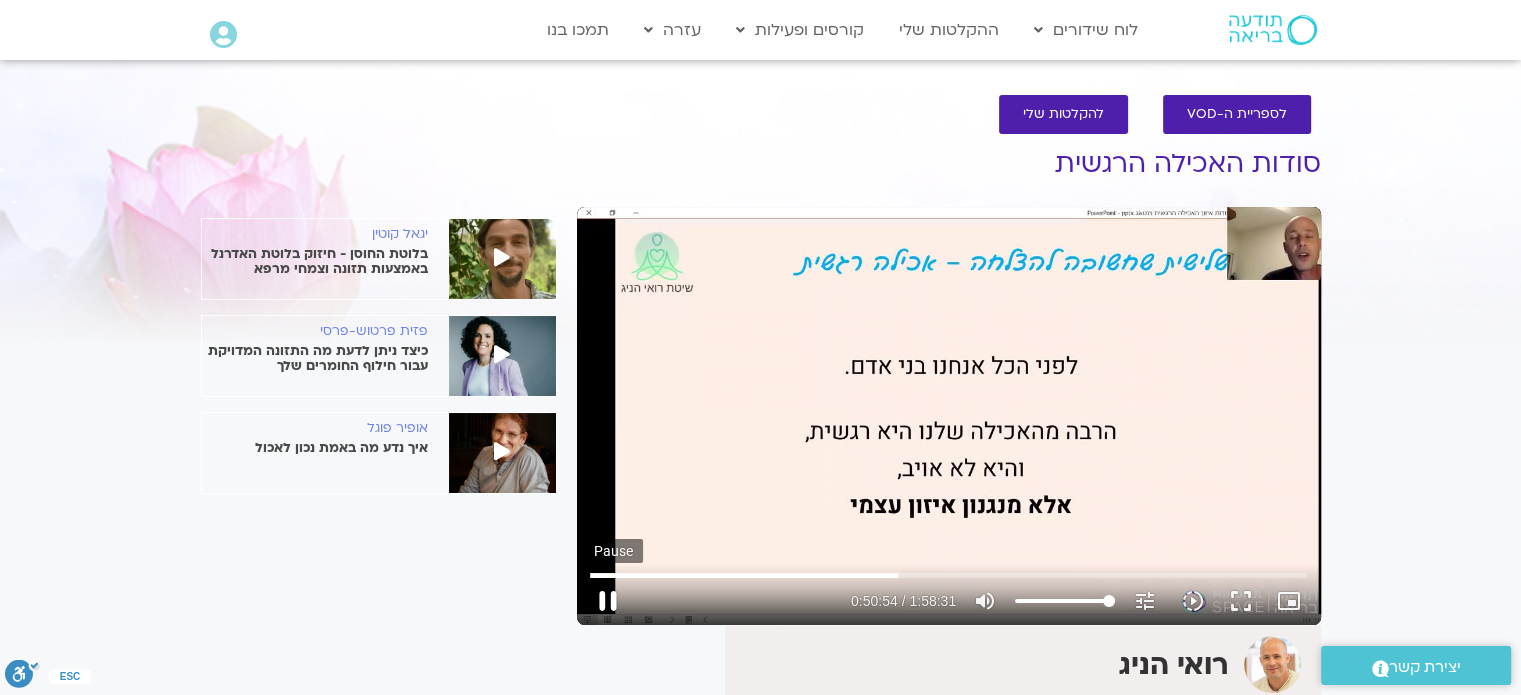 click on "pause" at bounding box center [608, 601] 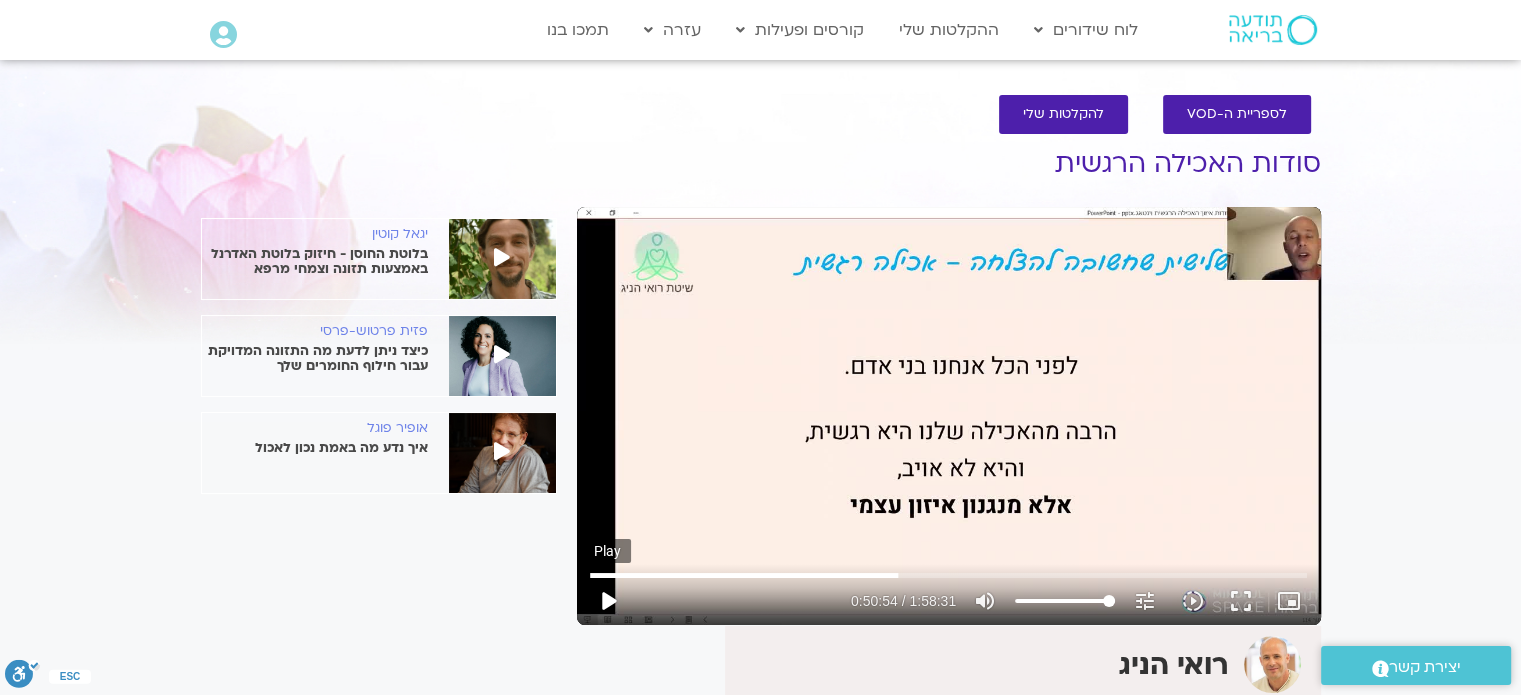 click on "play_arrow" at bounding box center (608, 601) 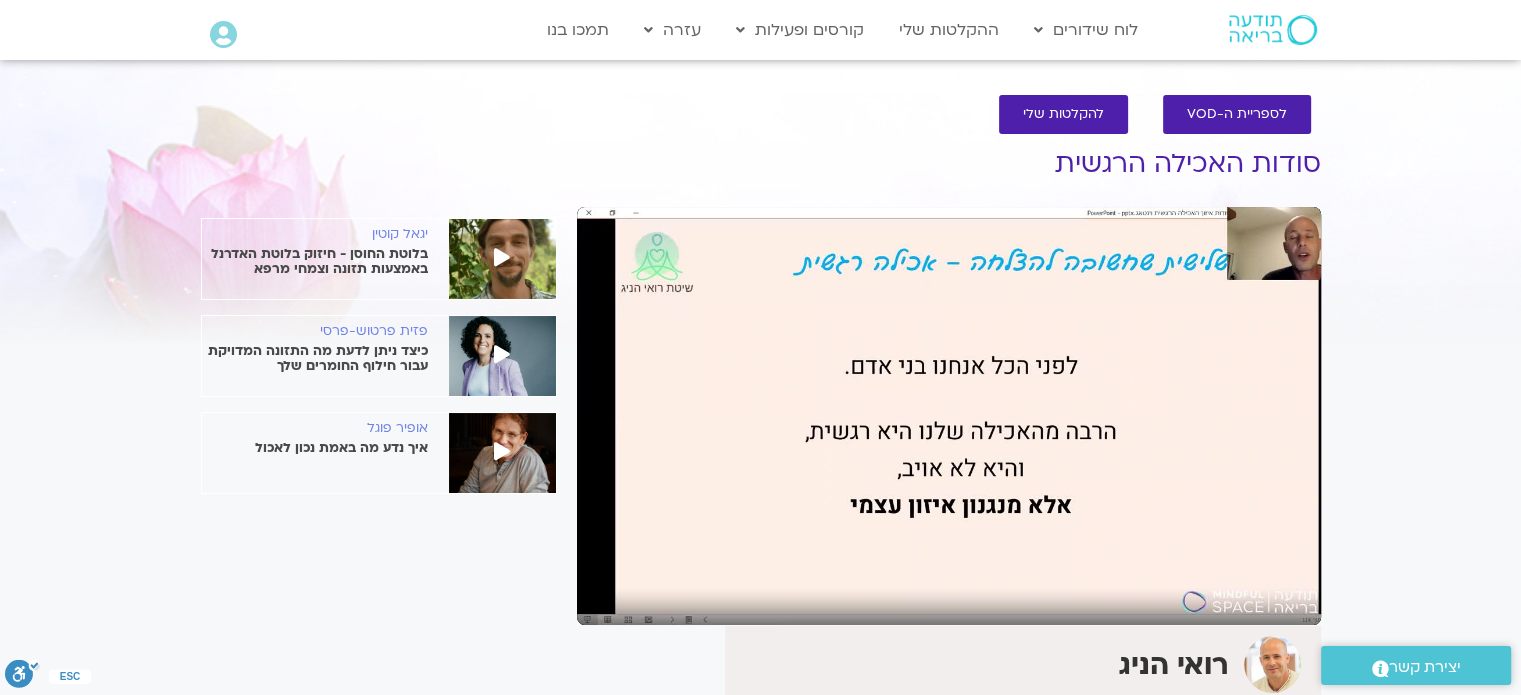 click on "pause" at bounding box center [608, 601] 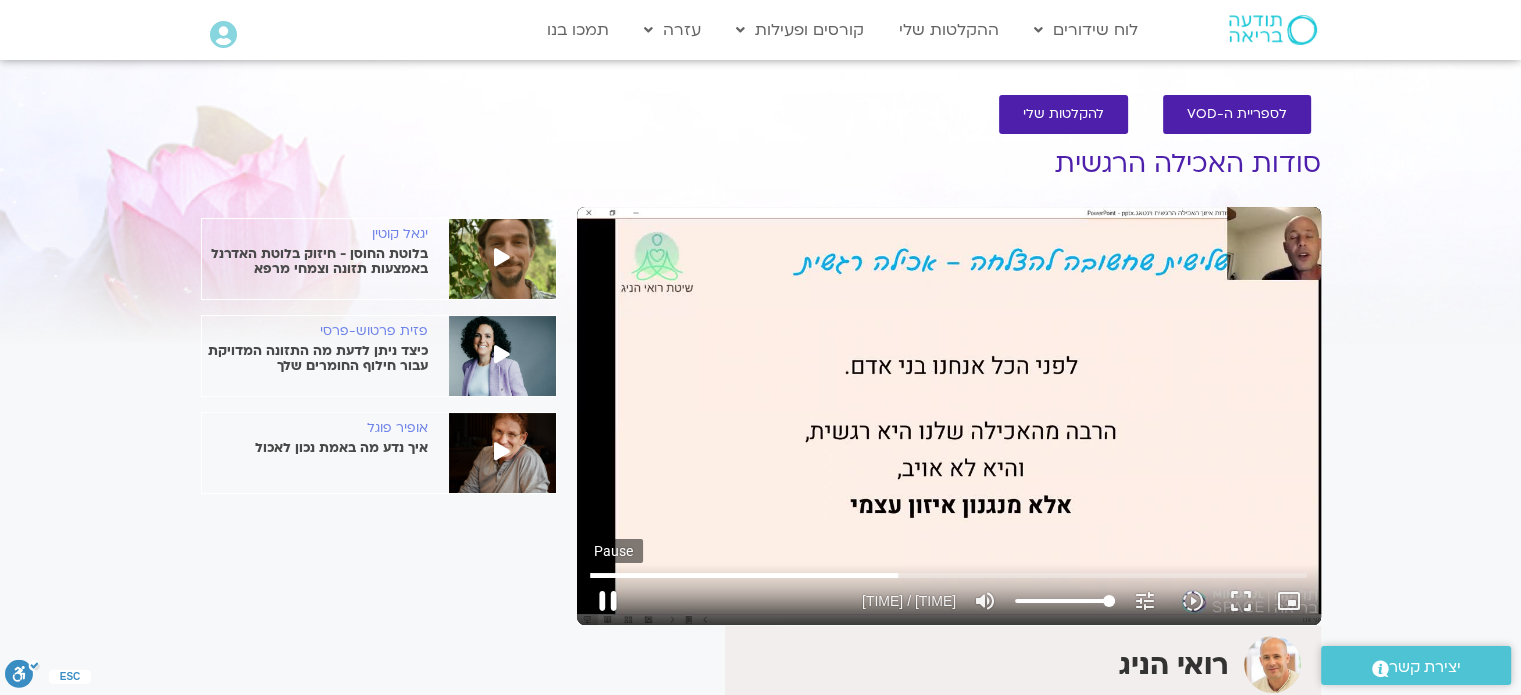 click on "pause" at bounding box center [608, 601] 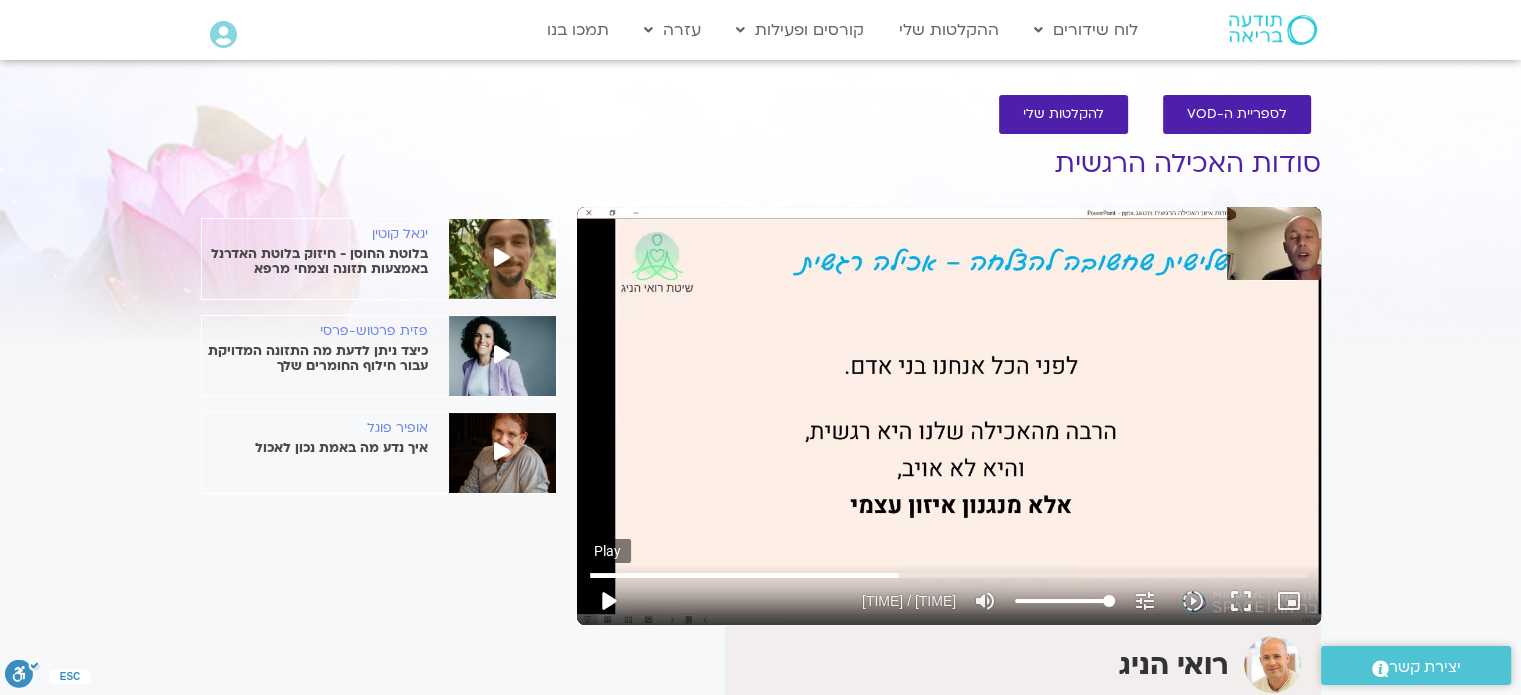 click on "play_arrow" at bounding box center [608, 601] 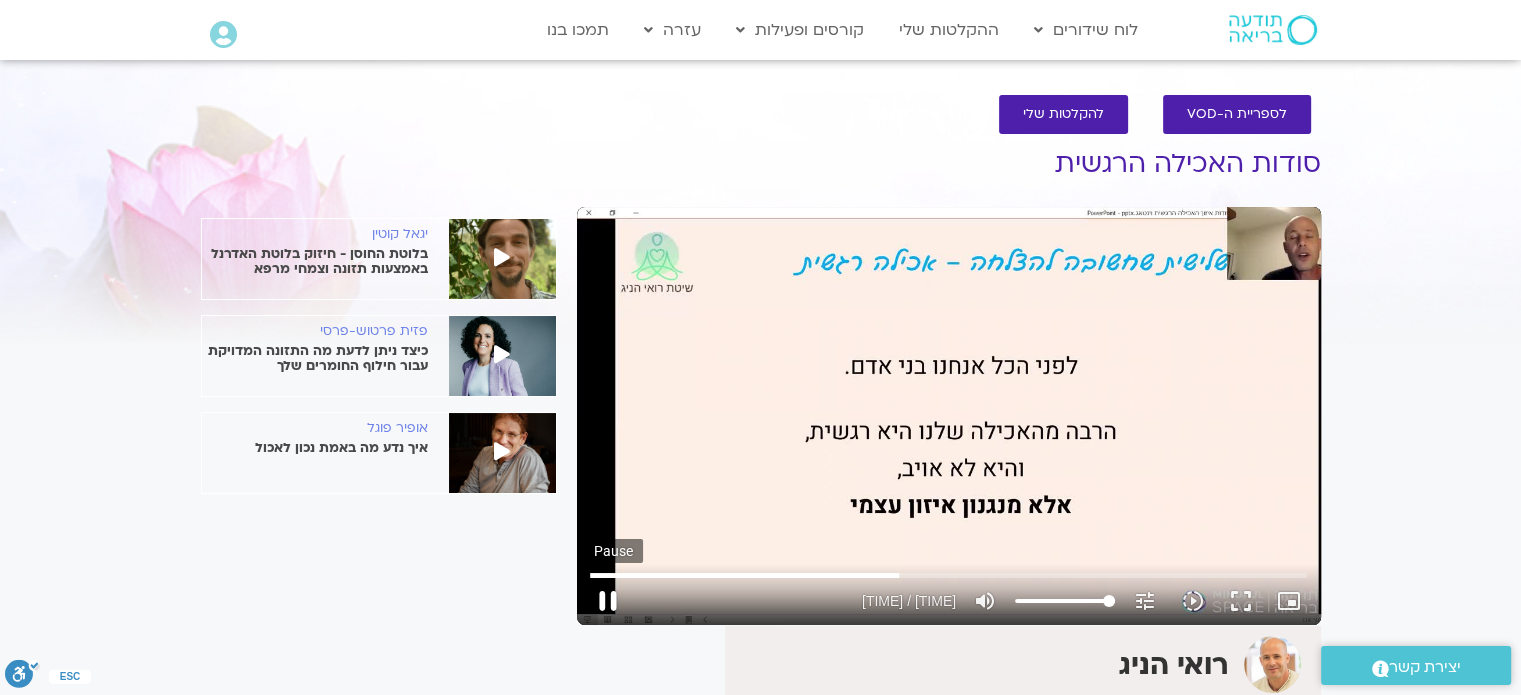 click on "pause" at bounding box center [608, 601] 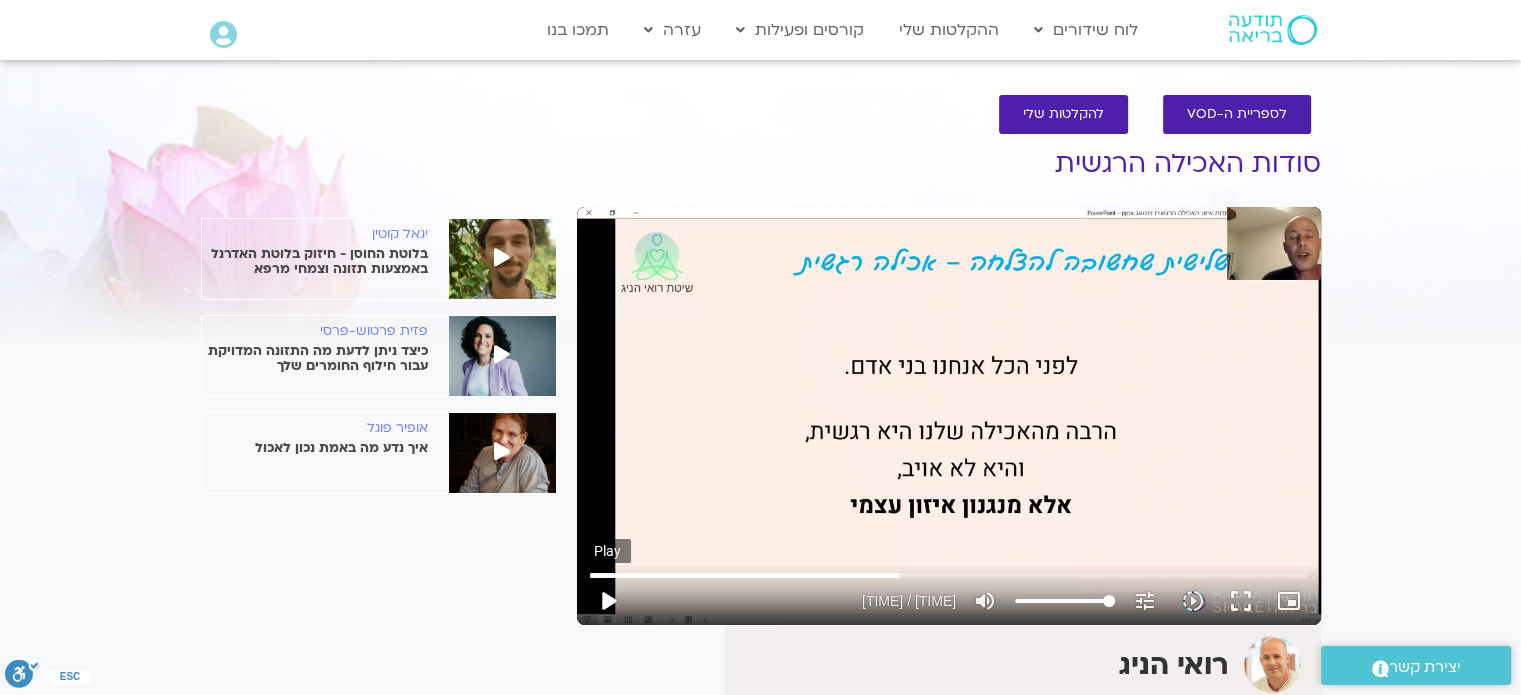 click on "play_arrow" at bounding box center [608, 601] 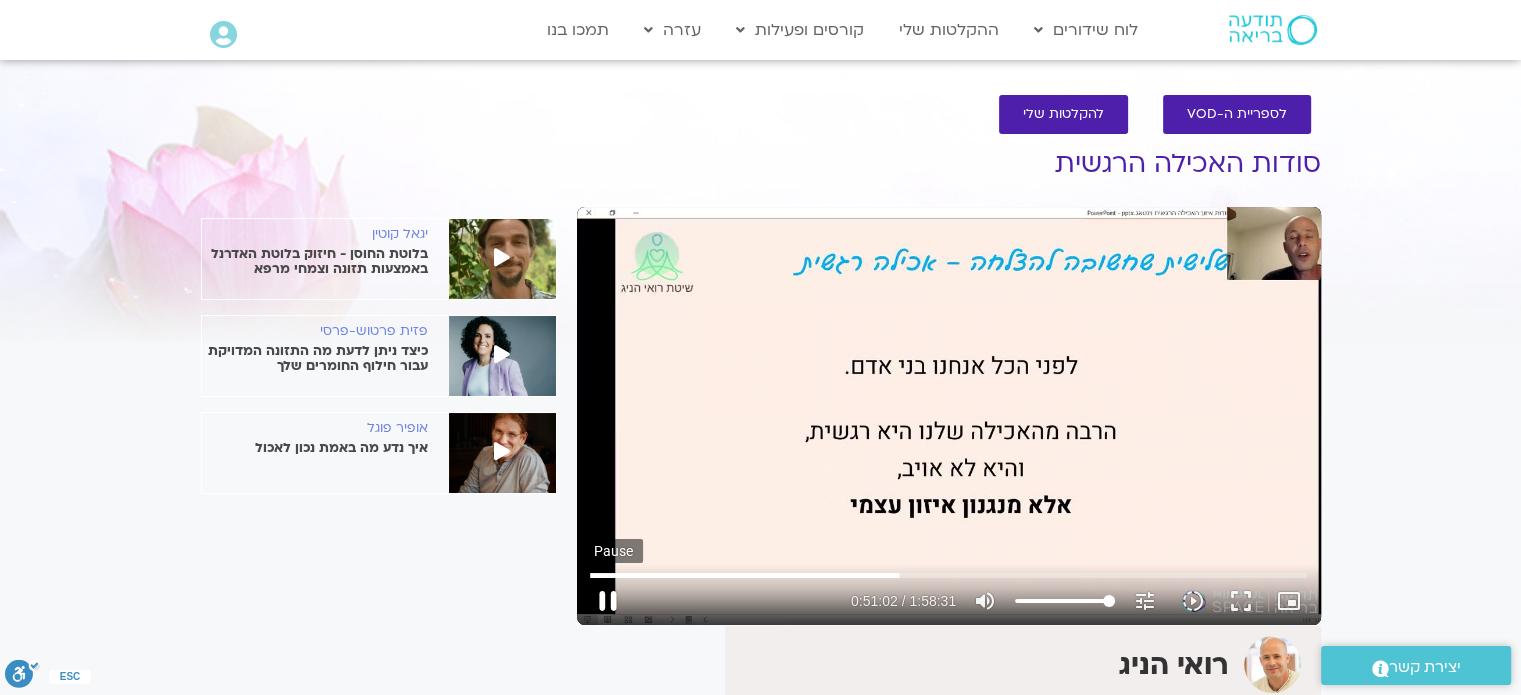 click on "pause" at bounding box center (608, 601) 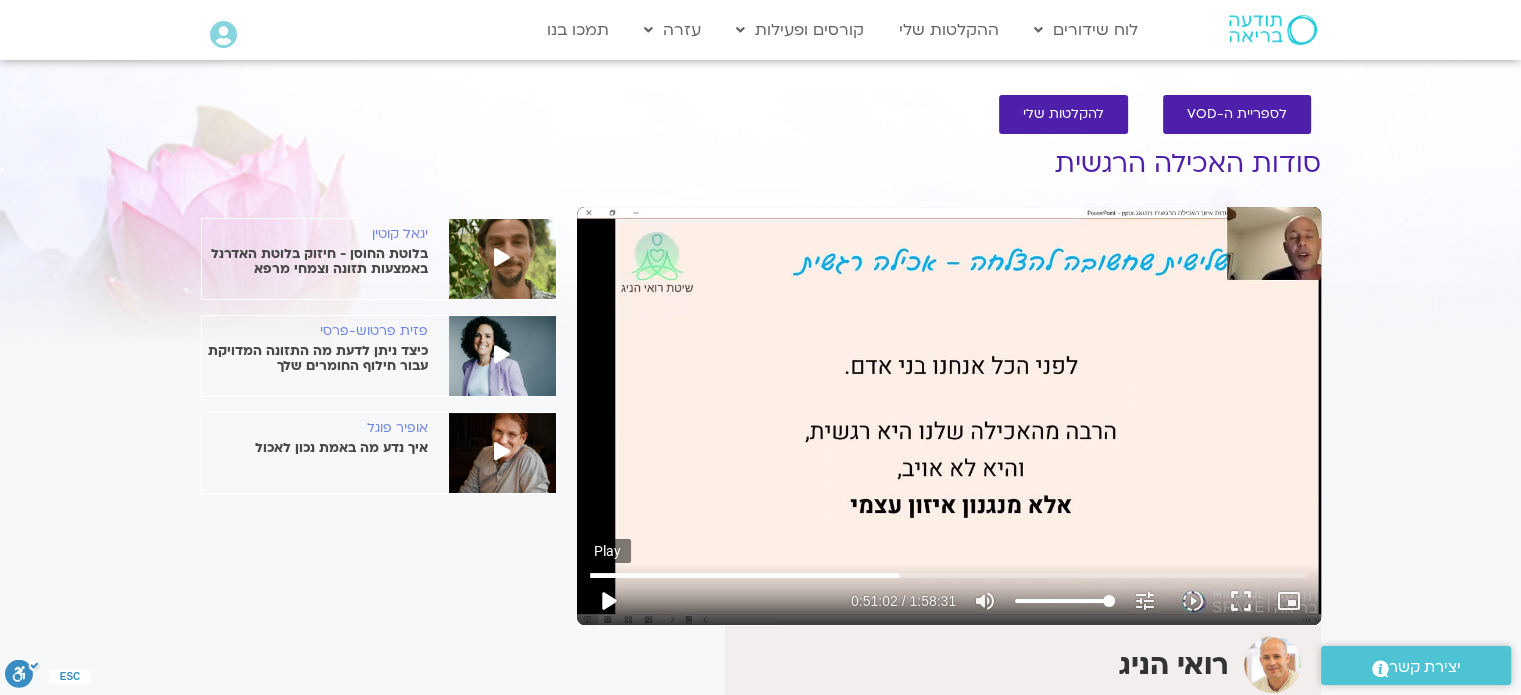 click on "play_arrow" at bounding box center (608, 601) 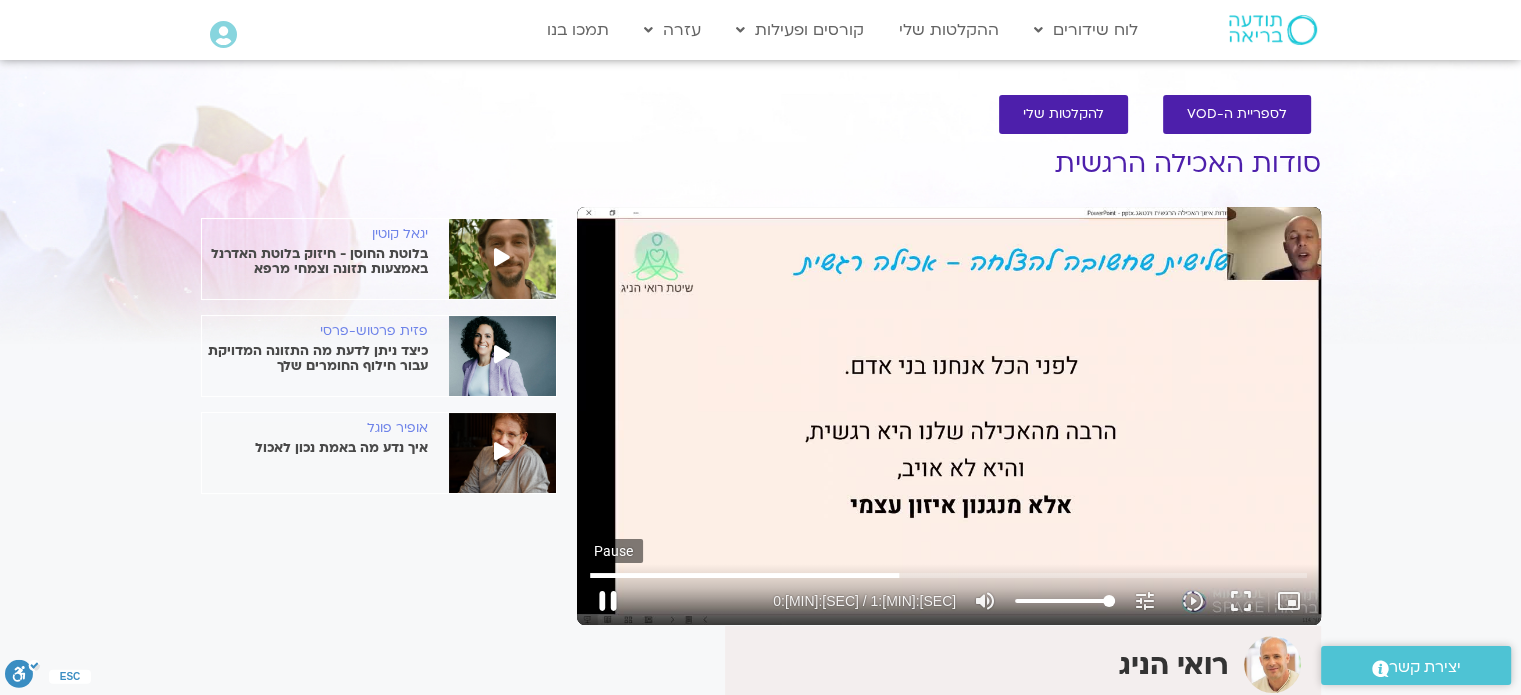 click on "pause" at bounding box center (608, 601) 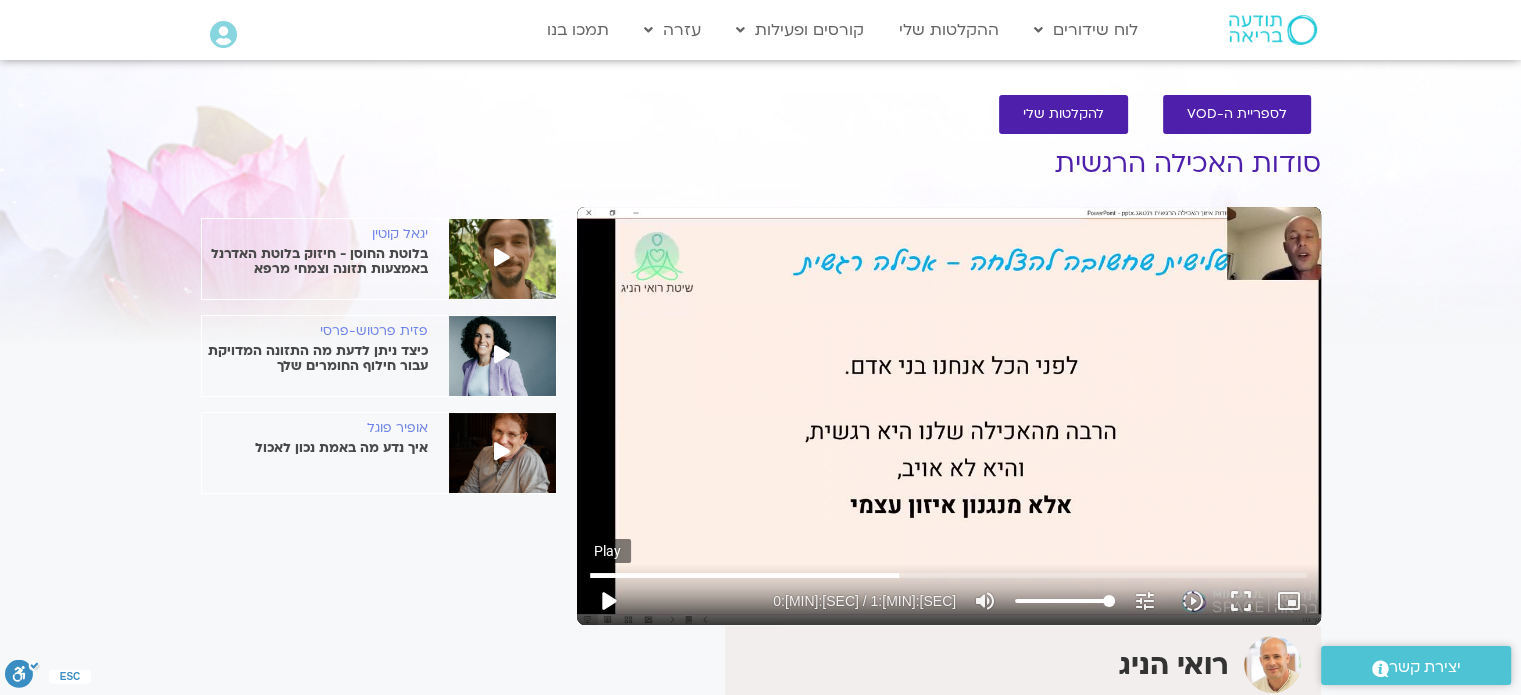 click on "play_arrow" at bounding box center (608, 601) 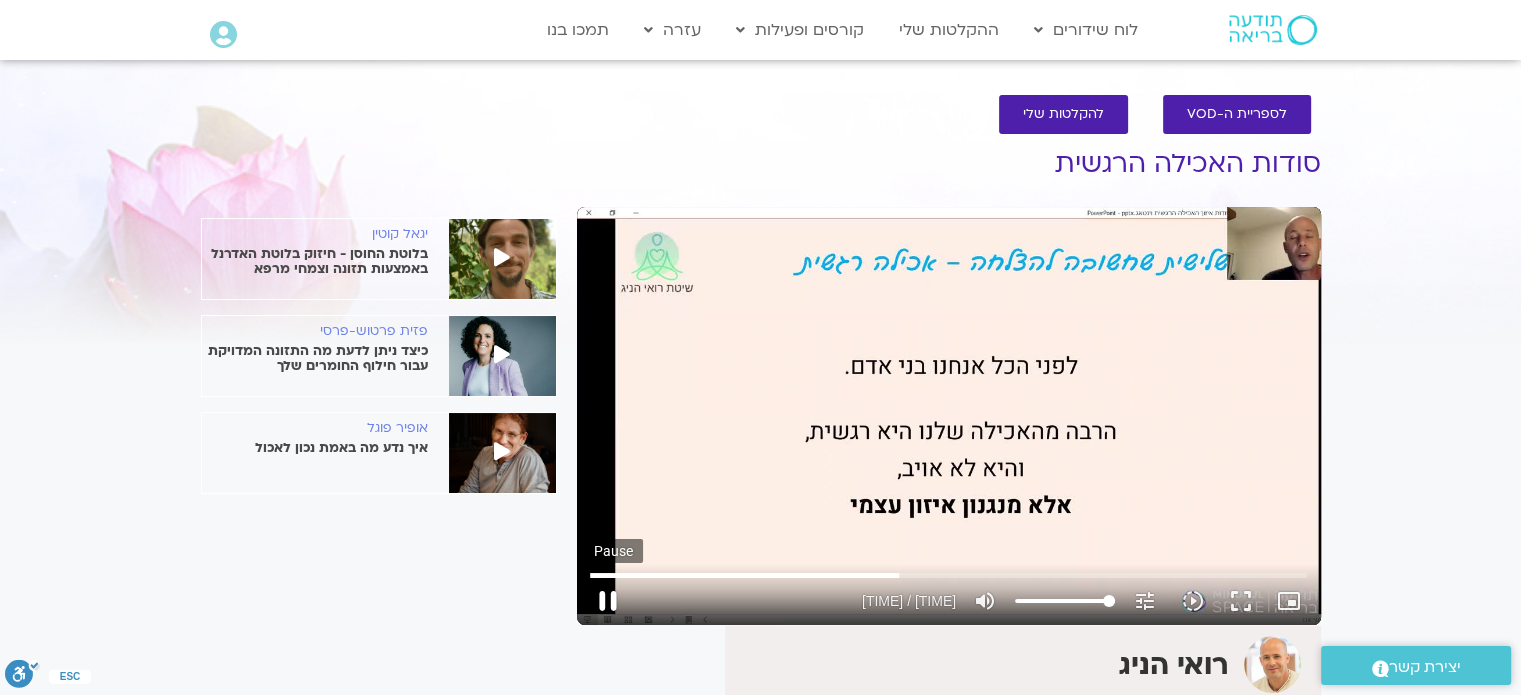 click on "pause" at bounding box center (608, 601) 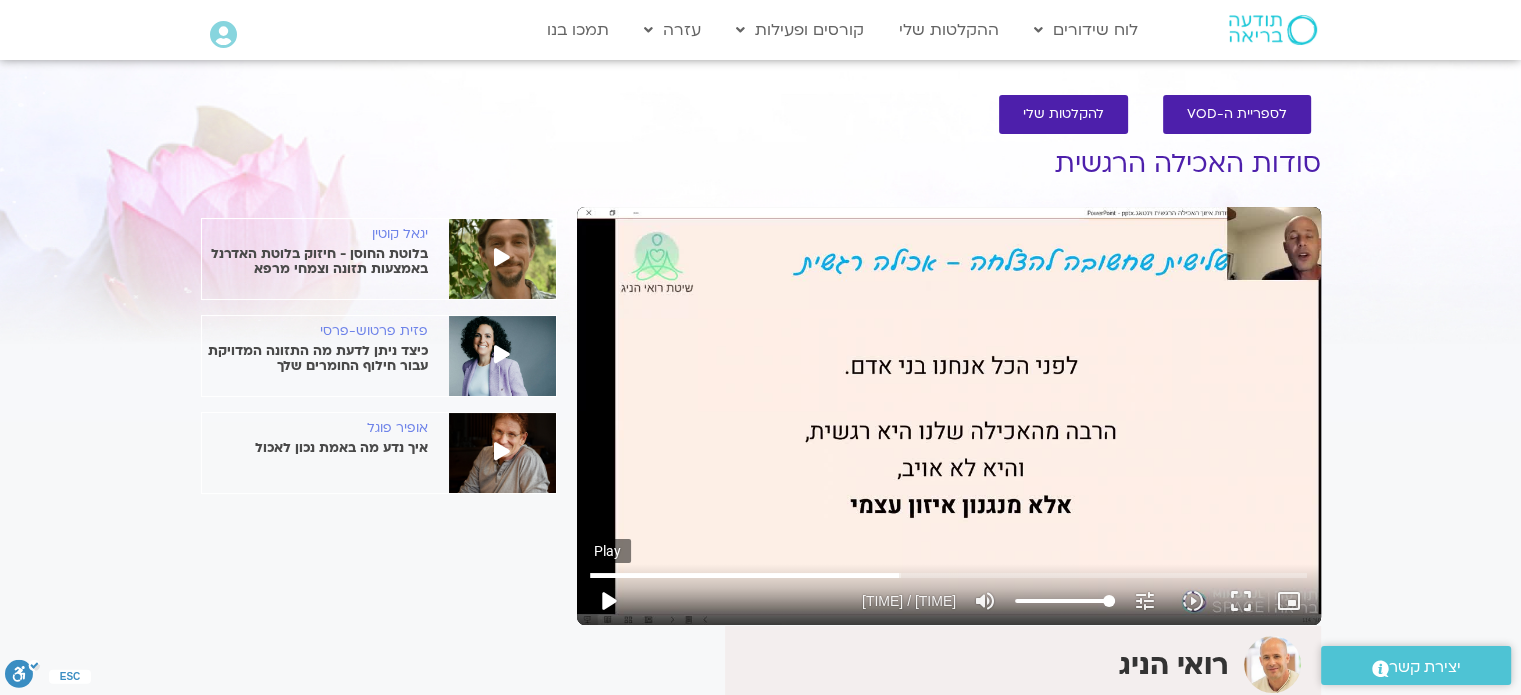 click on "play_arrow" at bounding box center (608, 601) 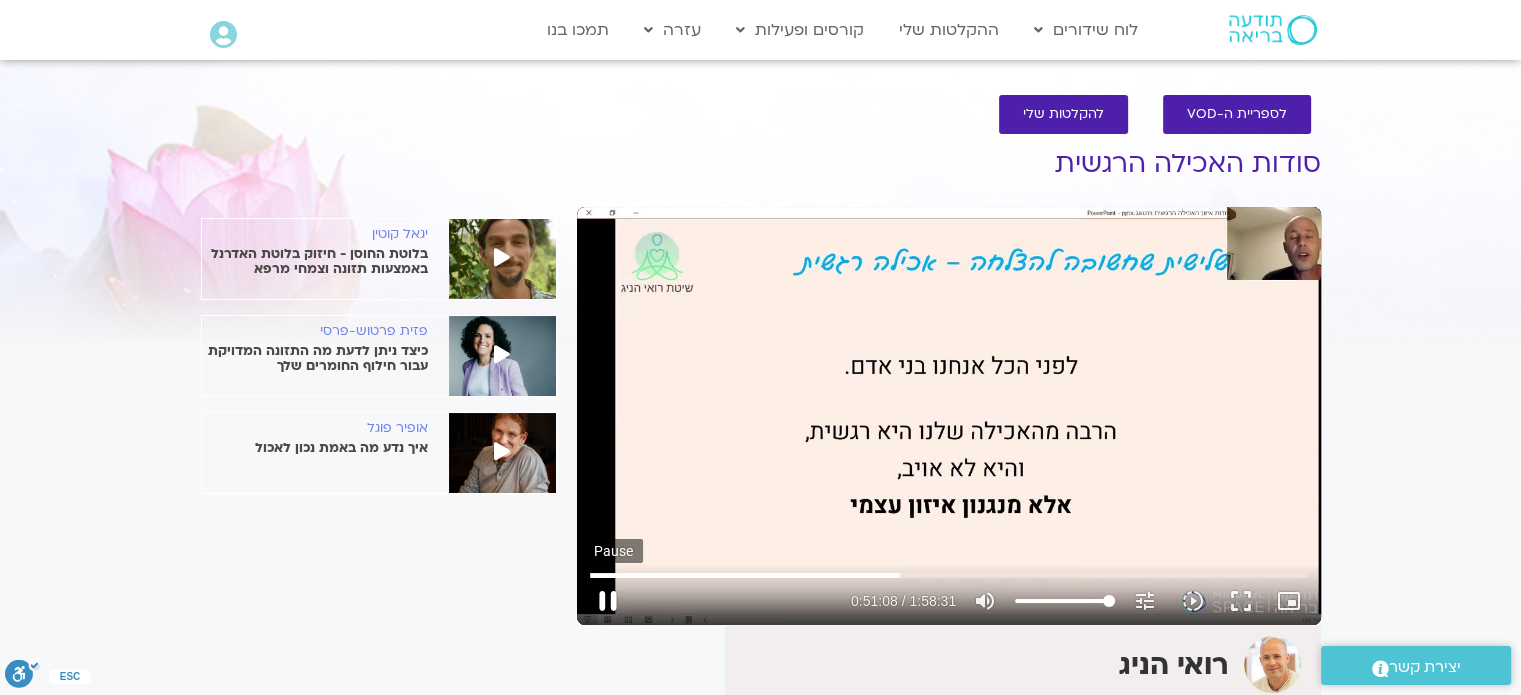 click on "pause" at bounding box center (608, 601) 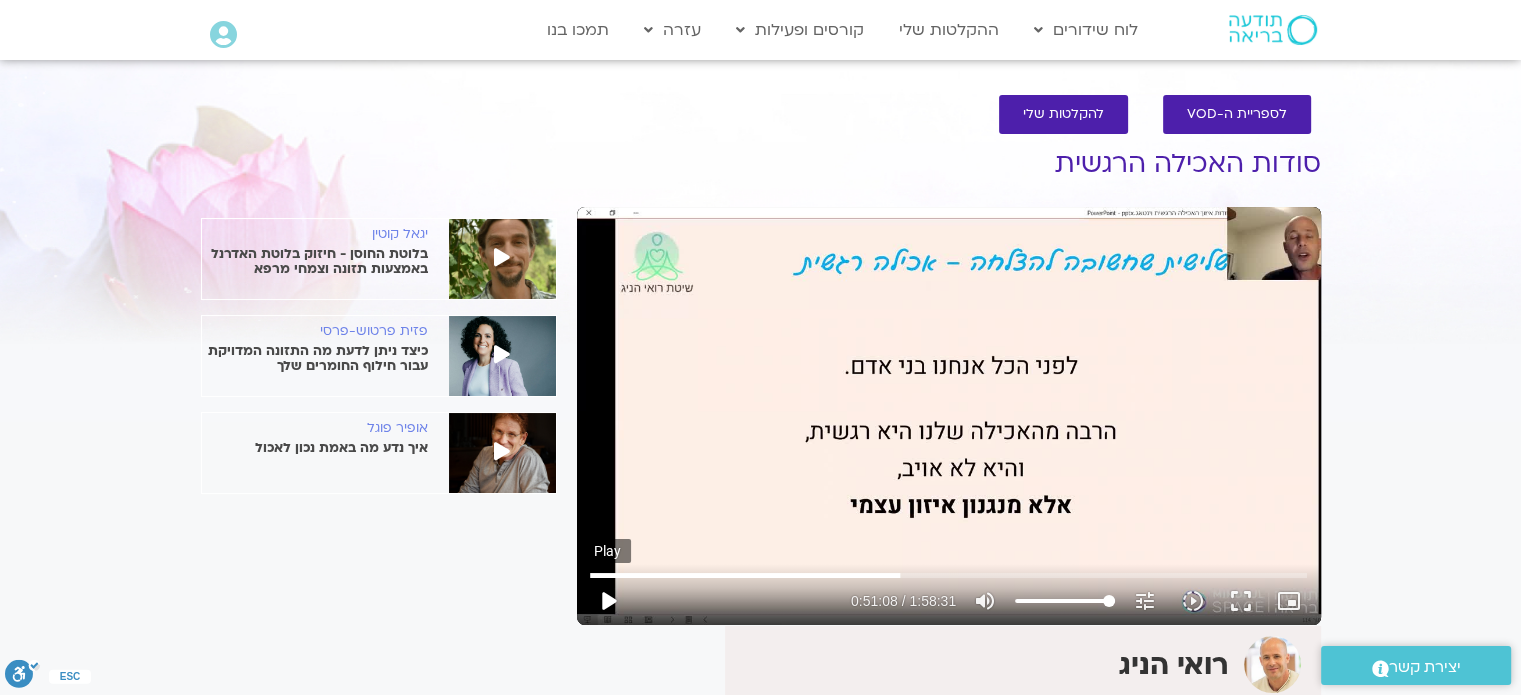 click on "play_arrow" at bounding box center (608, 601) 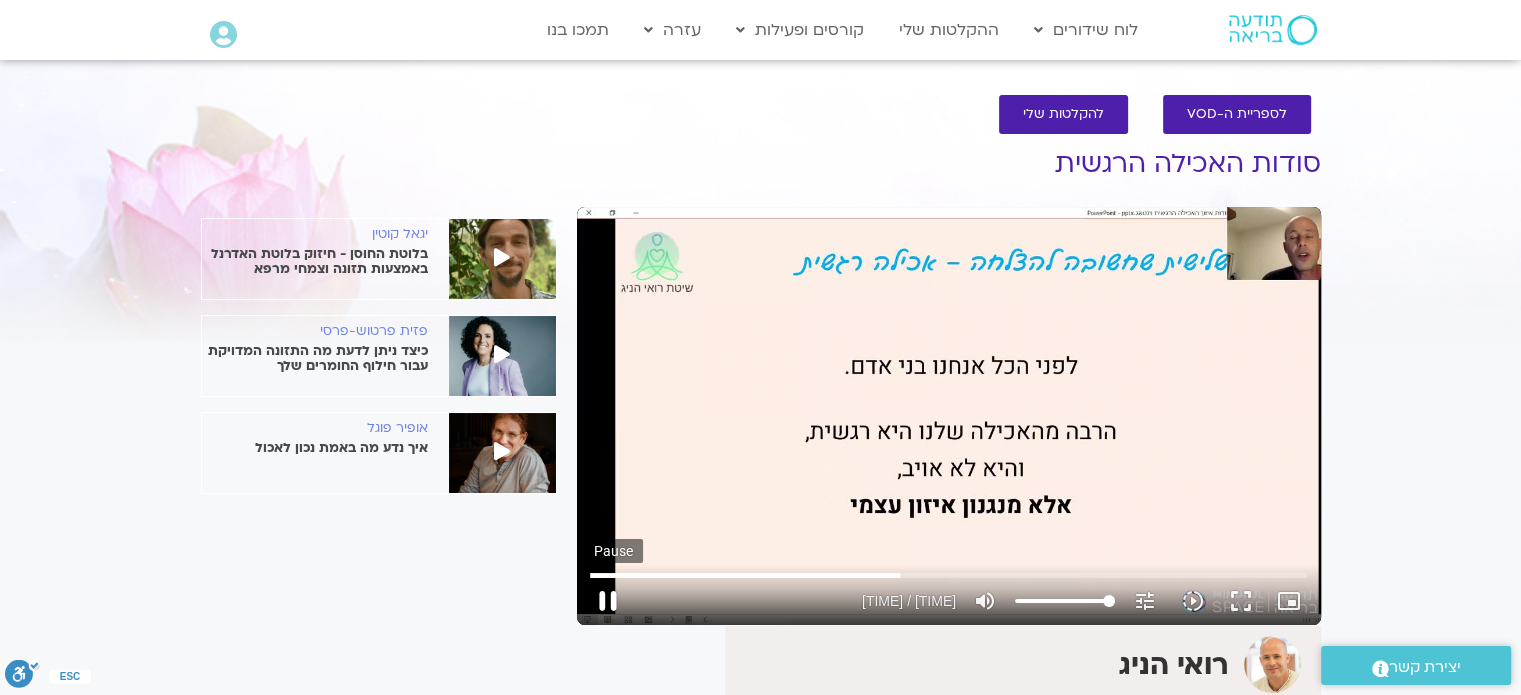 click on "pause" at bounding box center [608, 601] 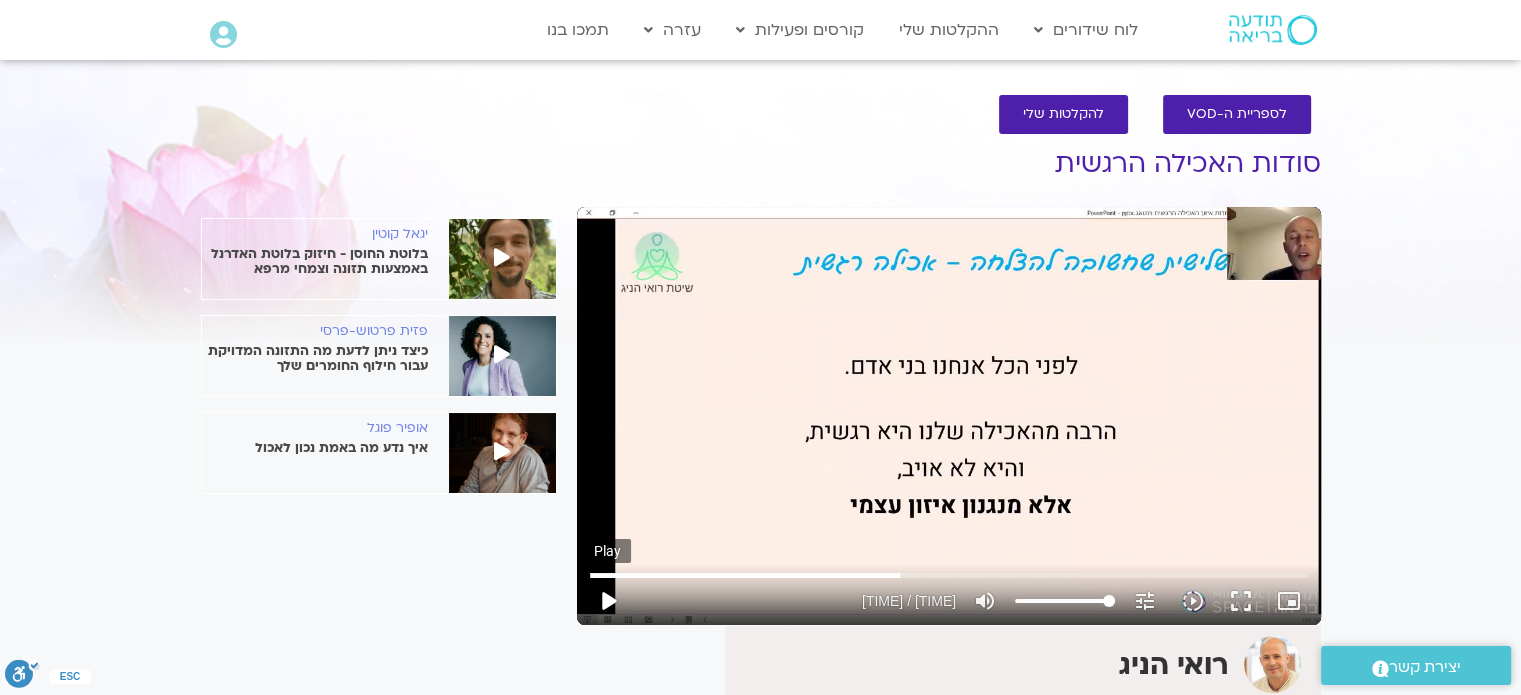 click on "play_arrow" at bounding box center [608, 601] 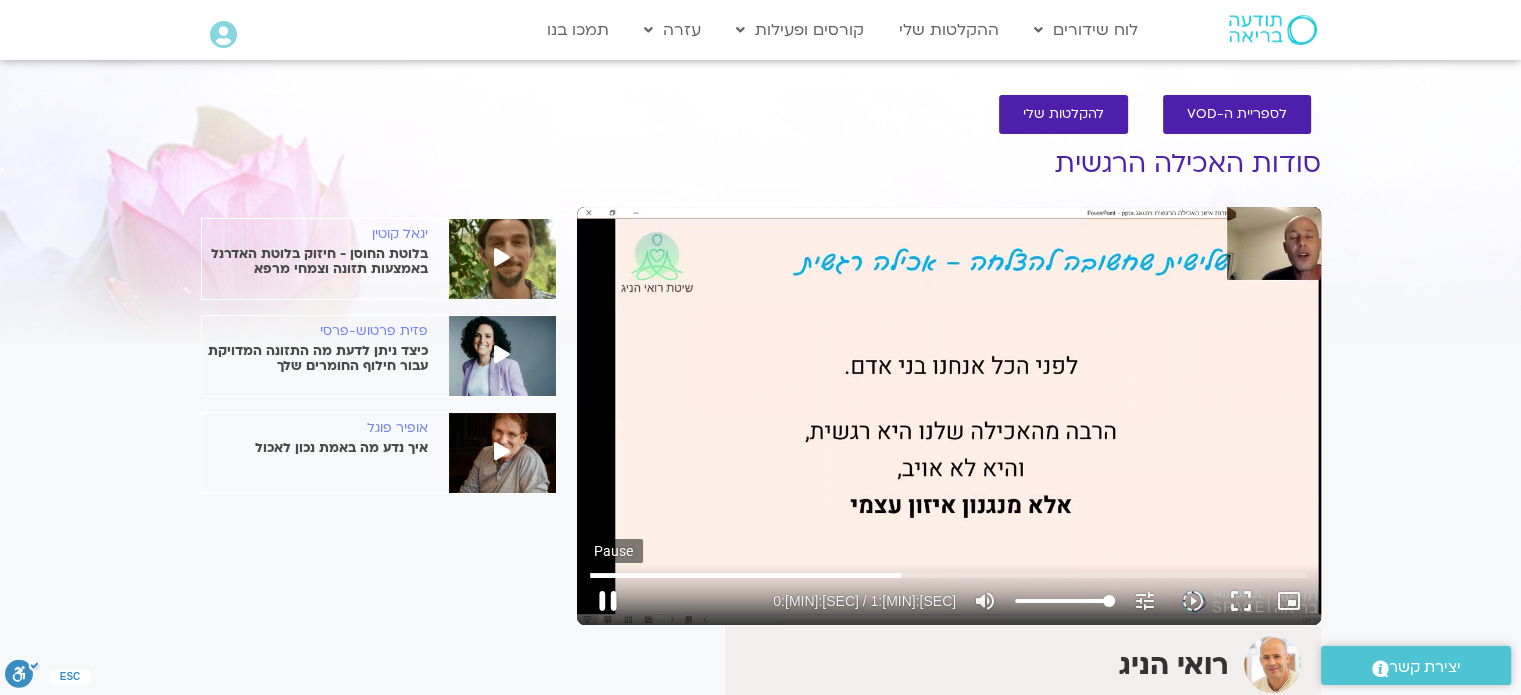 click on "pause" at bounding box center [608, 601] 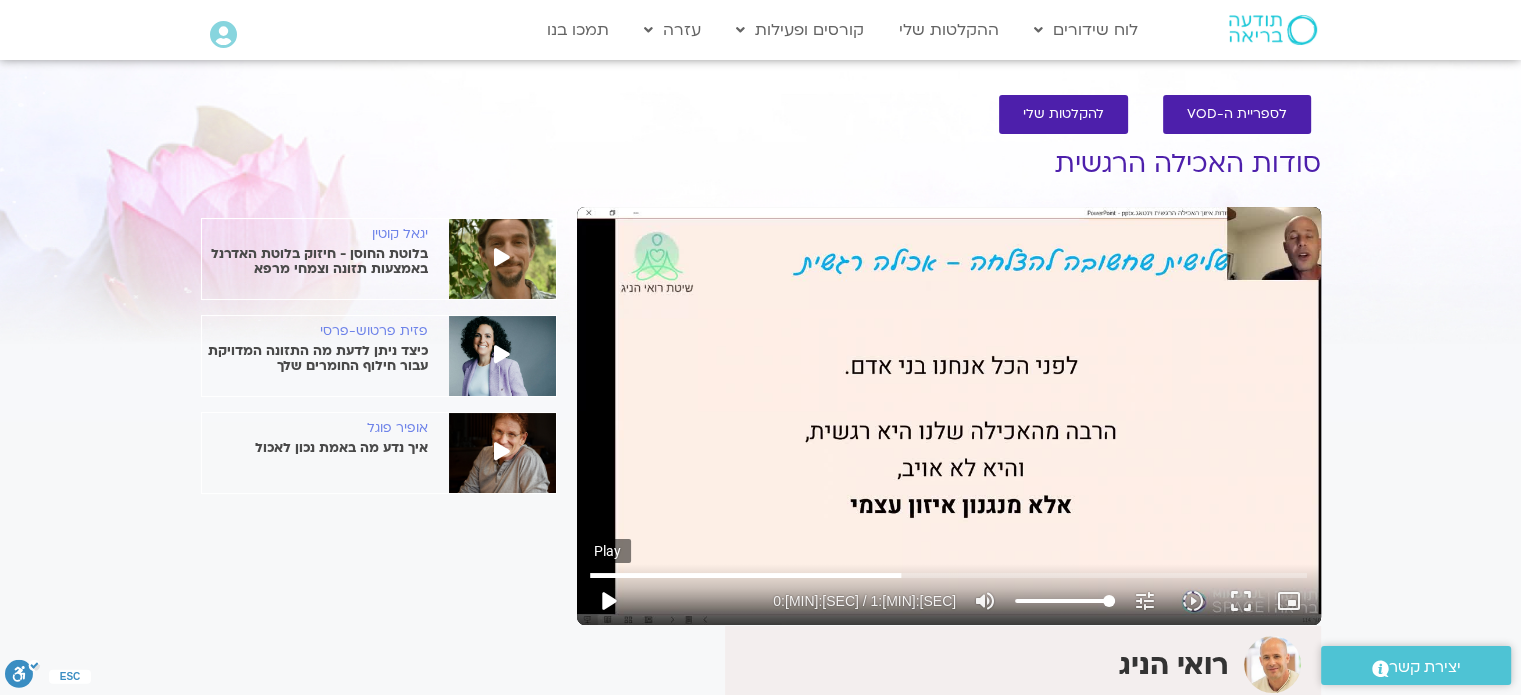 click on "play_arrow" at bounding box center (608, 601) 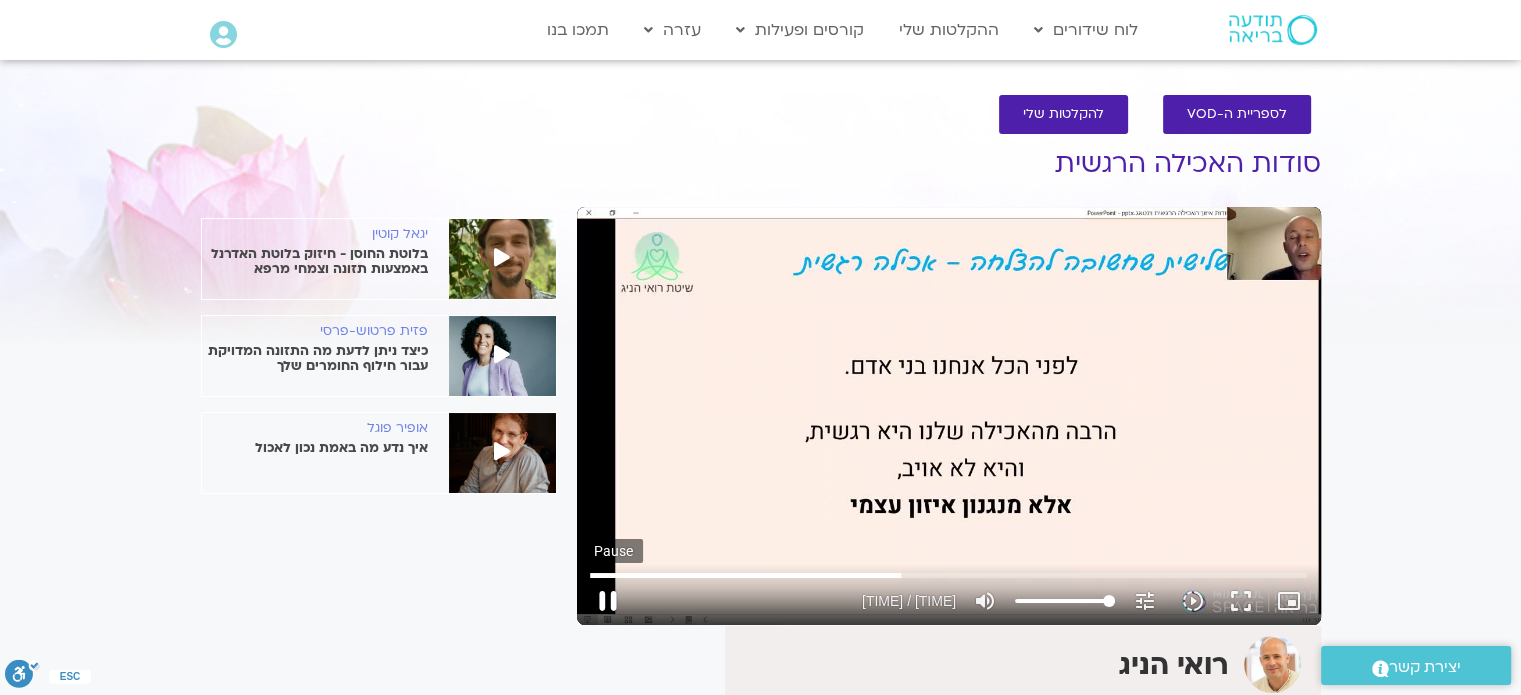 click on "pause" at bounding box center [608, 601] 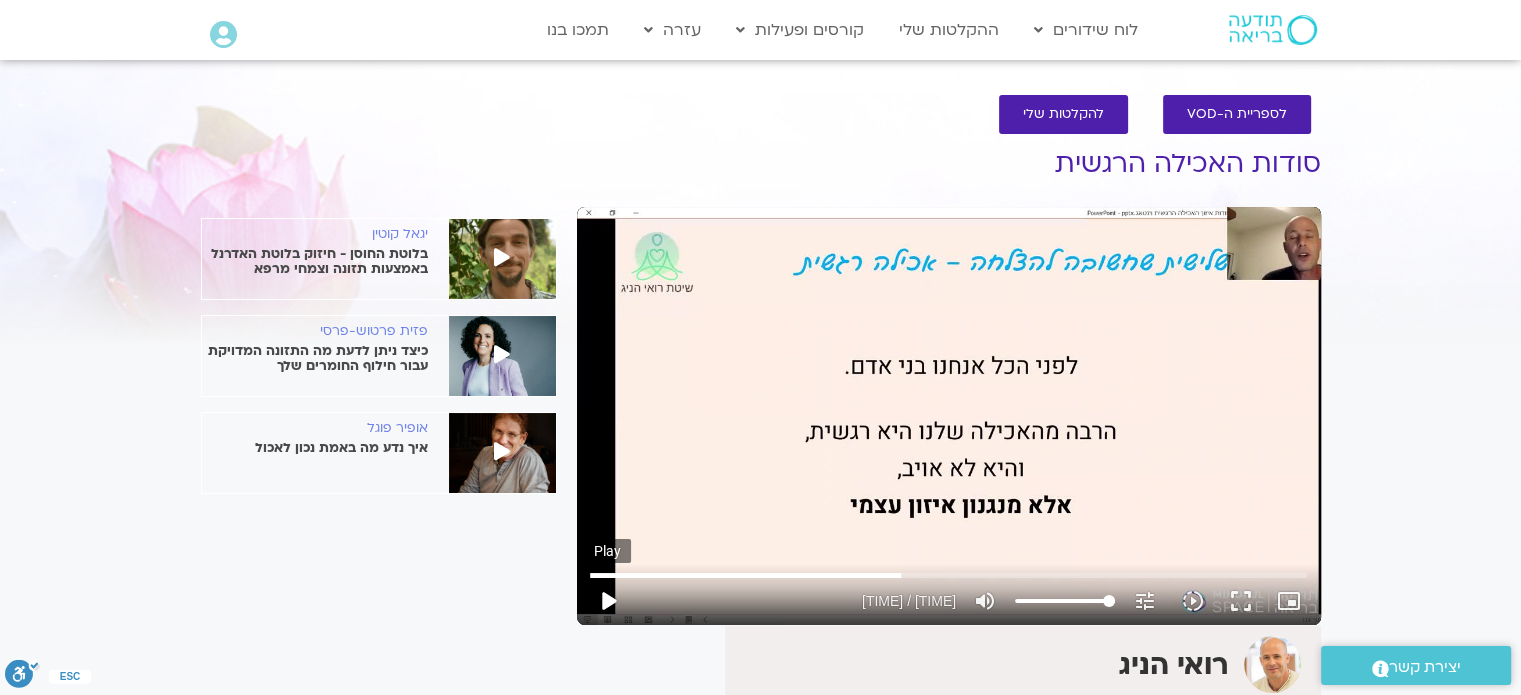 click on "play_arrow" at bounding box center (608, 601) 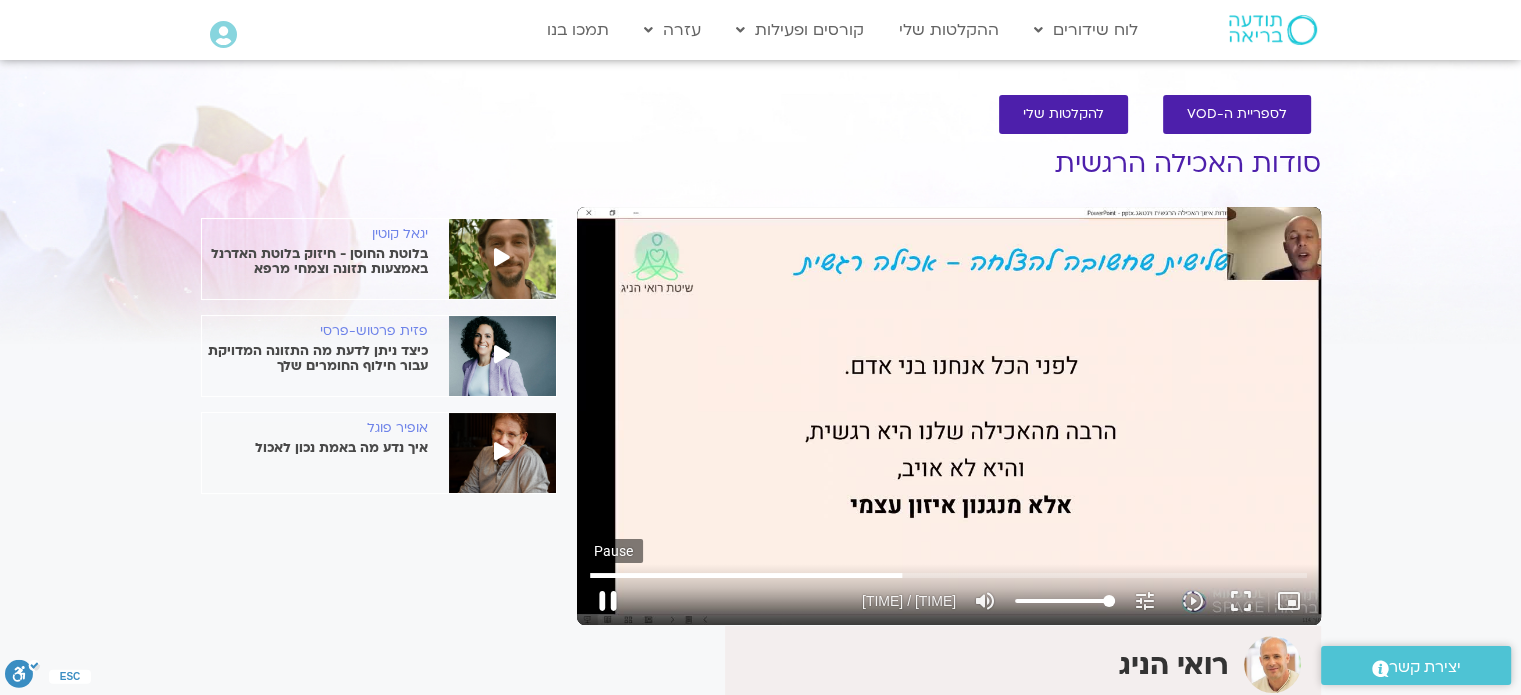 click on "pause" at bounding box center [608, 601] 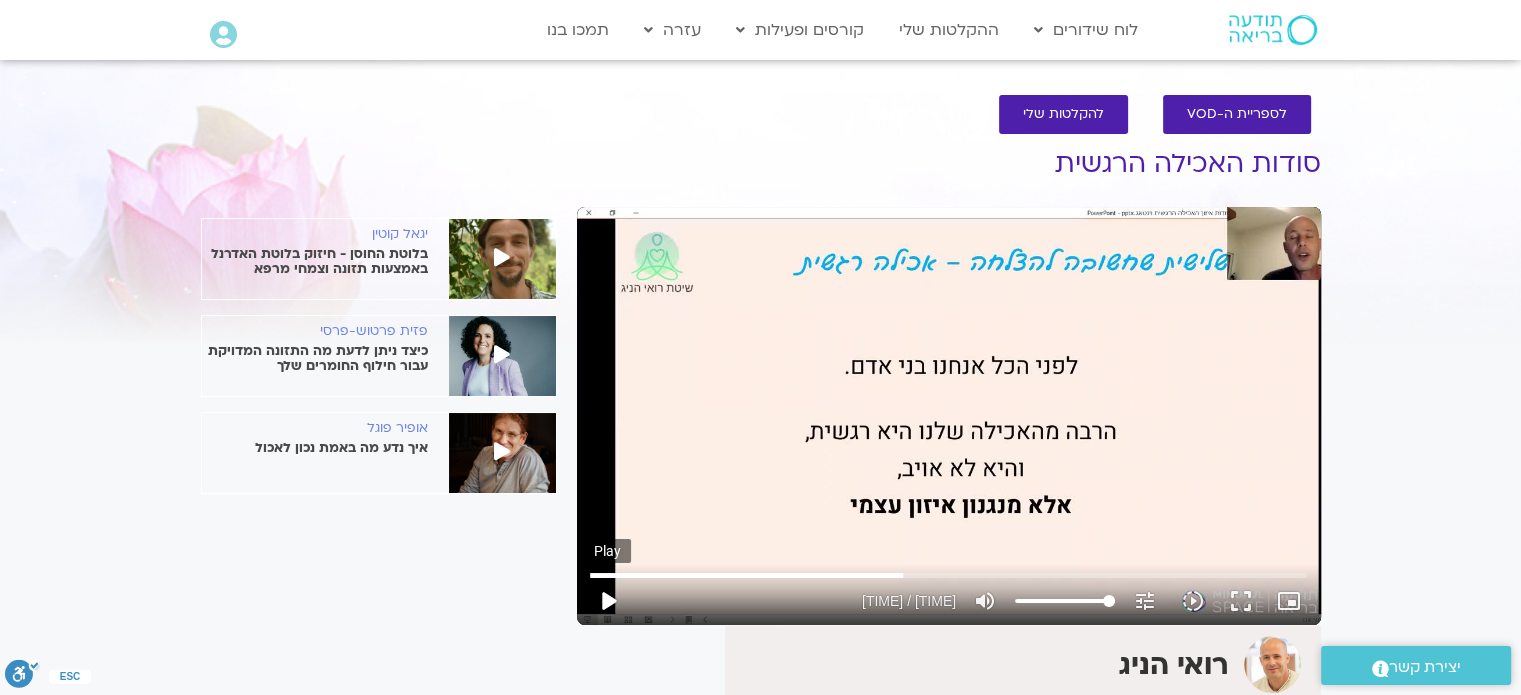 click on "play_arrow" at bounding box center (608, 601) 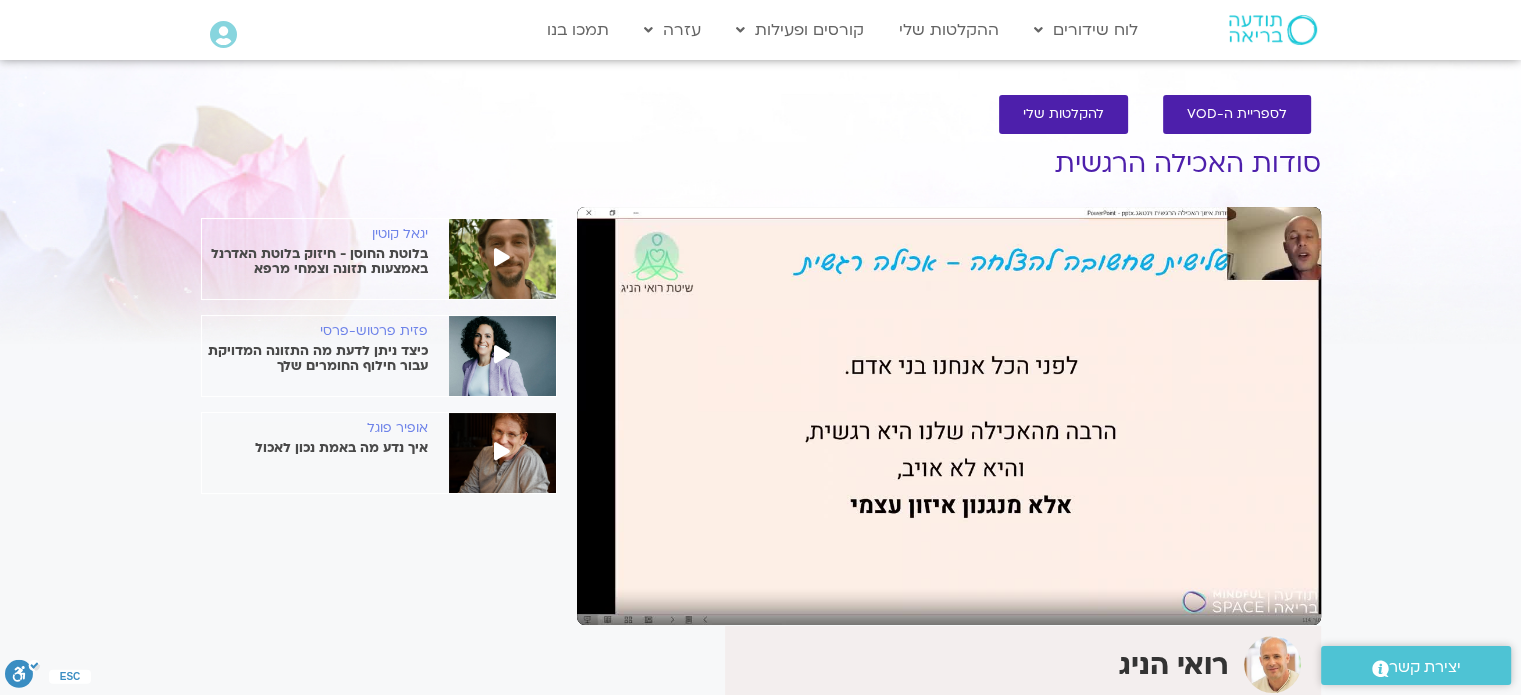 click on "pause" at bounding box center [608, 601] 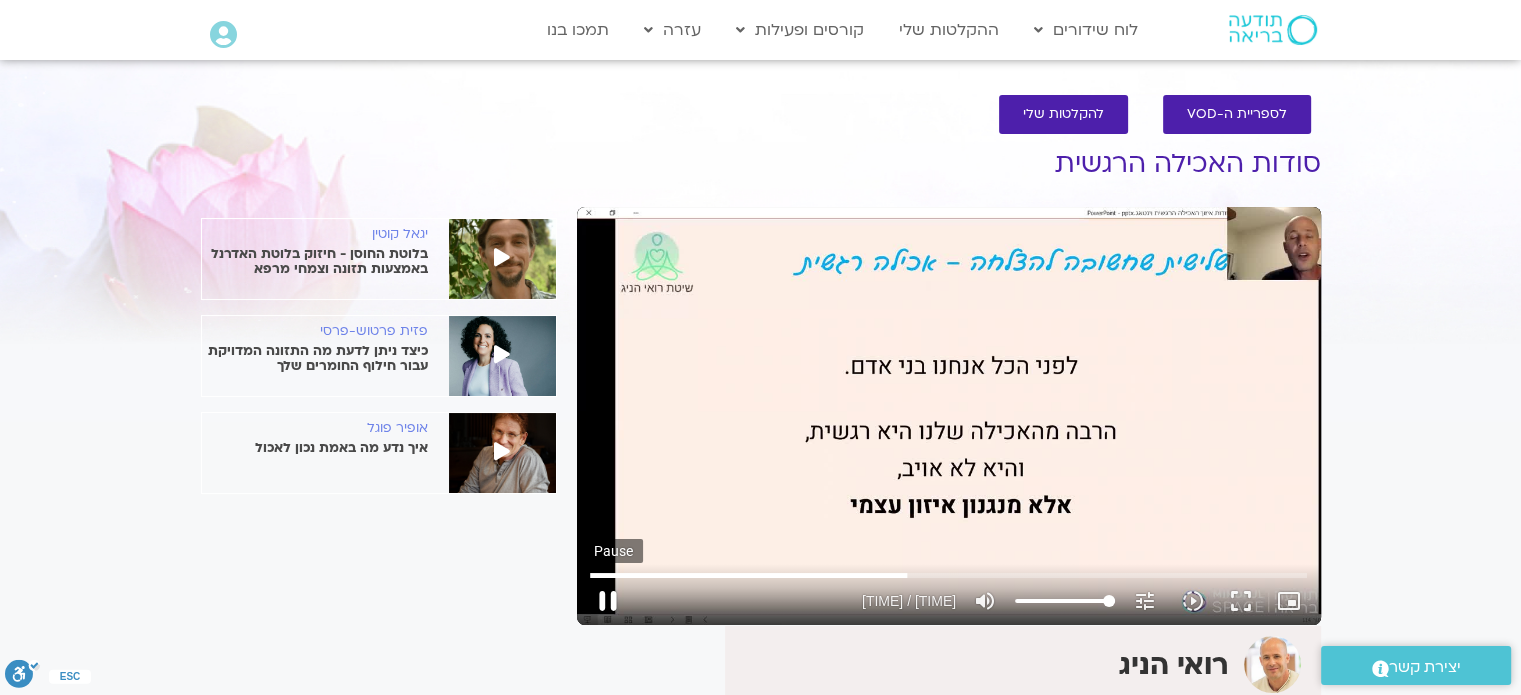 click on "pause" at bounding box center [608, 601] 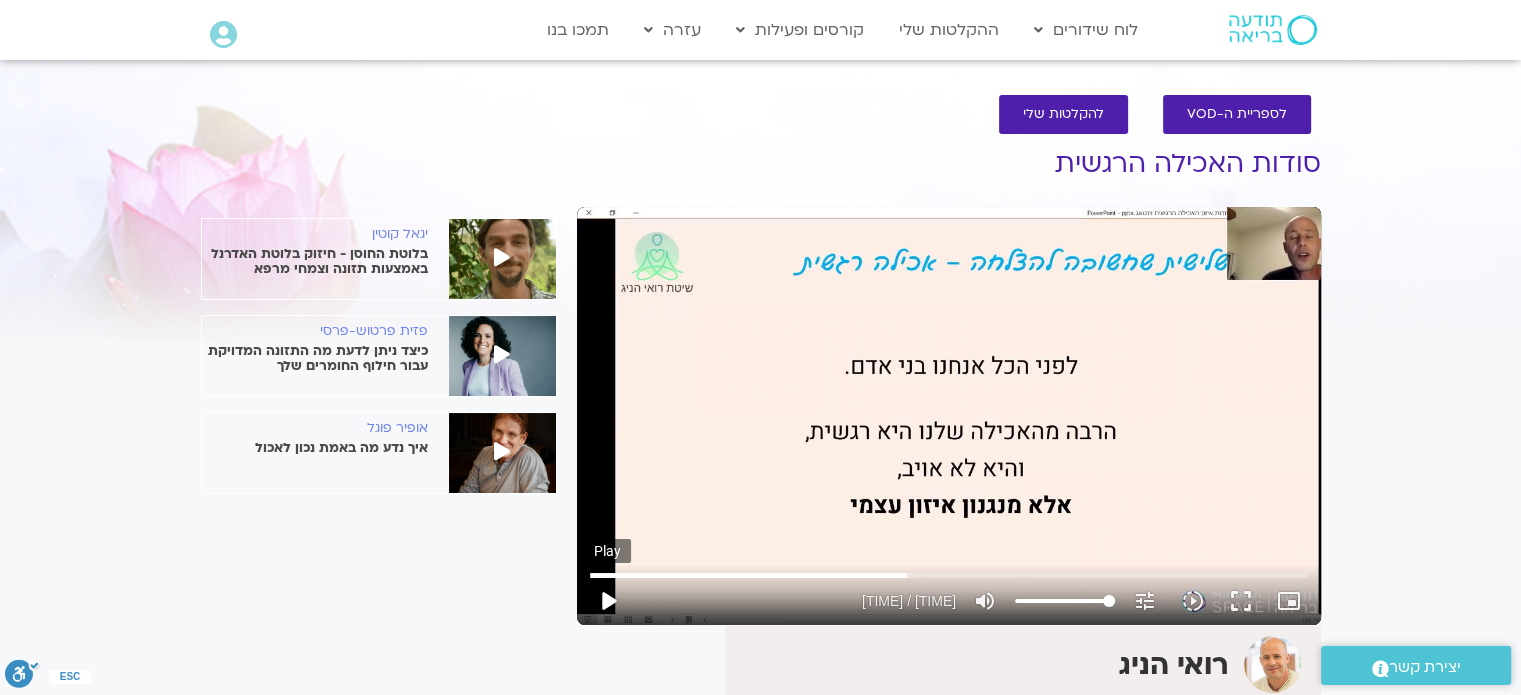 click on "play_arrow" at bounding box center [608, 601] 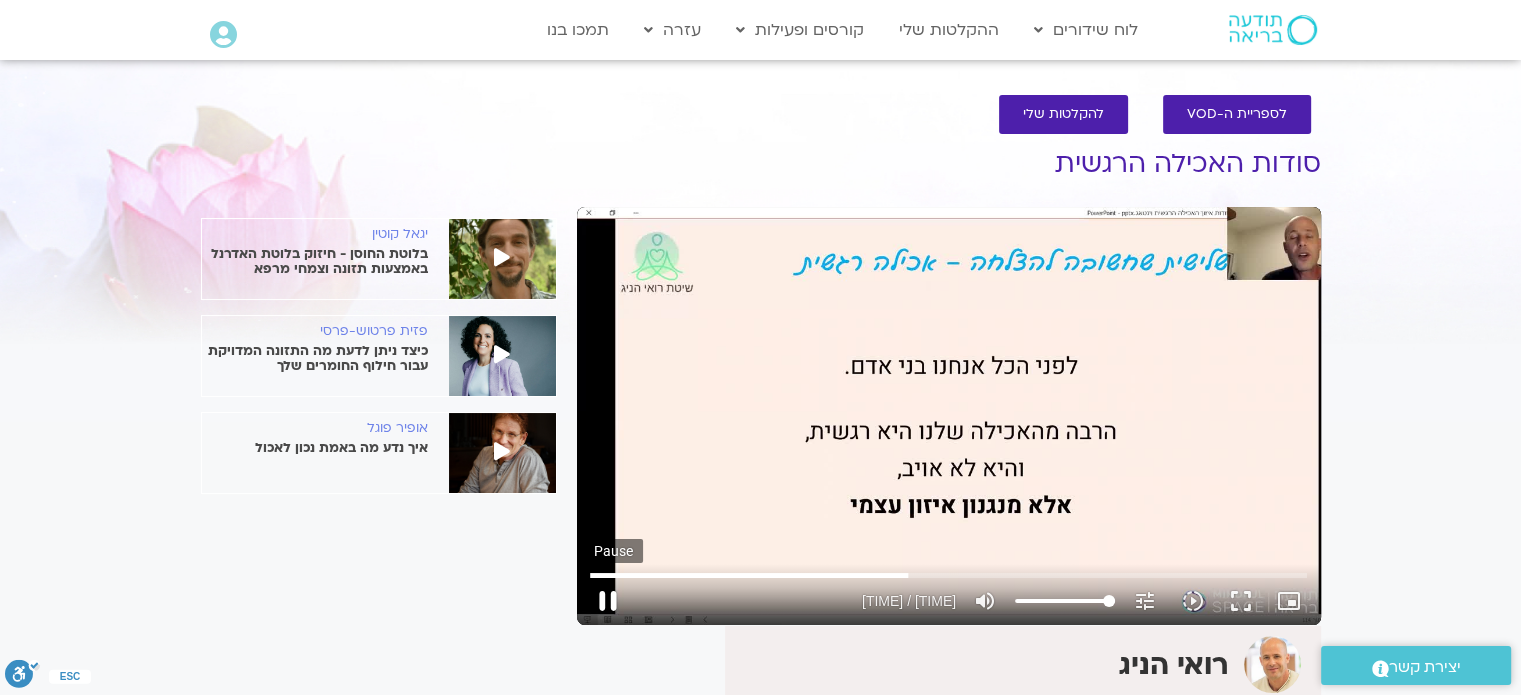 click on "pause" at bounding box center [608, 601] 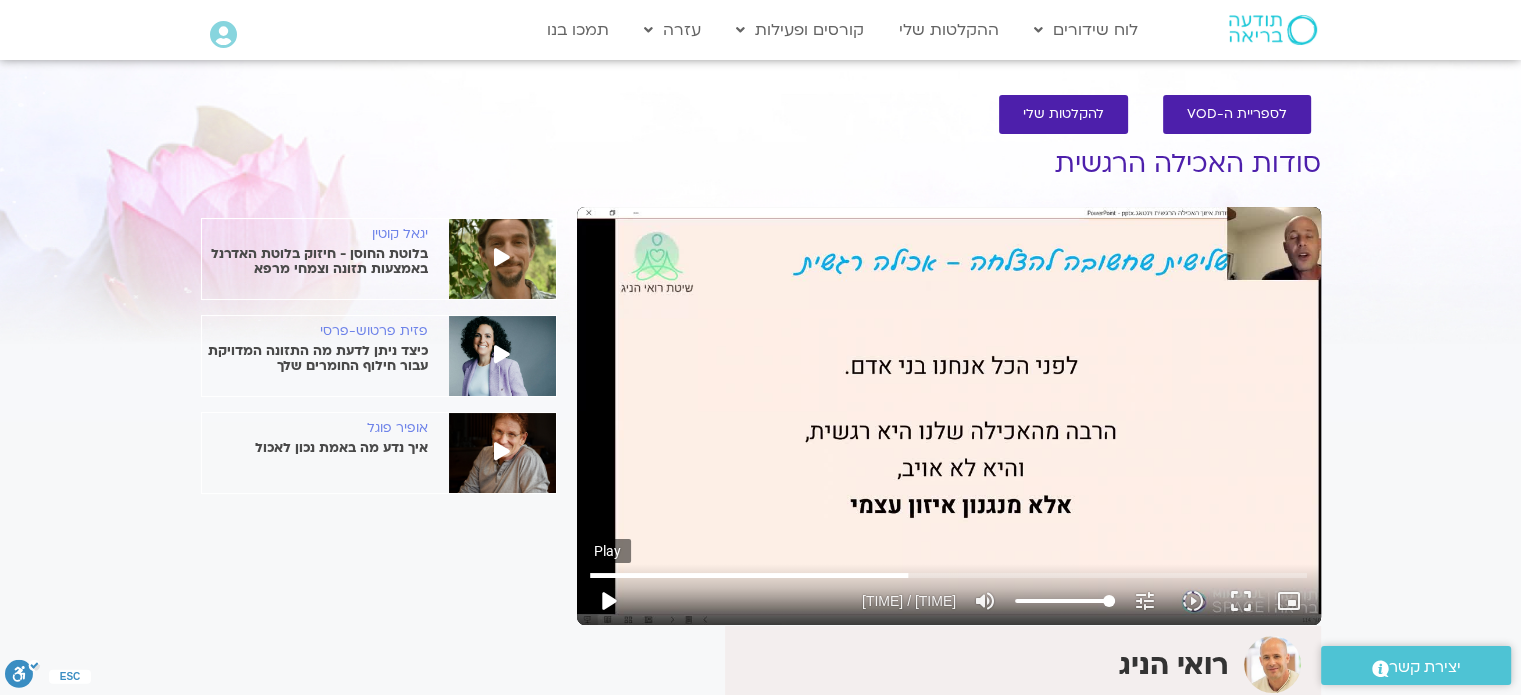 click on "play_arrow" at bounding box center [608, 601] 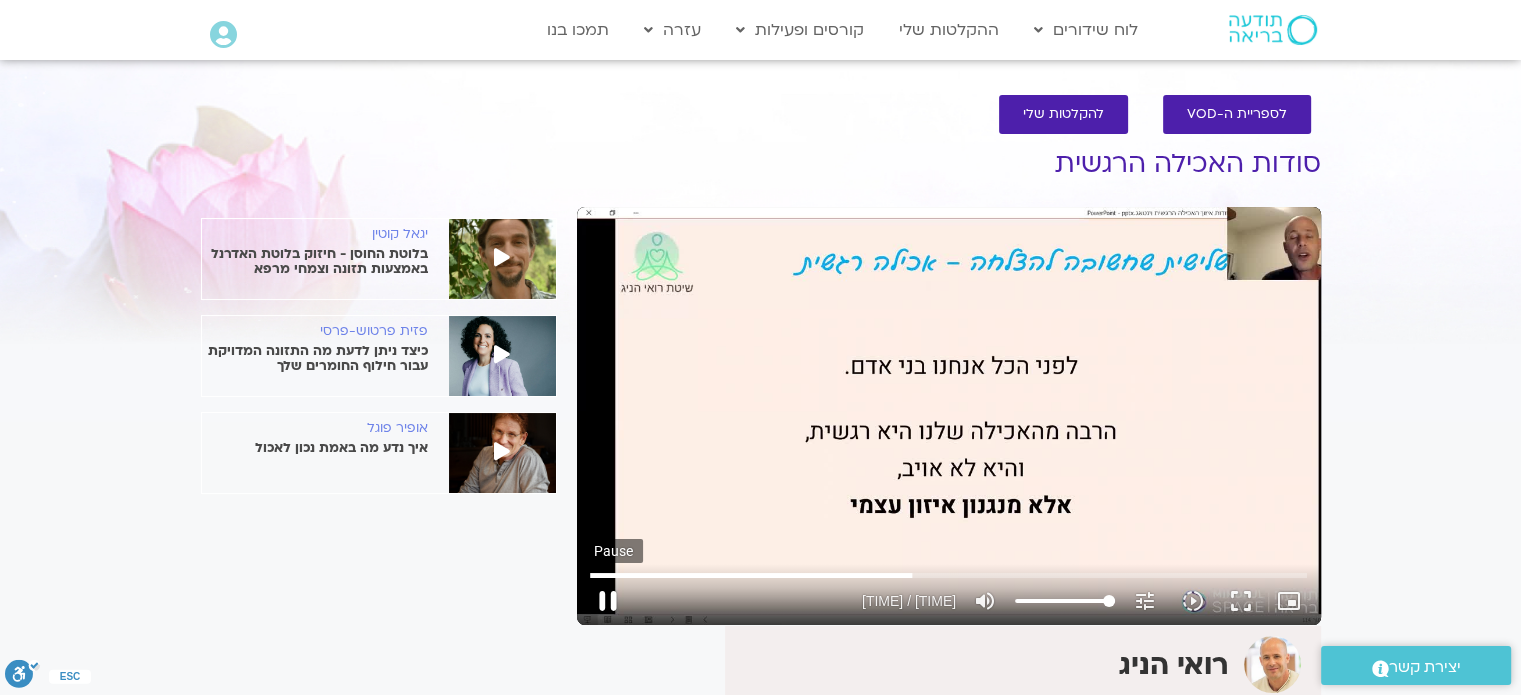 click on "pause" at bounding box center (608, 601) 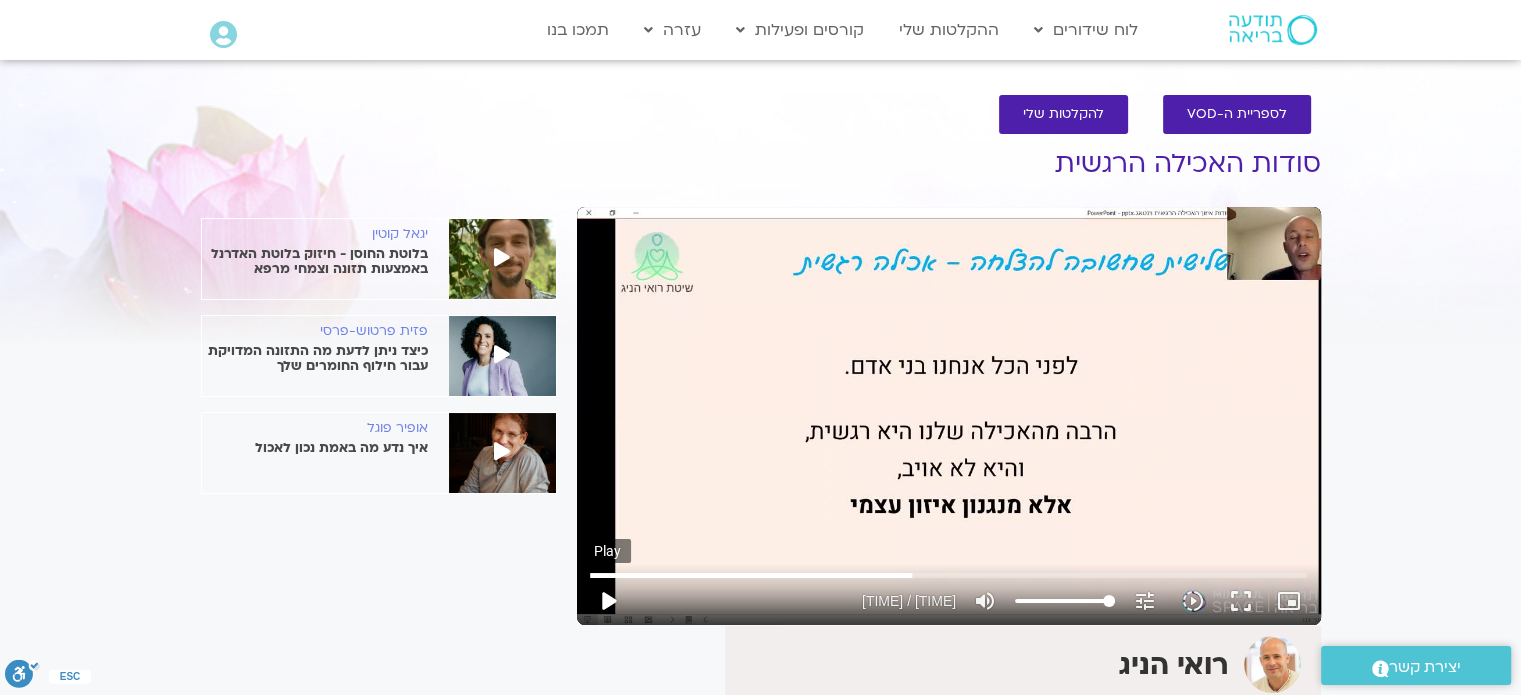 click on "play_arrow" at bounding box center [608, 601] 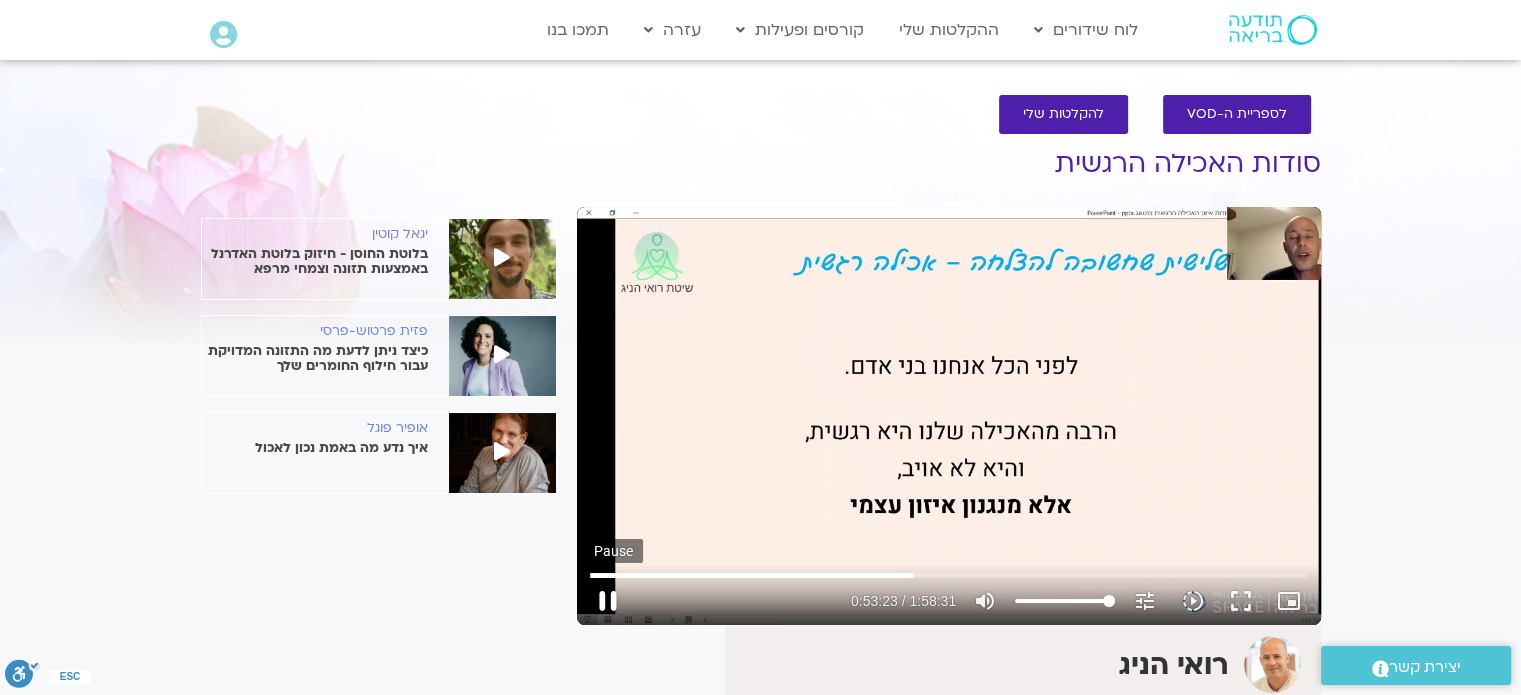click on "pause" at bounding box center [608, 601] 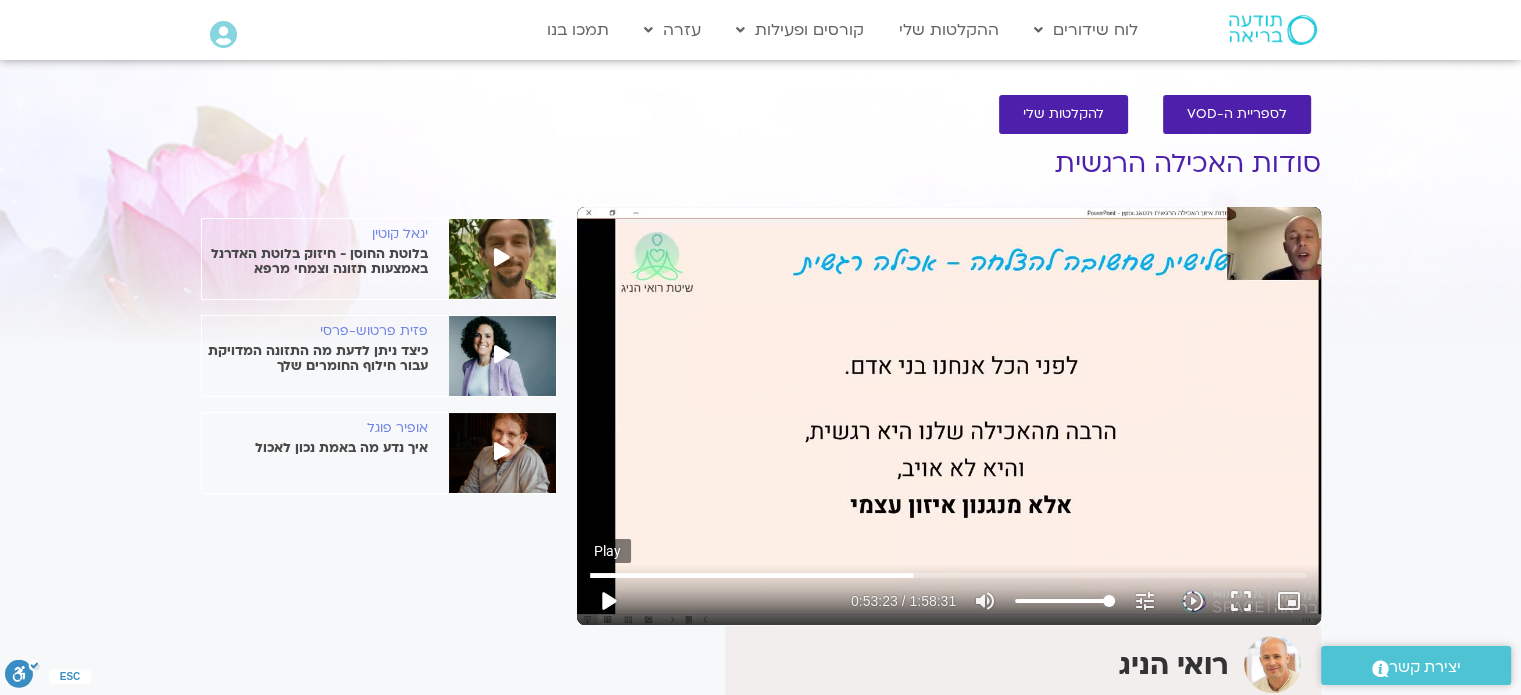 click on "play_arrow" at bounding box center [608, 601] 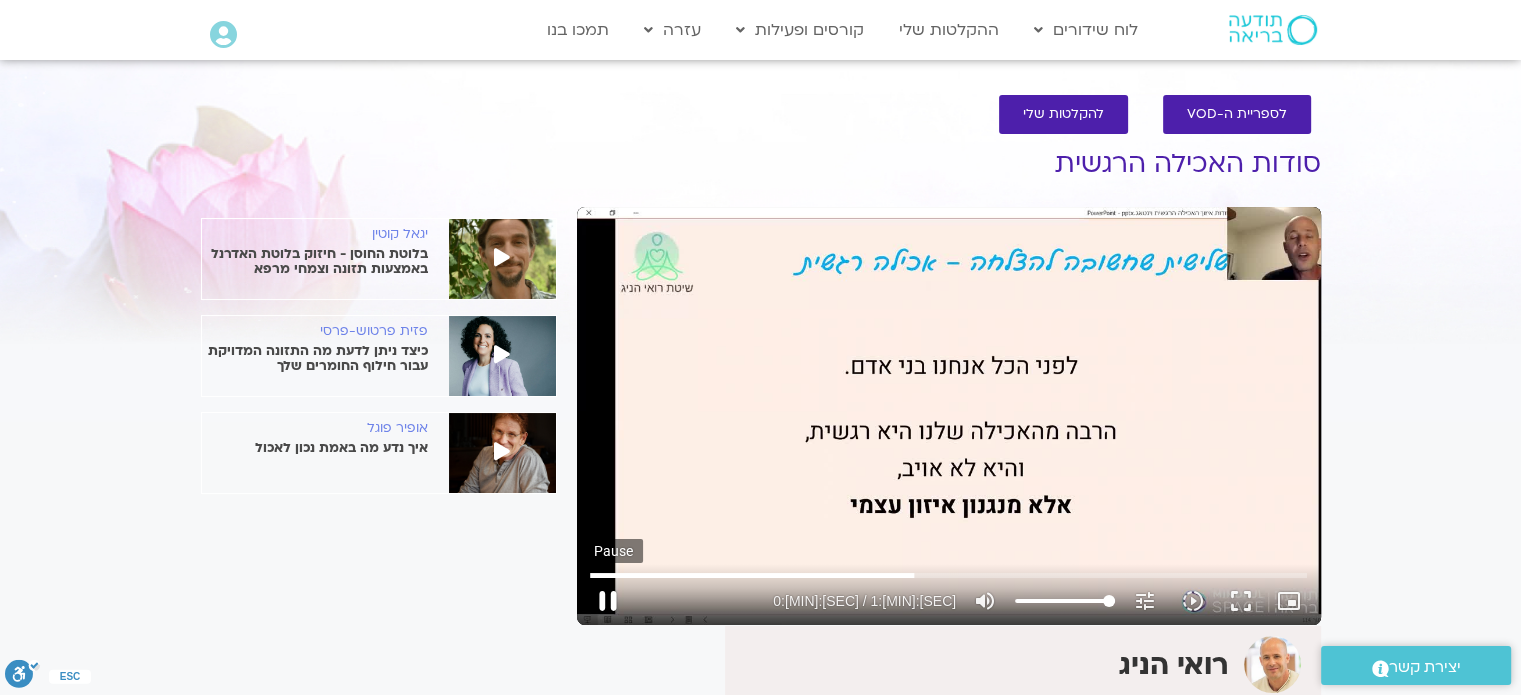 click on "pause" at bounding box center (608, 601) 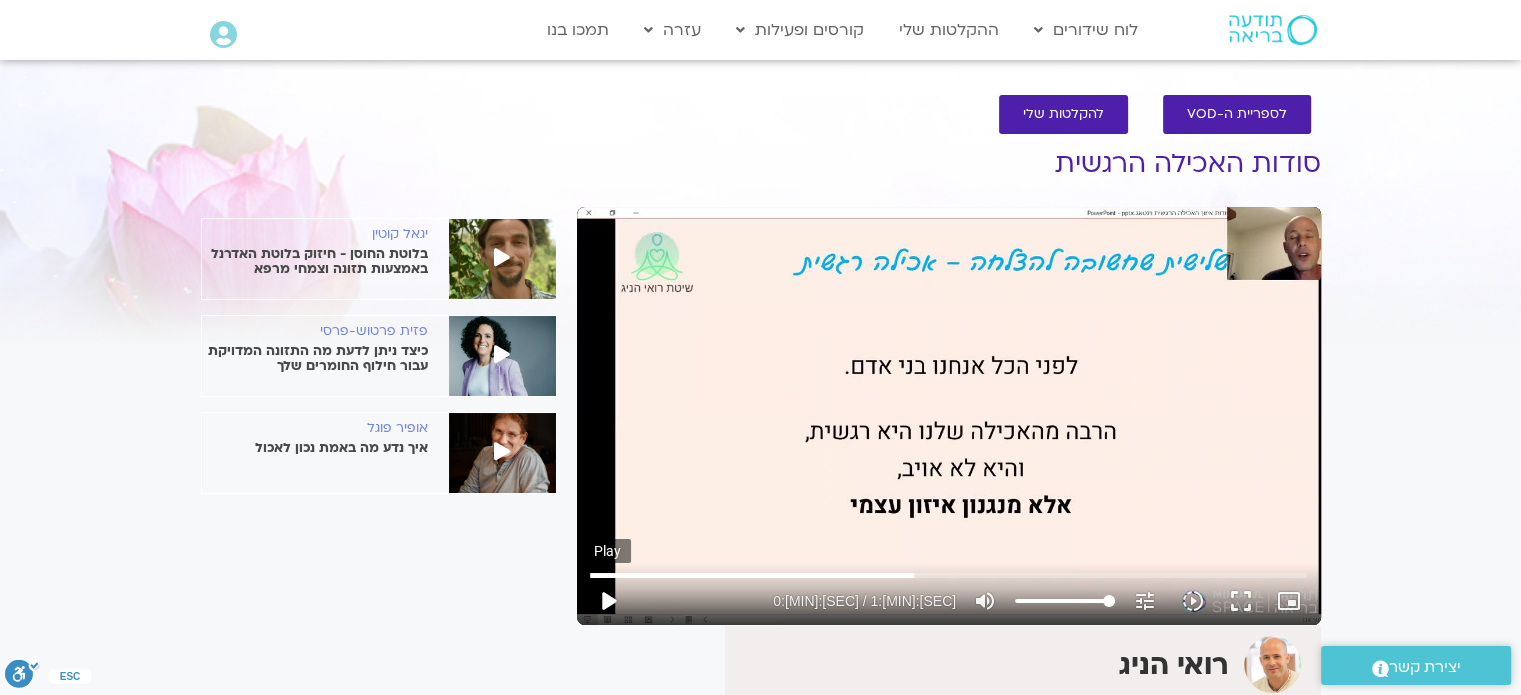 click on "play_arrow" at bounding box center [608, 601] 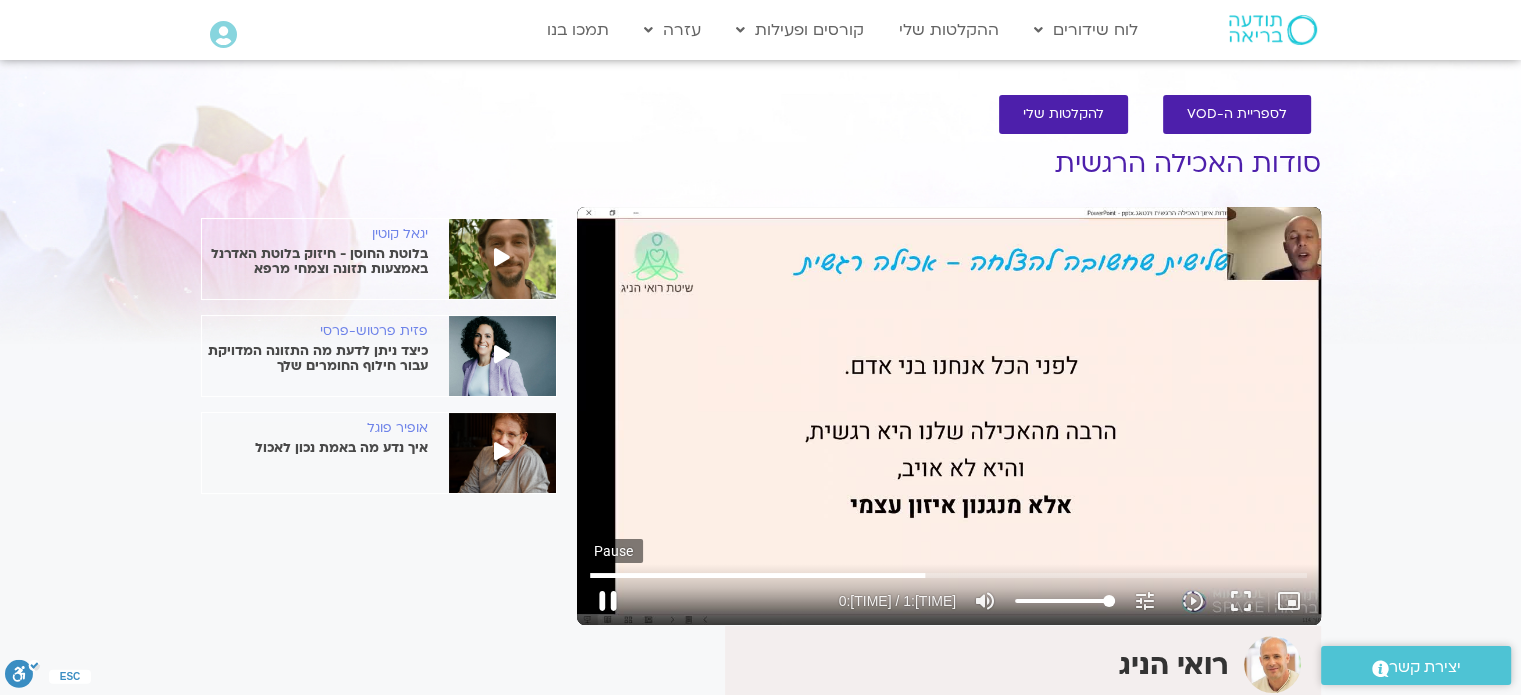 click on "pause" at bounding box center [608, 601] 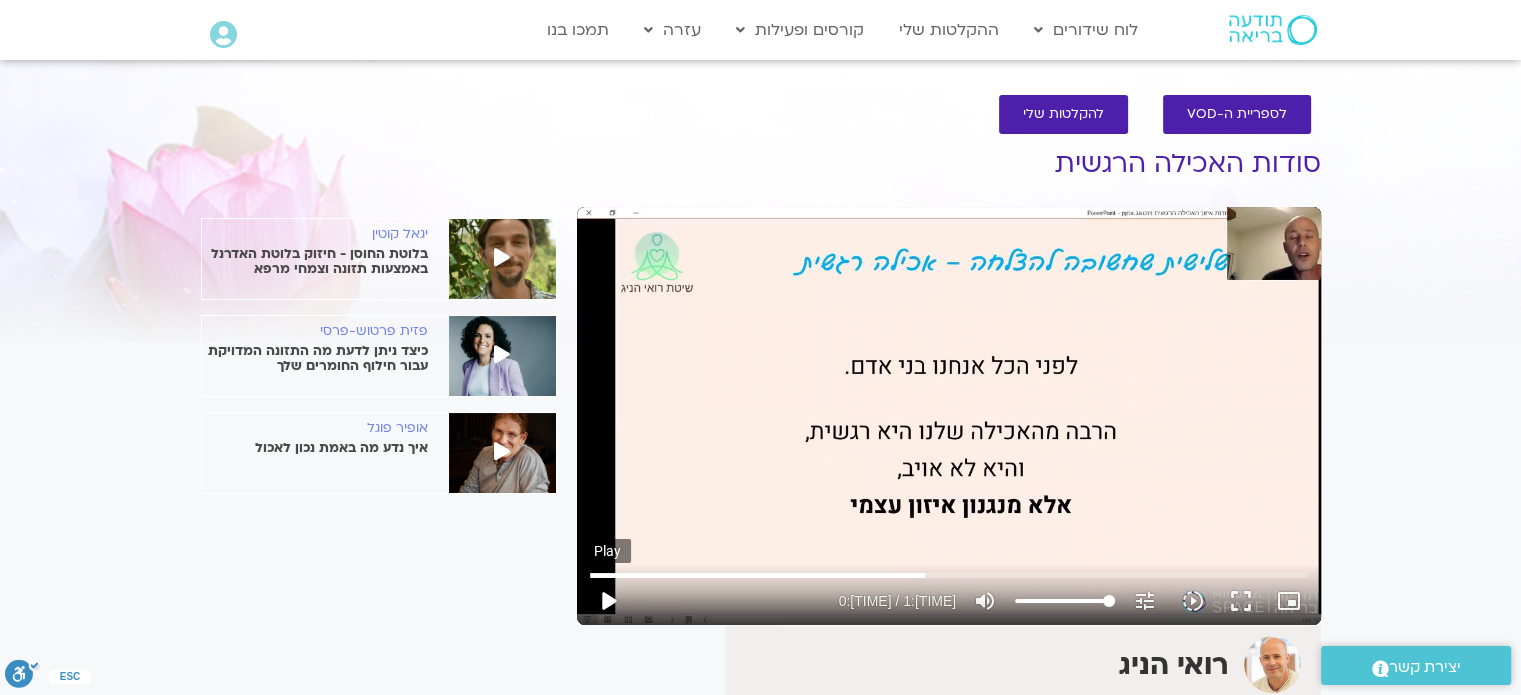 click on "play_arrow" at bounding box center (608, 601) 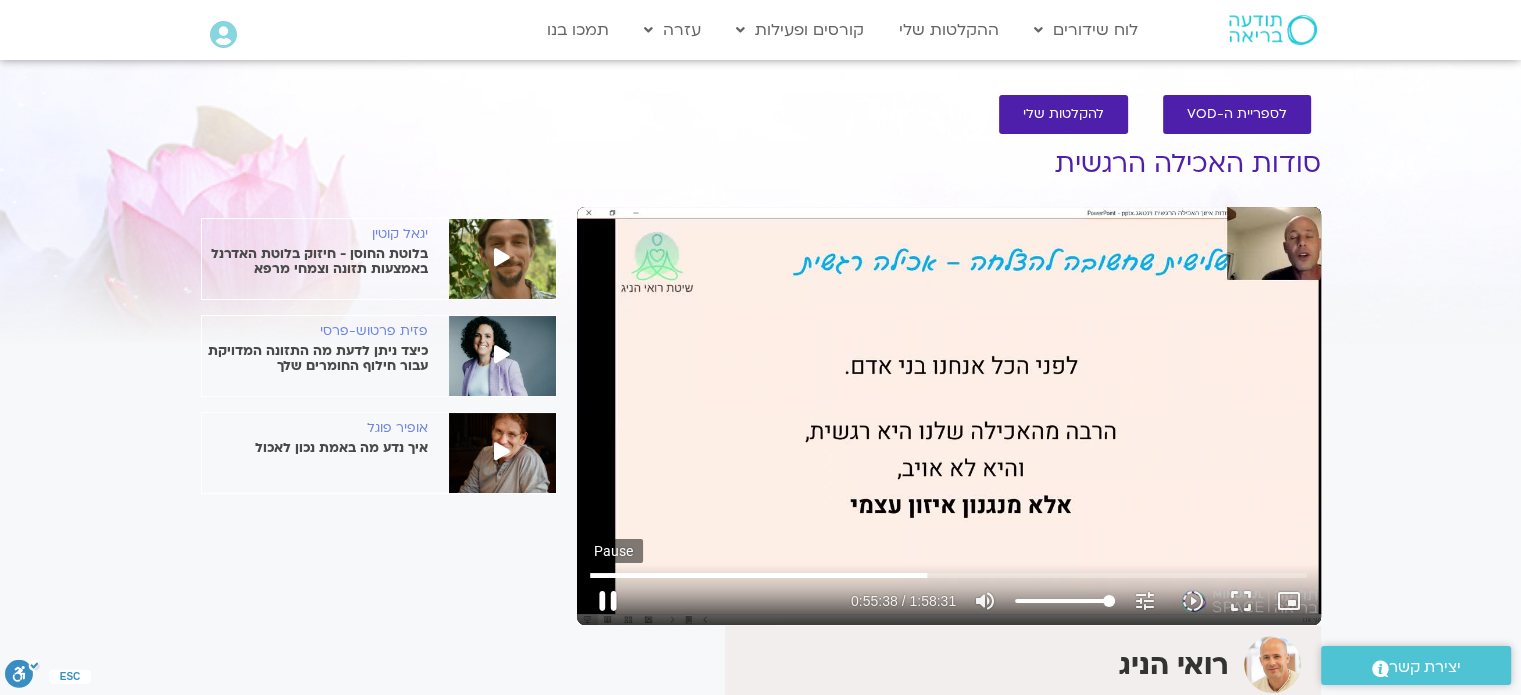 click on "pause" at bounding box center (608, 601) 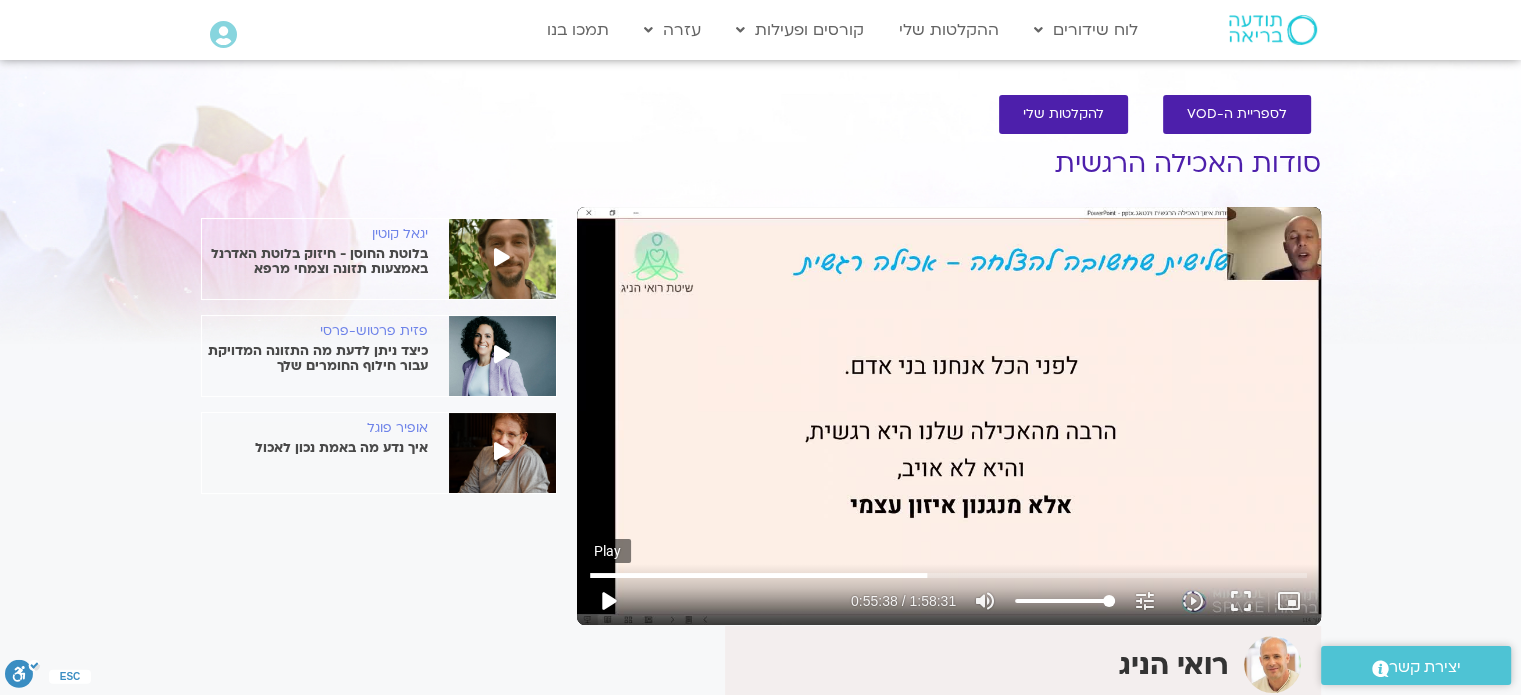 click on "play_arrow" at bounding box center (608, 601) 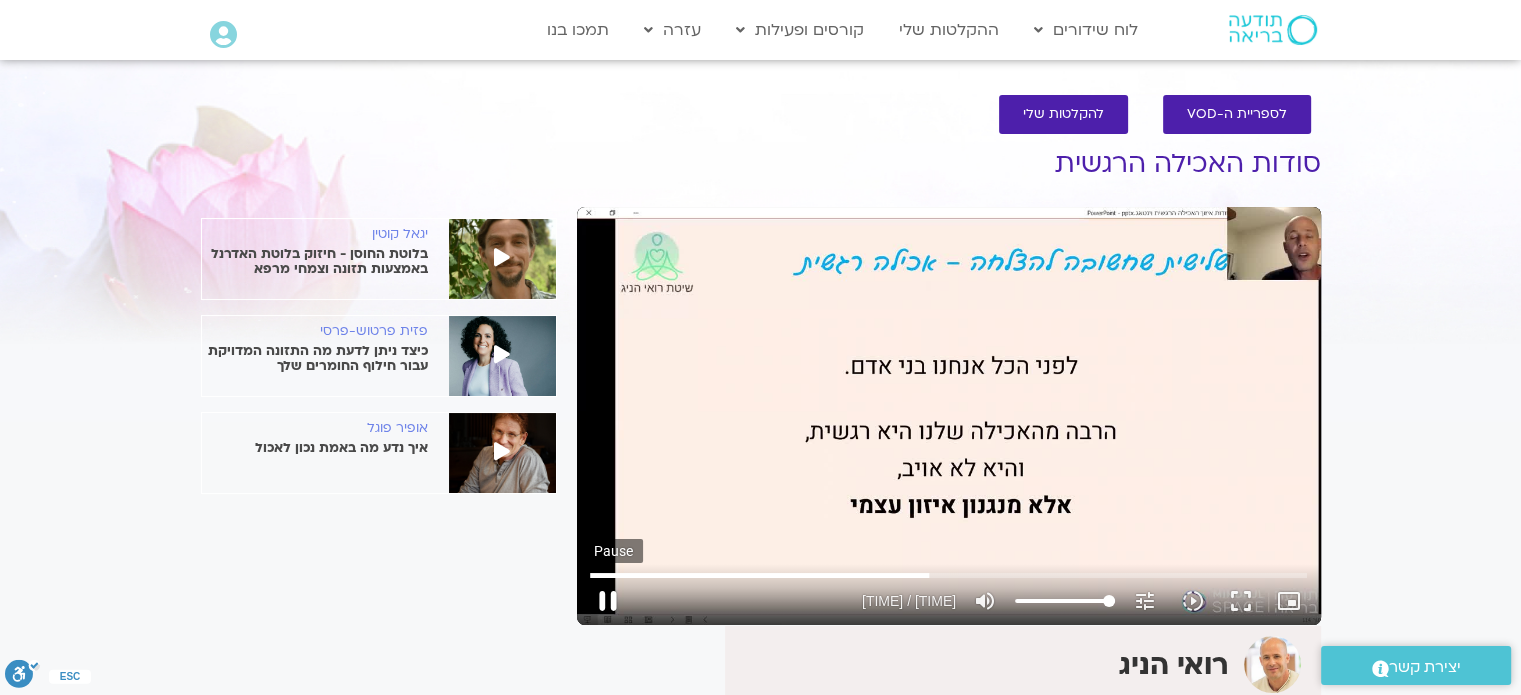 click on "pause" at bounding box center [608, 601] 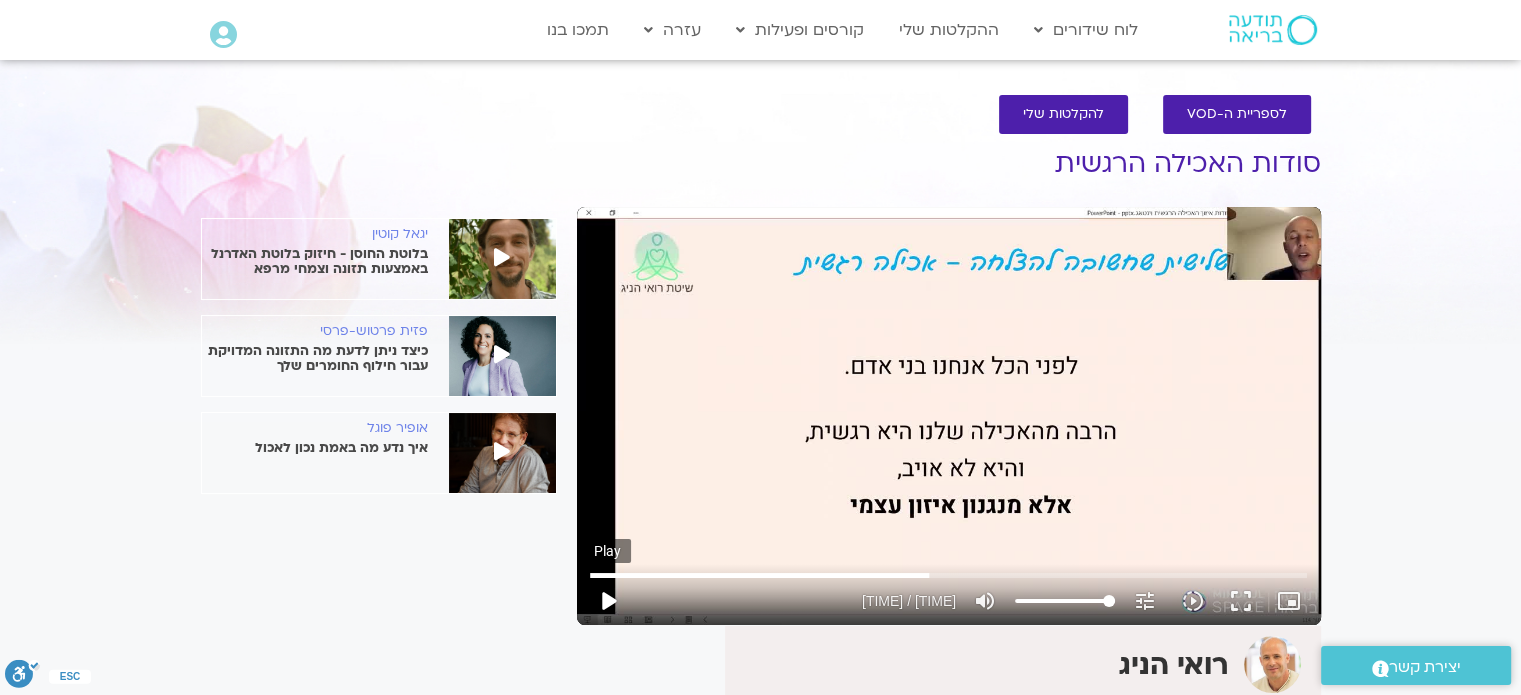 click on "play_arrow" at bounding box center (608, 601) 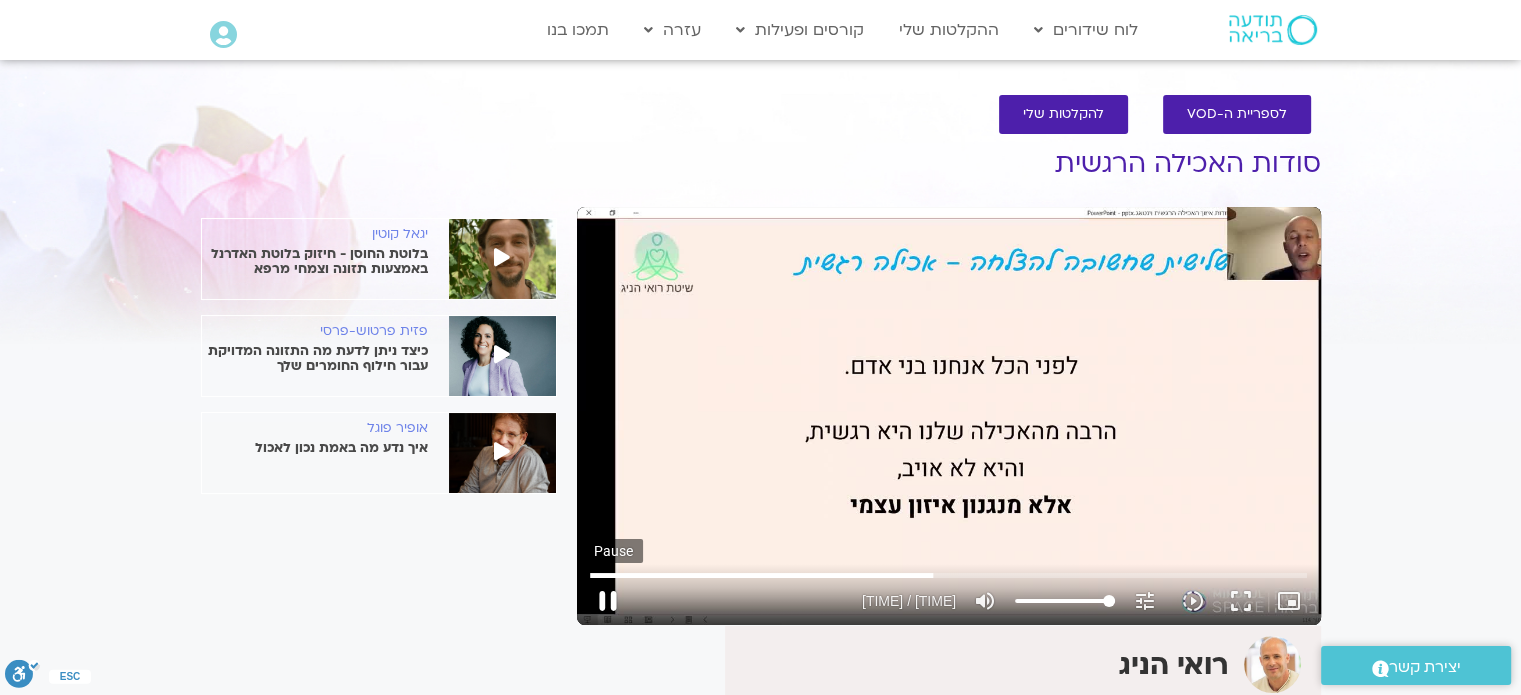click on "pause" at bounding box center (608, 601) 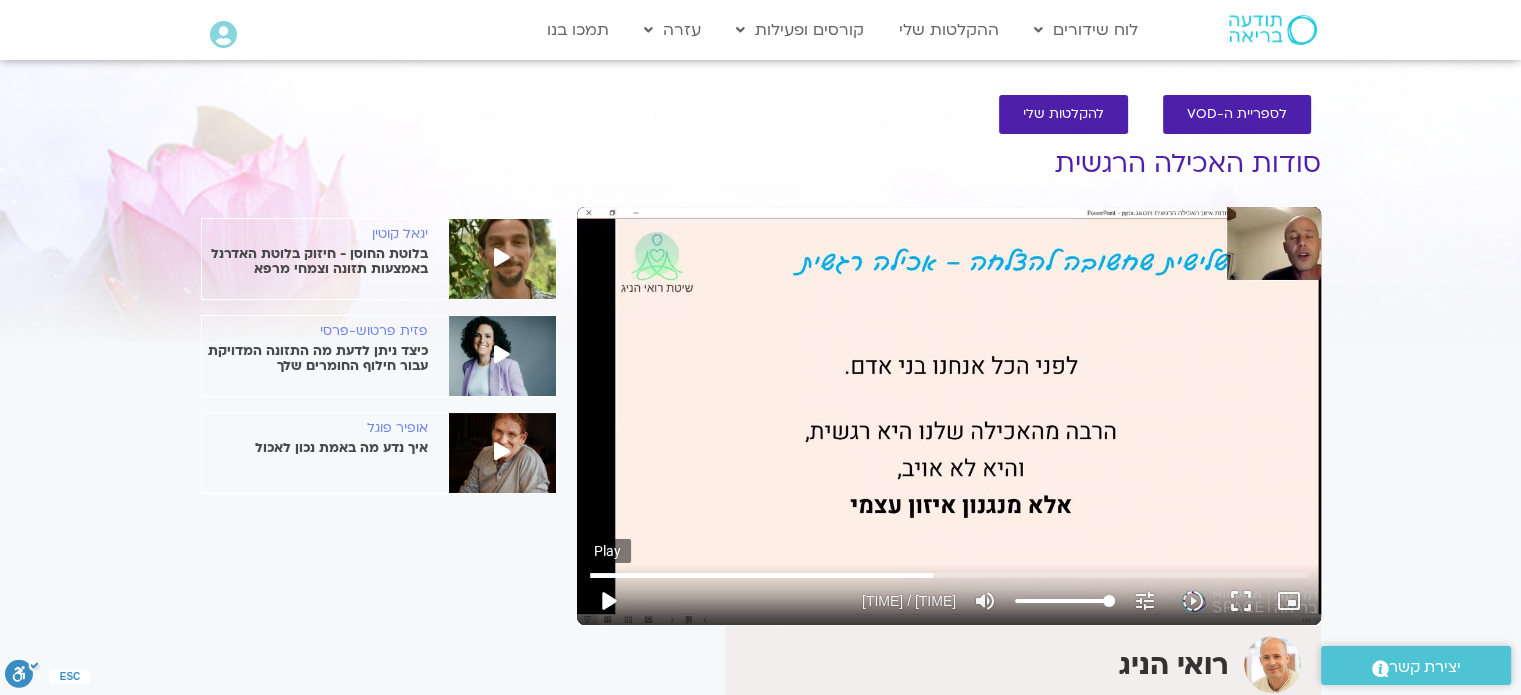 click on "play_arrow" at bounding box center [608, 601] 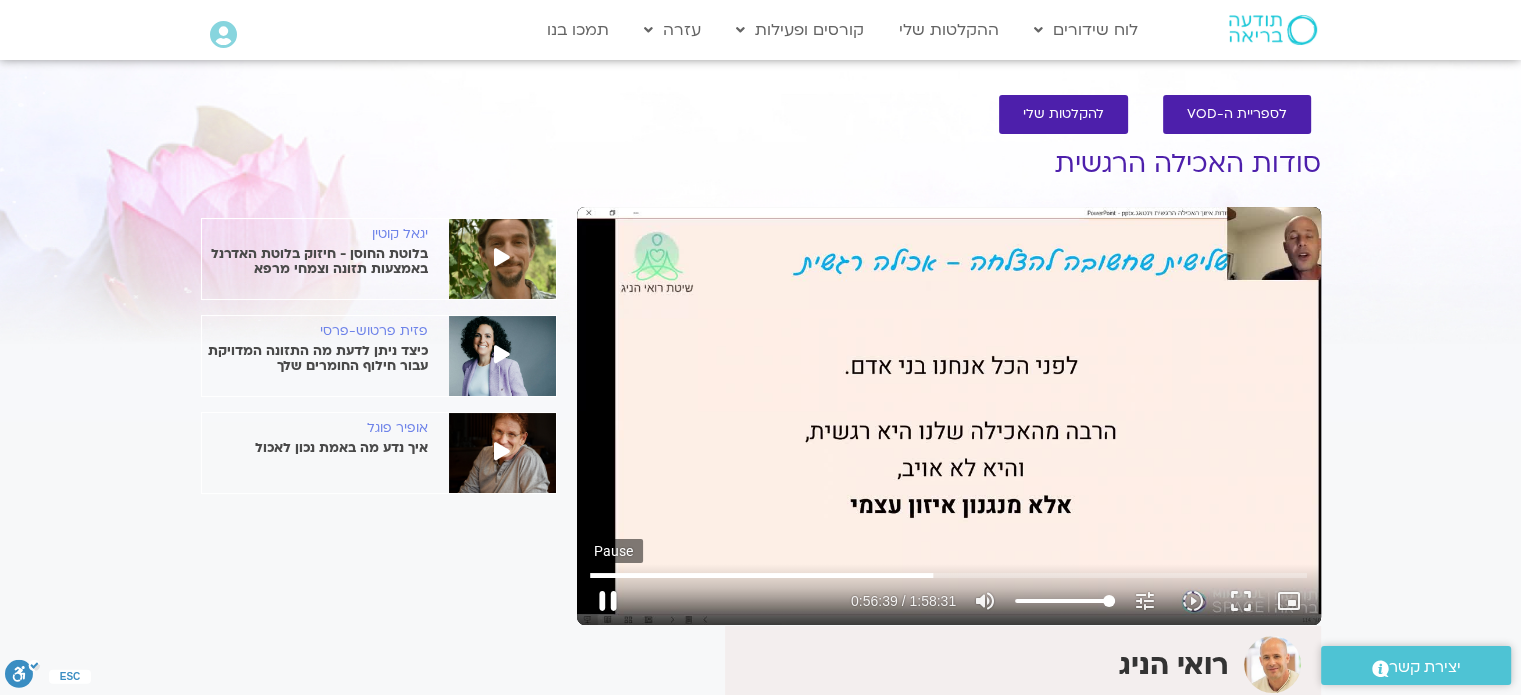 click on "pause" at bounding box center (608, 601) 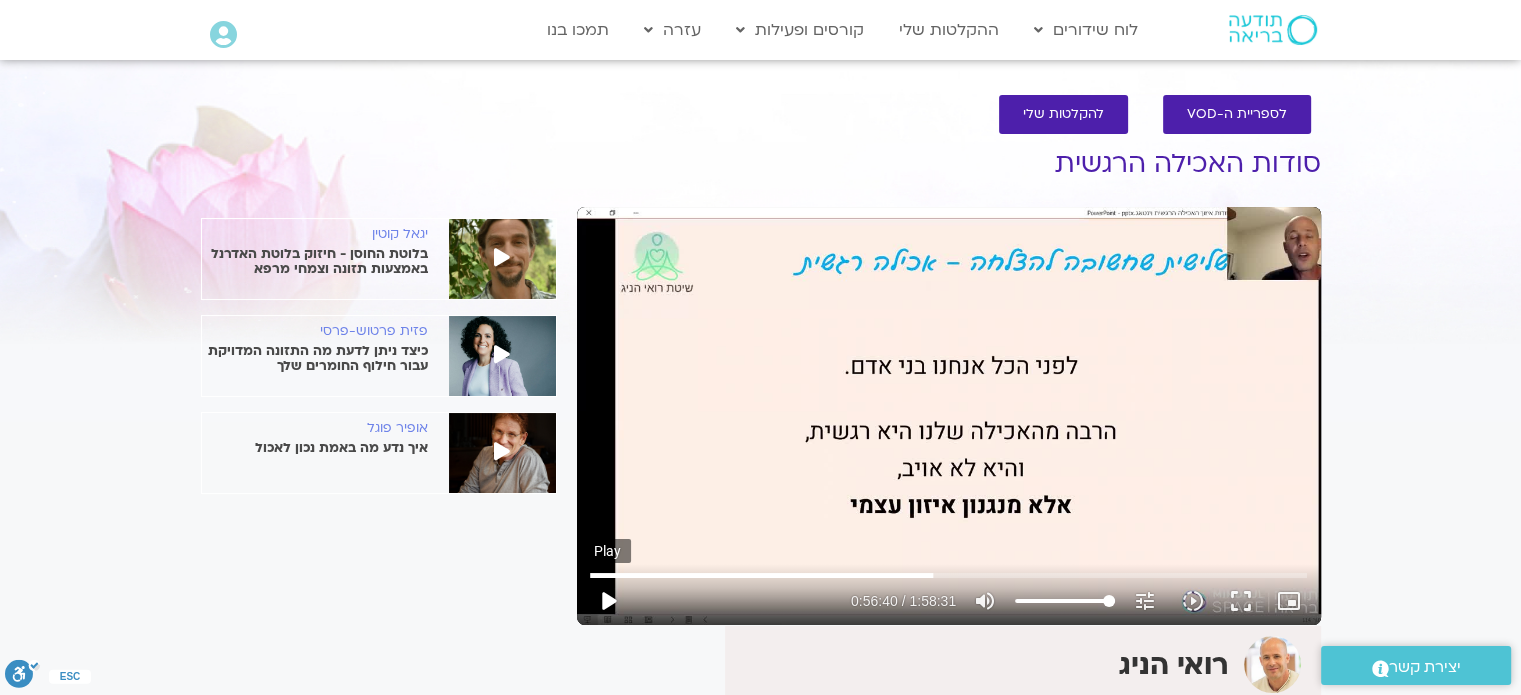 click on "play_arrow" at bounding box center [608, 601] 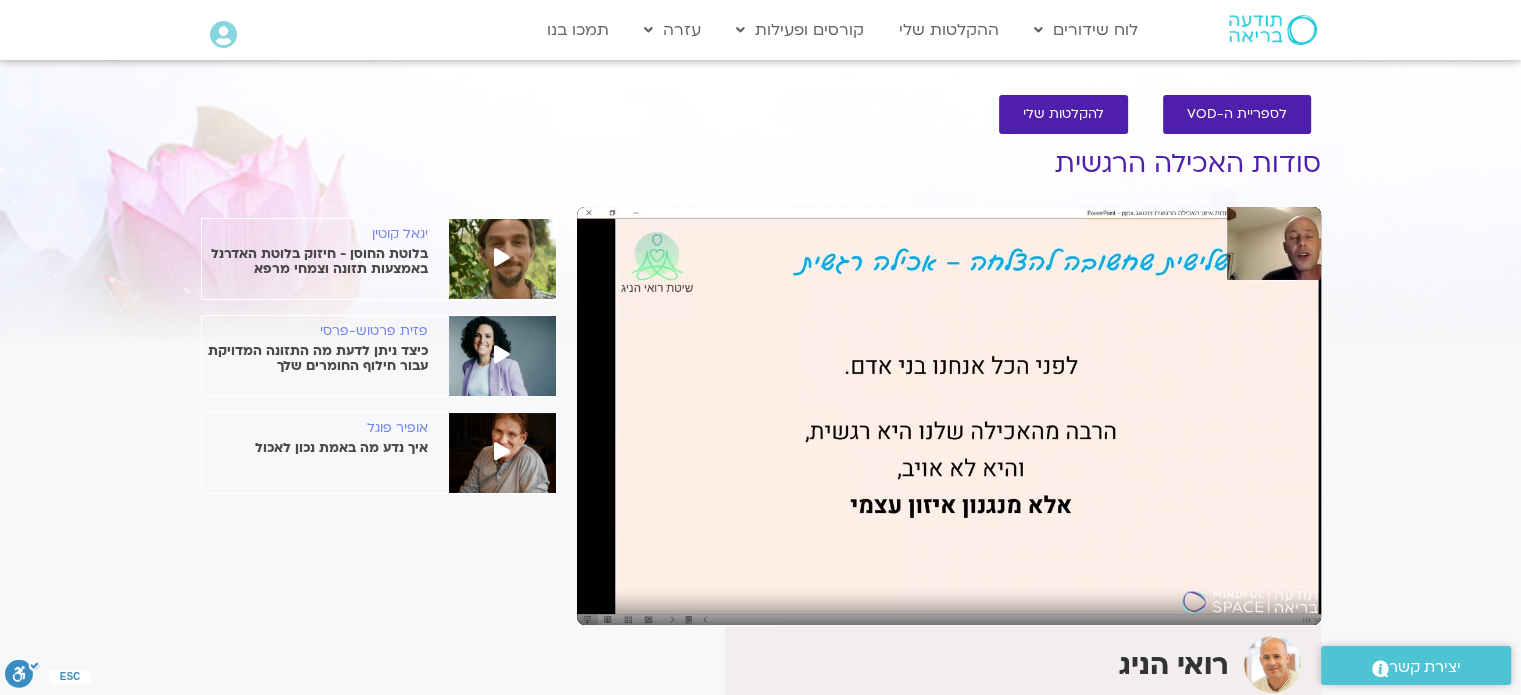 click on "pause" at bounding box center [608, 601] 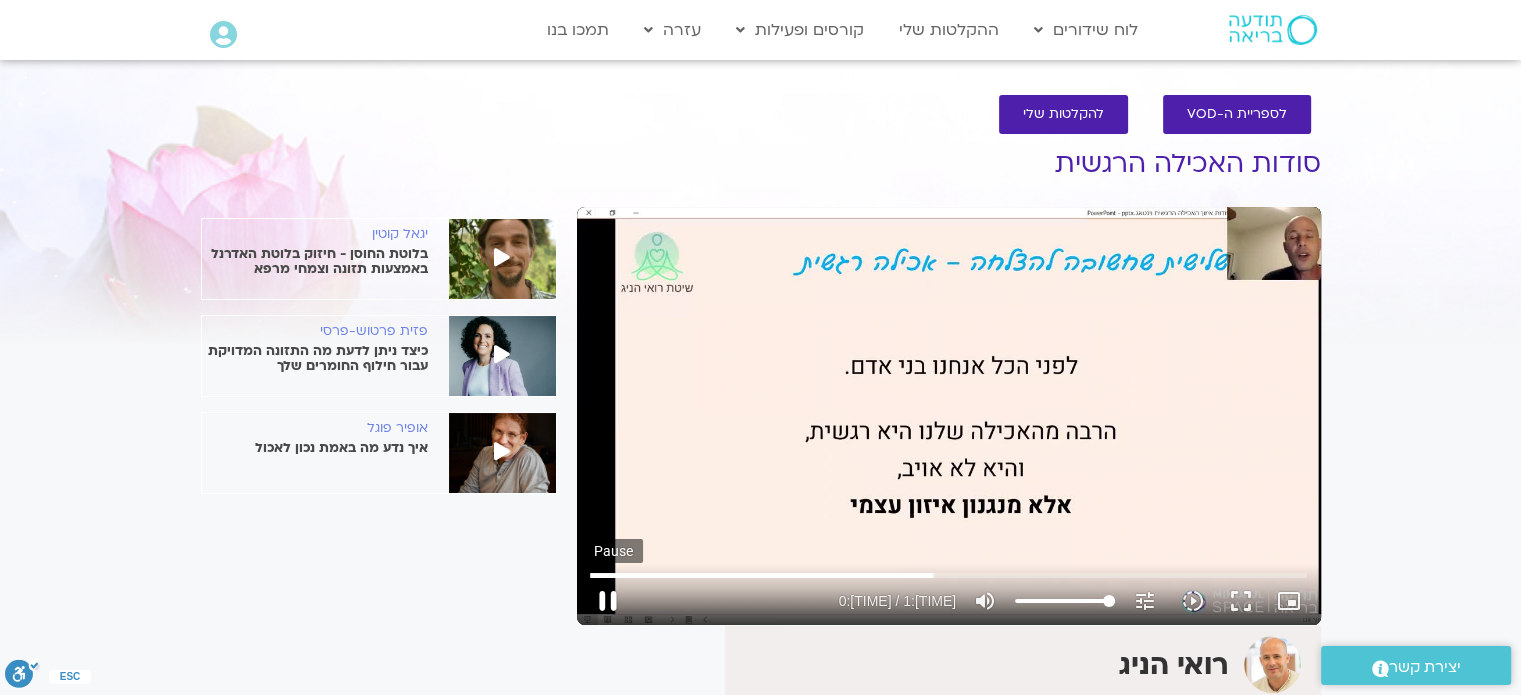 click on "pause" at bounding box center [608, 601] 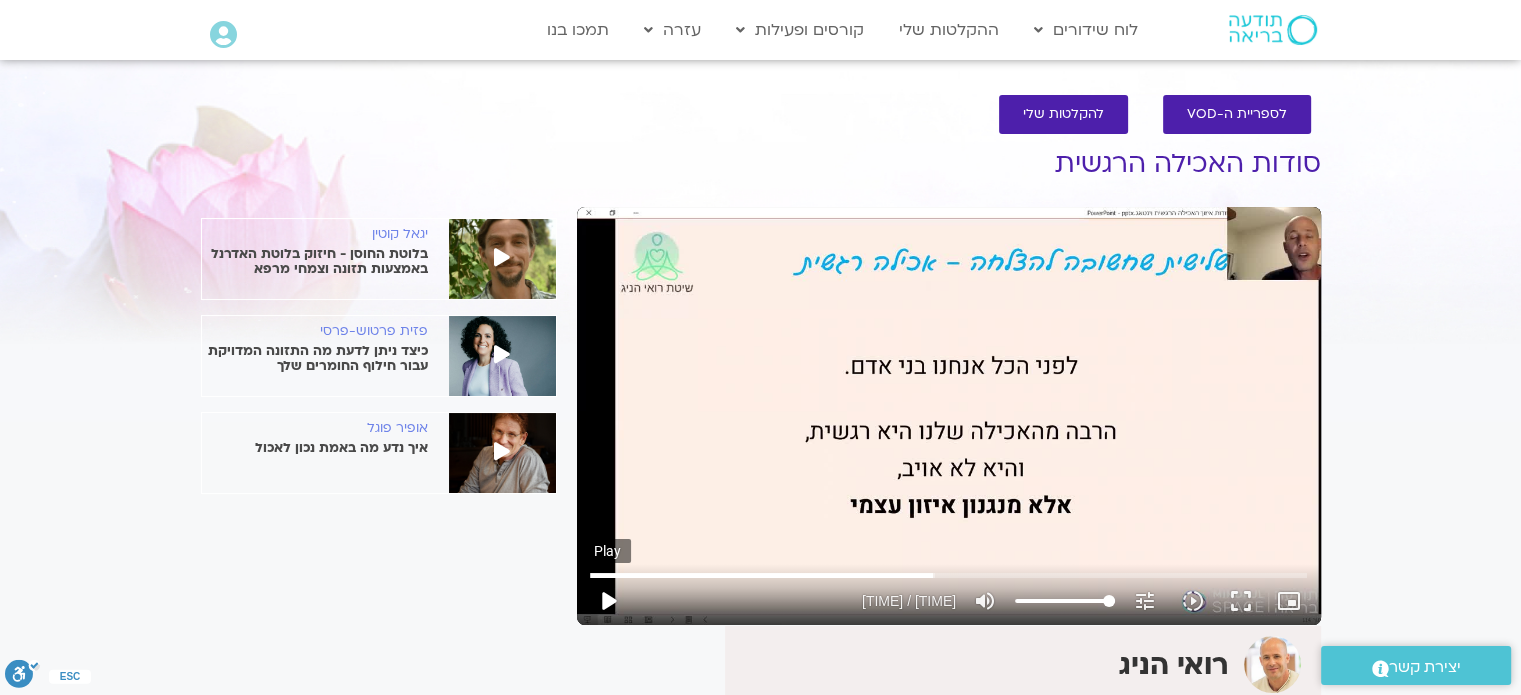 click on "play_arrow" at bounding box center [608, 601] 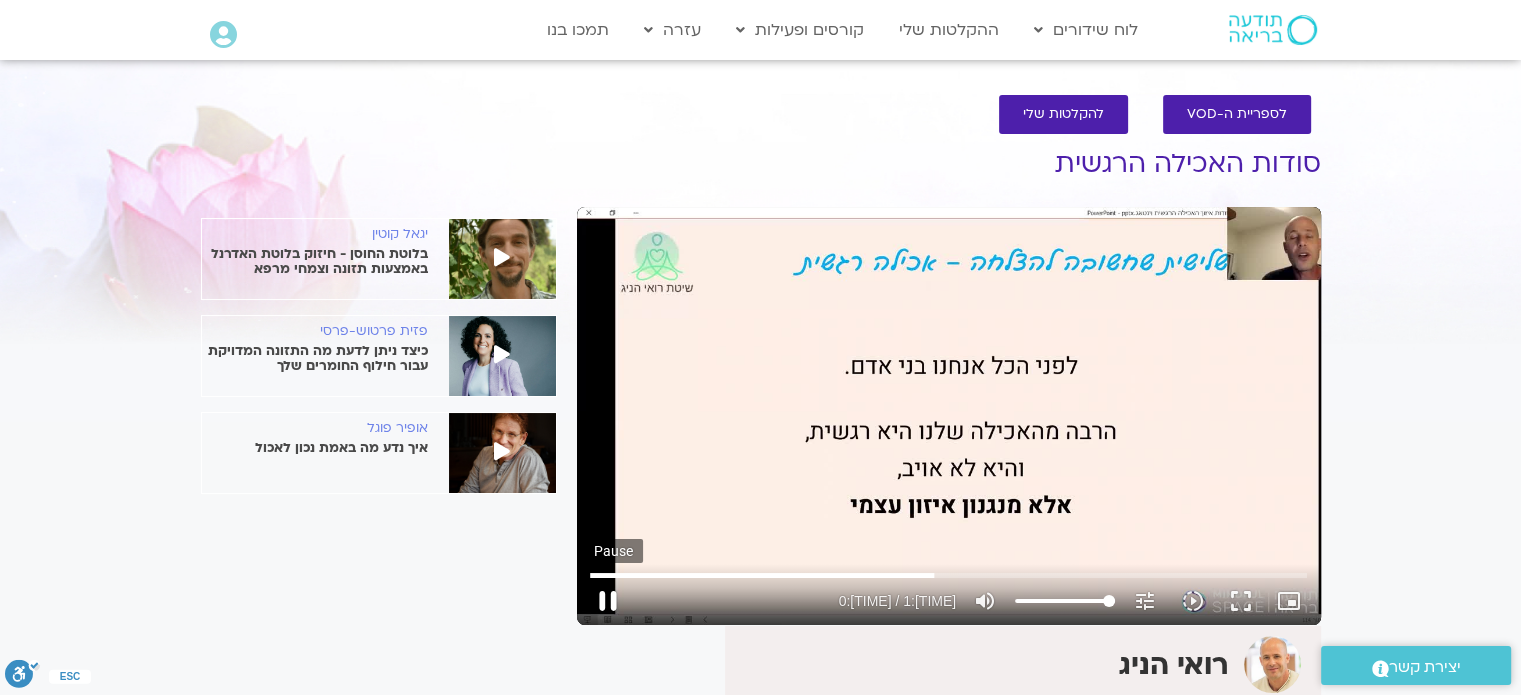 click on "pause" at bounding box center (608, 601) 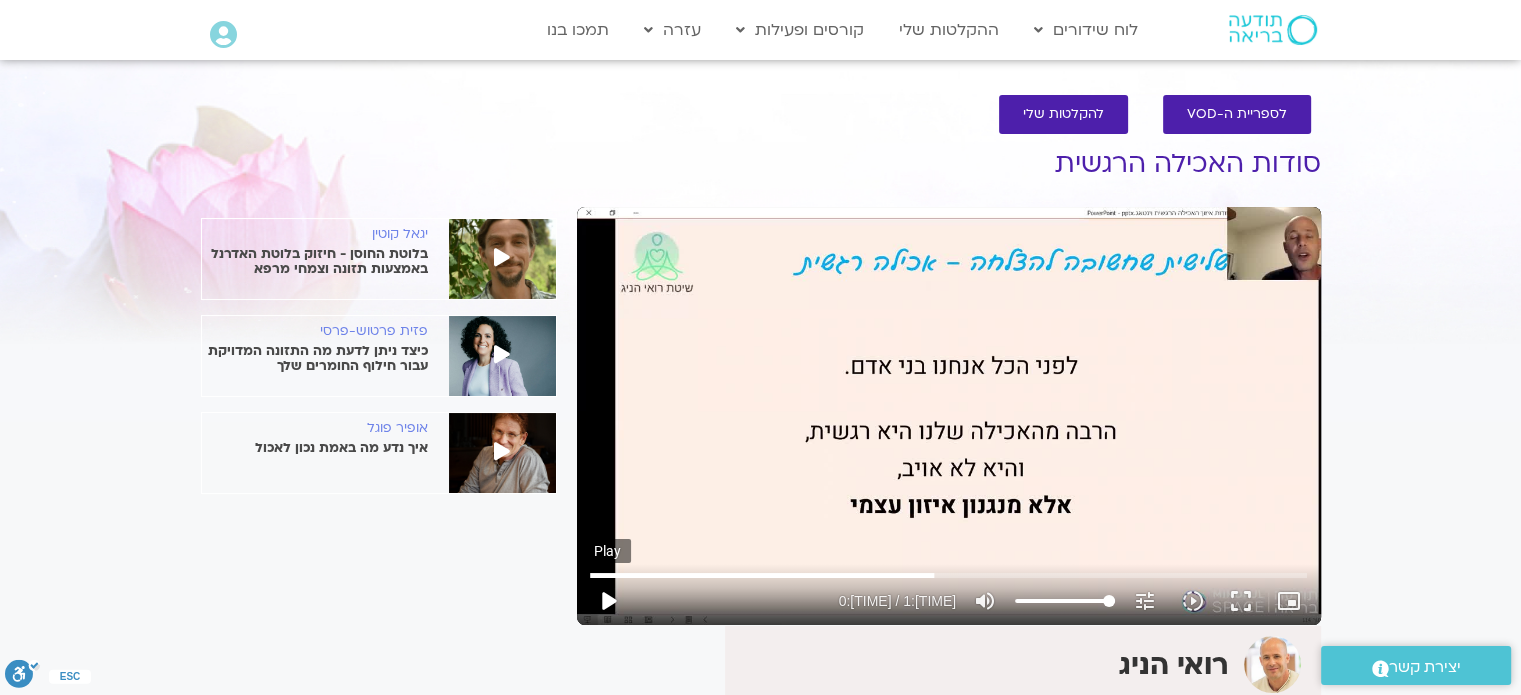 click on "play_arrow" at bounding box center [608, 601] 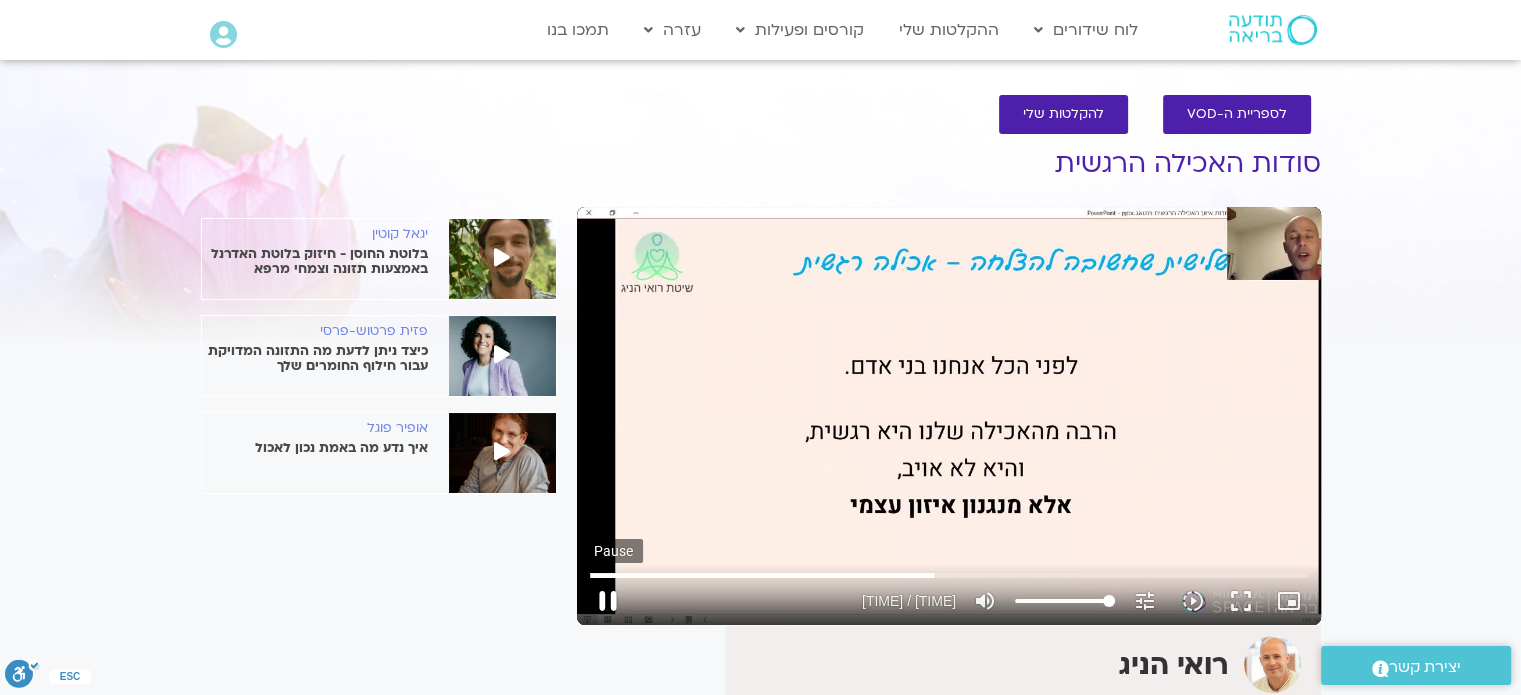 click on "pause" at bounding box center (608, 601) 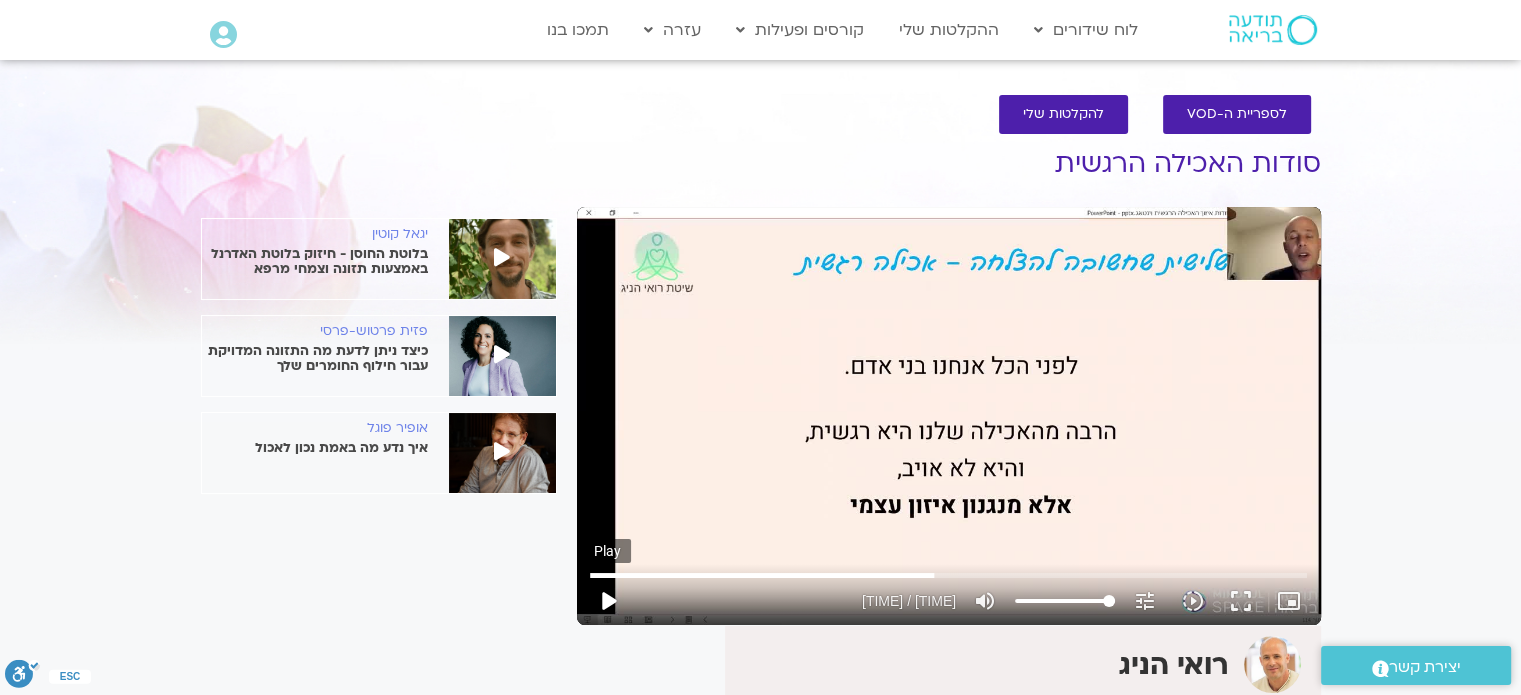 click on "play_arrow" at bounding box center [608, 601] 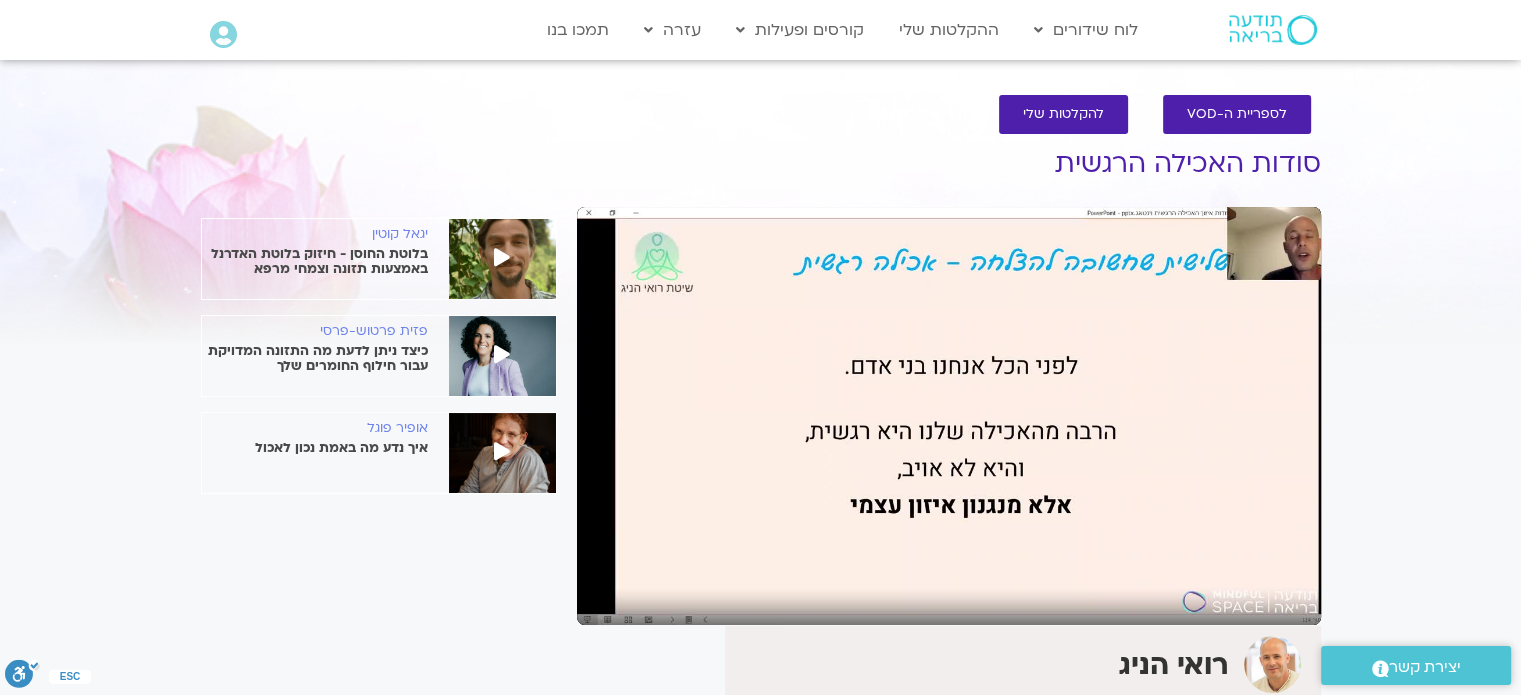 click on "pause" at bounding box center (608, 601) 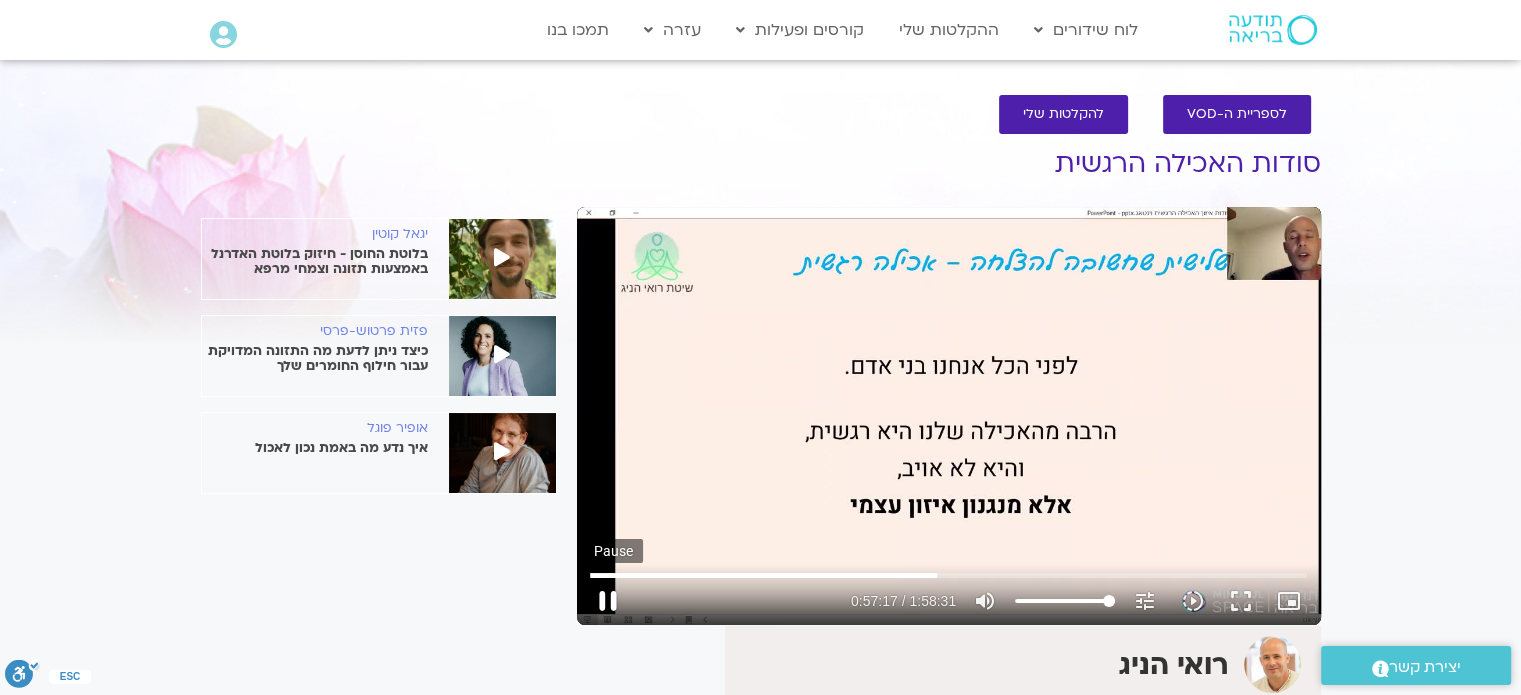click on "pause" at bounding box center [608, 601] 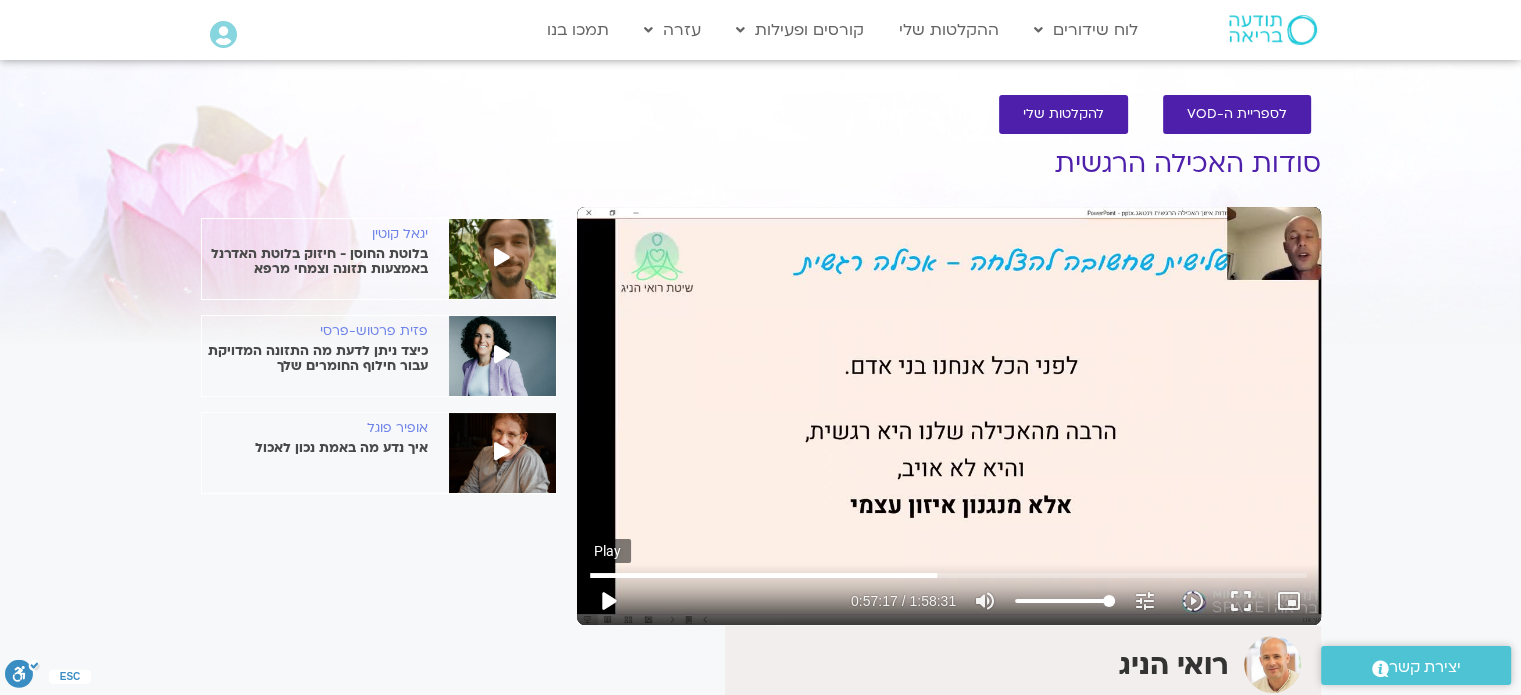 click on "play_arrow" at bounding box center [608, 601] 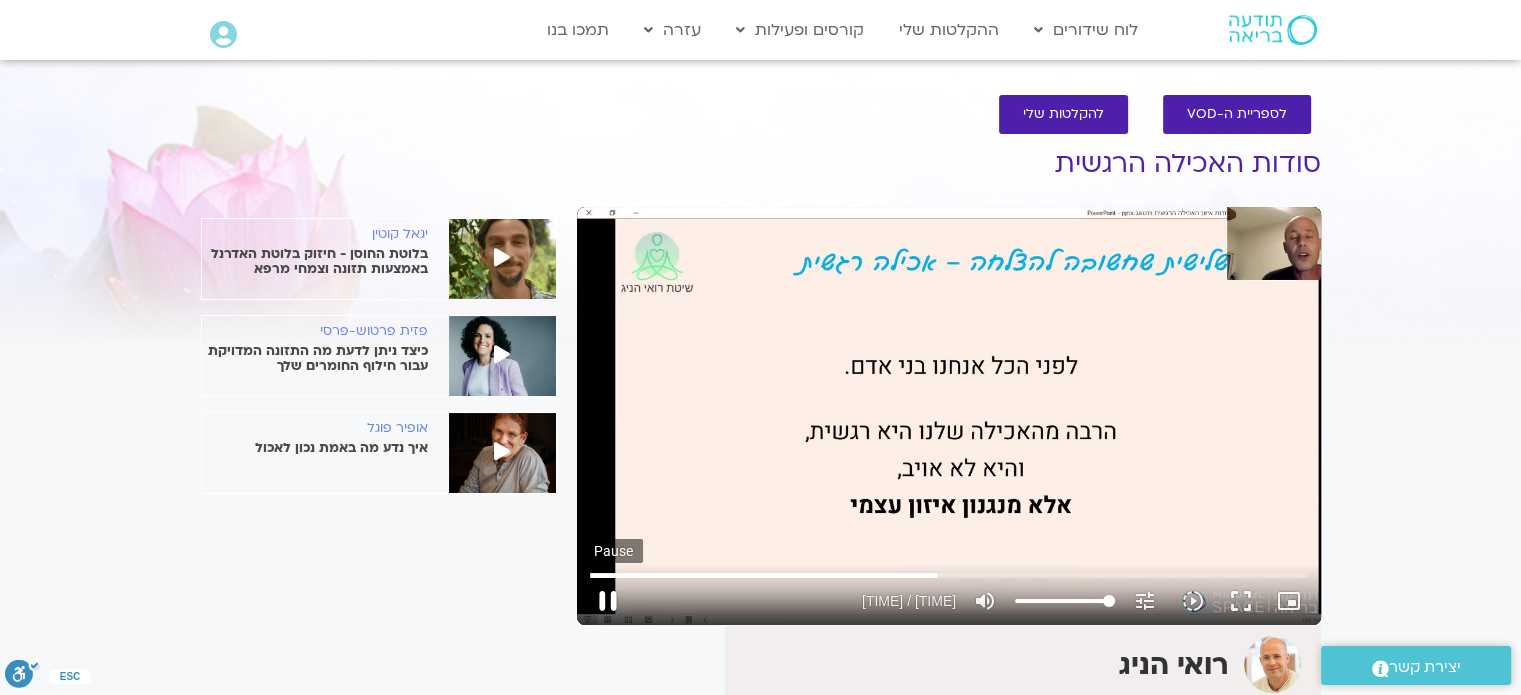 click on "pause" at bounding box center (608, 601) 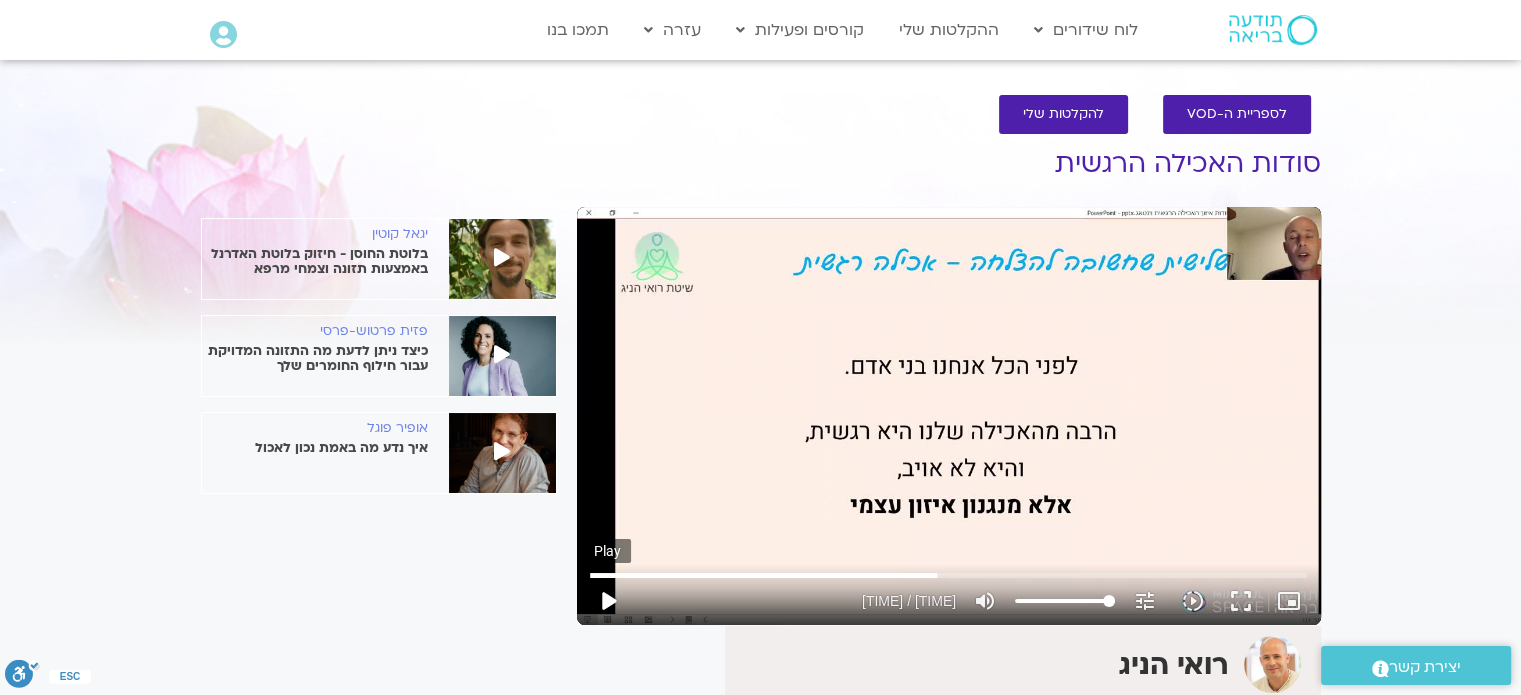 click on "play_arrow" at bounding box center (608, 601) 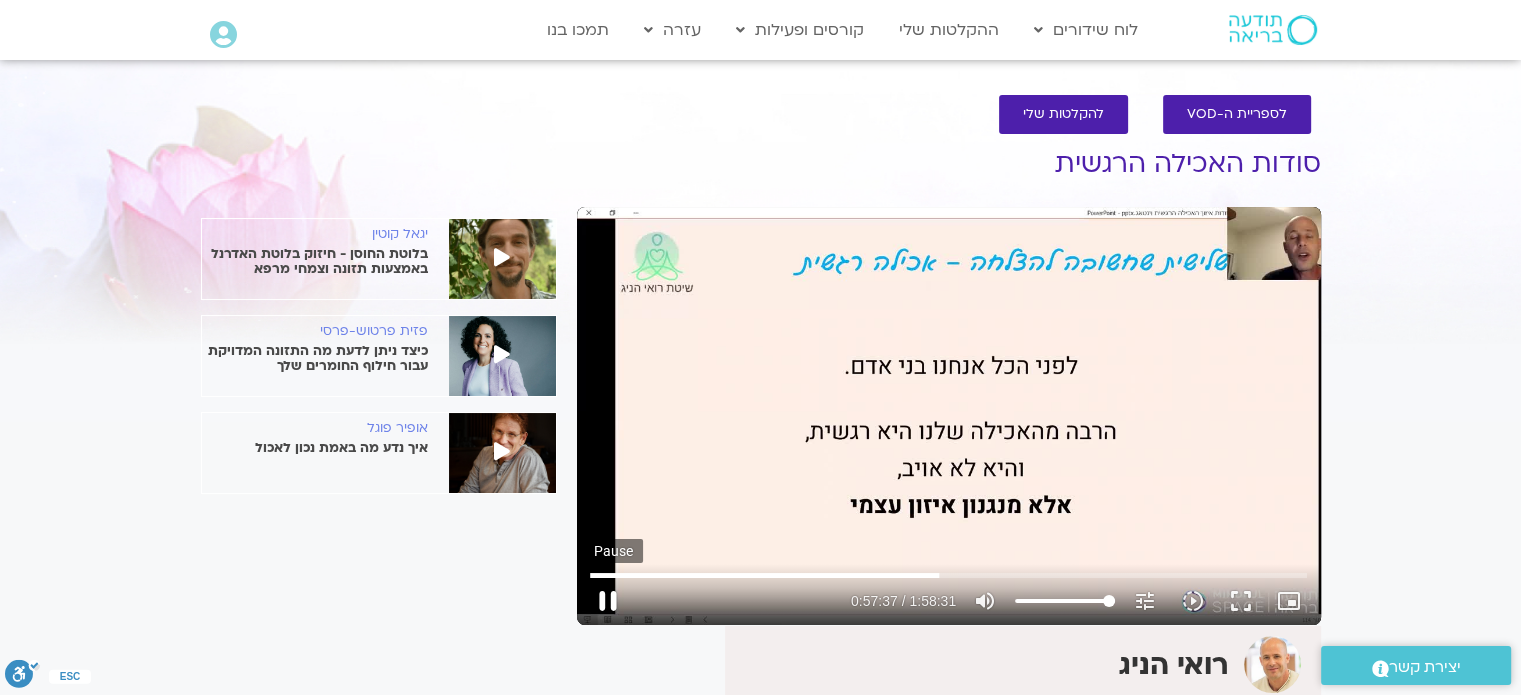 click on "pause" at bounding box center (608, 601) 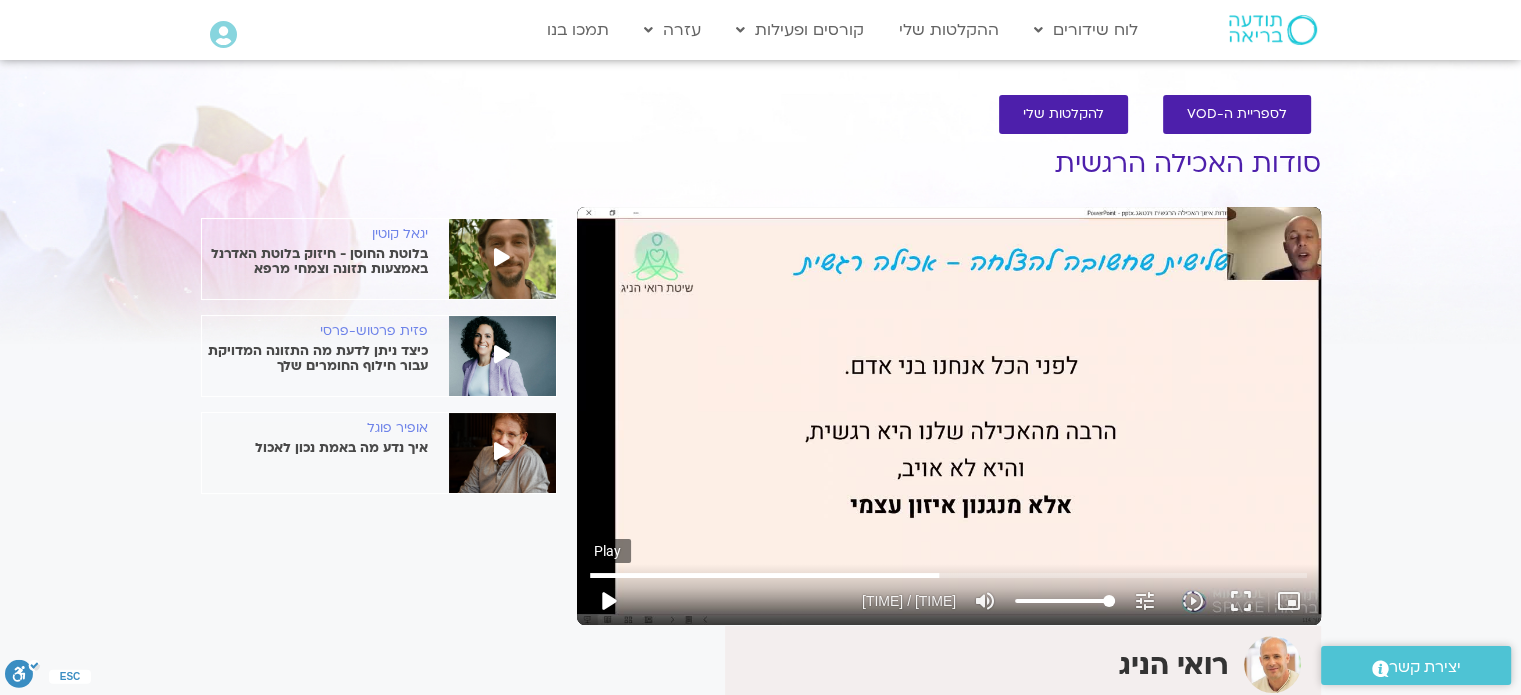 click on "play_arrow" at bounding box center (608, 601) 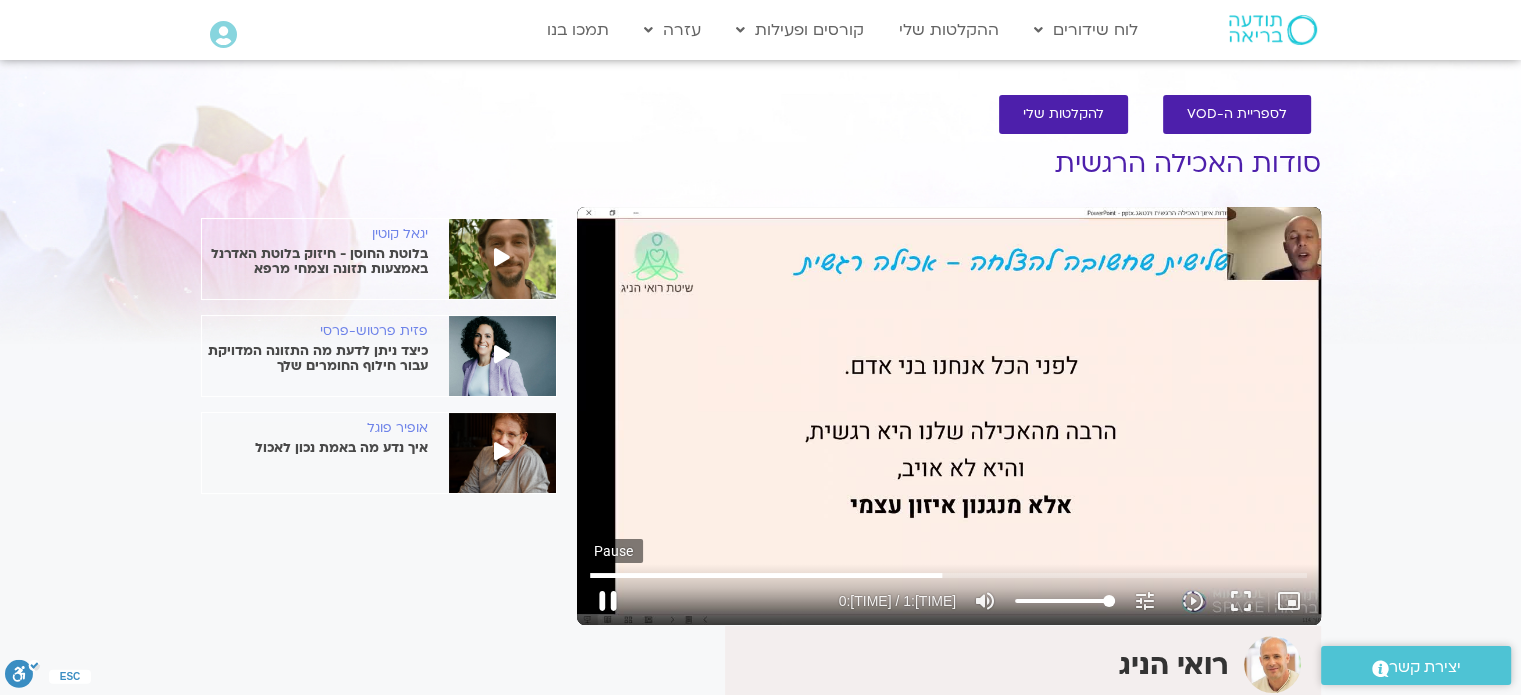 click on "pause" at bounding box center (608, 601) 